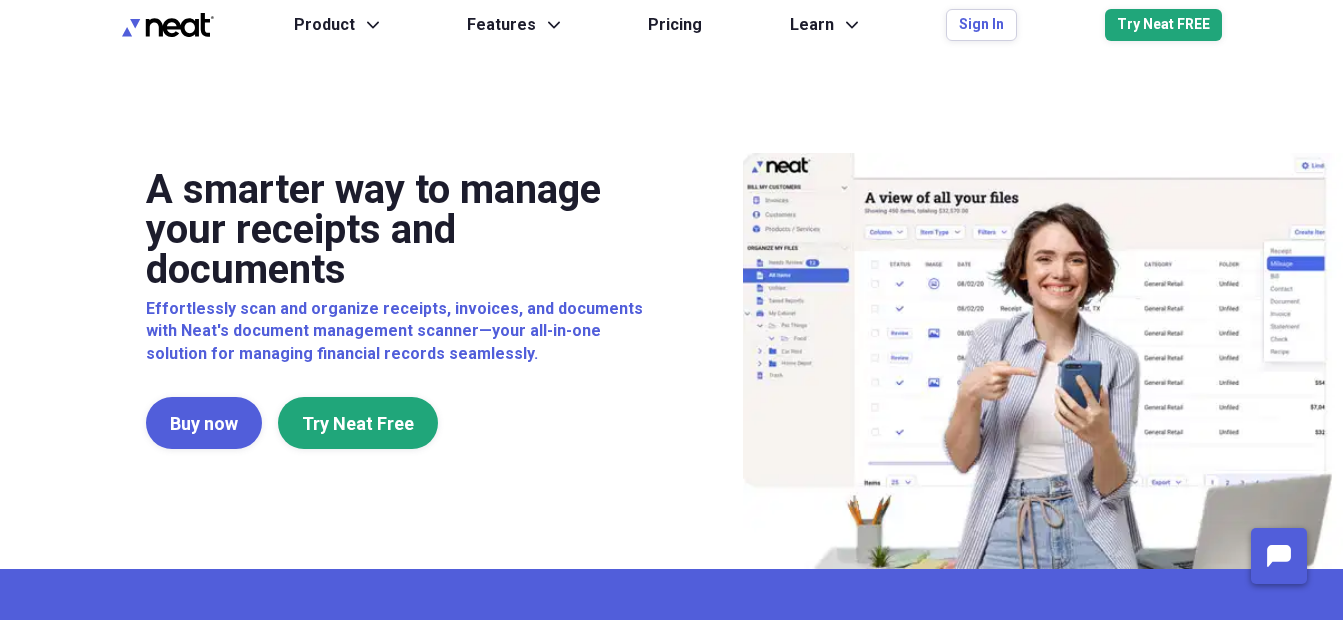 click on "Sign In" at bounding box center (981, 25) 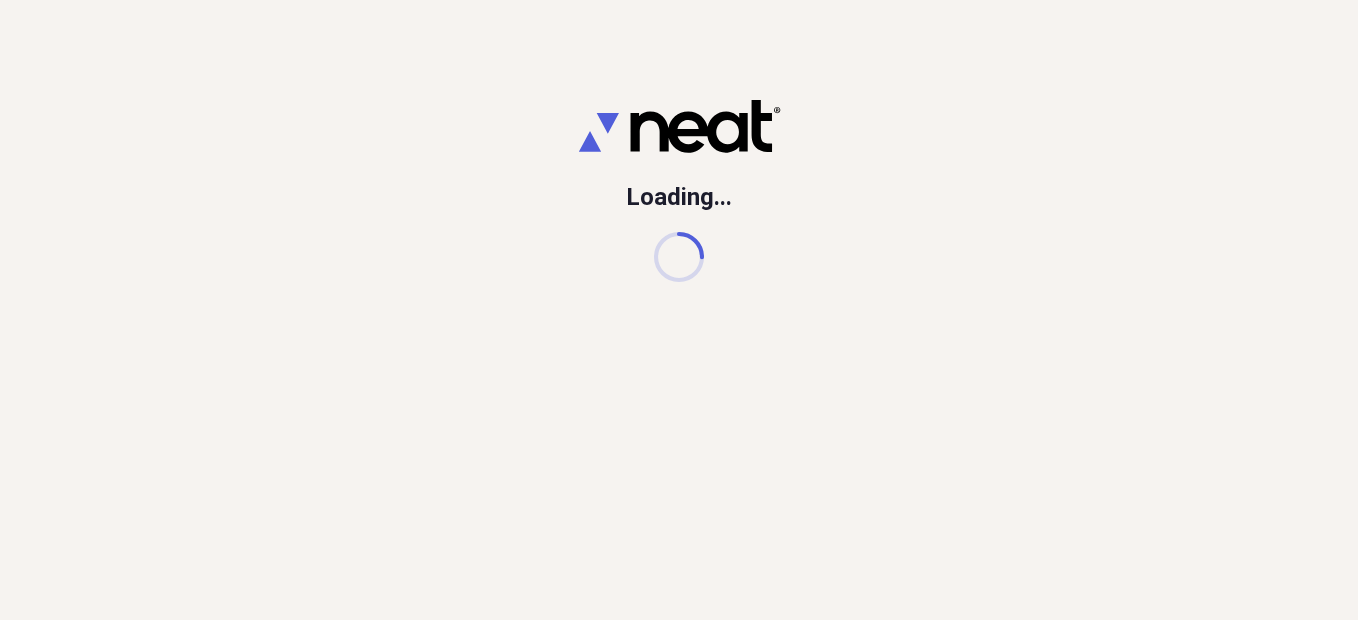 scroll, scrollTop: 0, scrollLeft: 0, axis: both 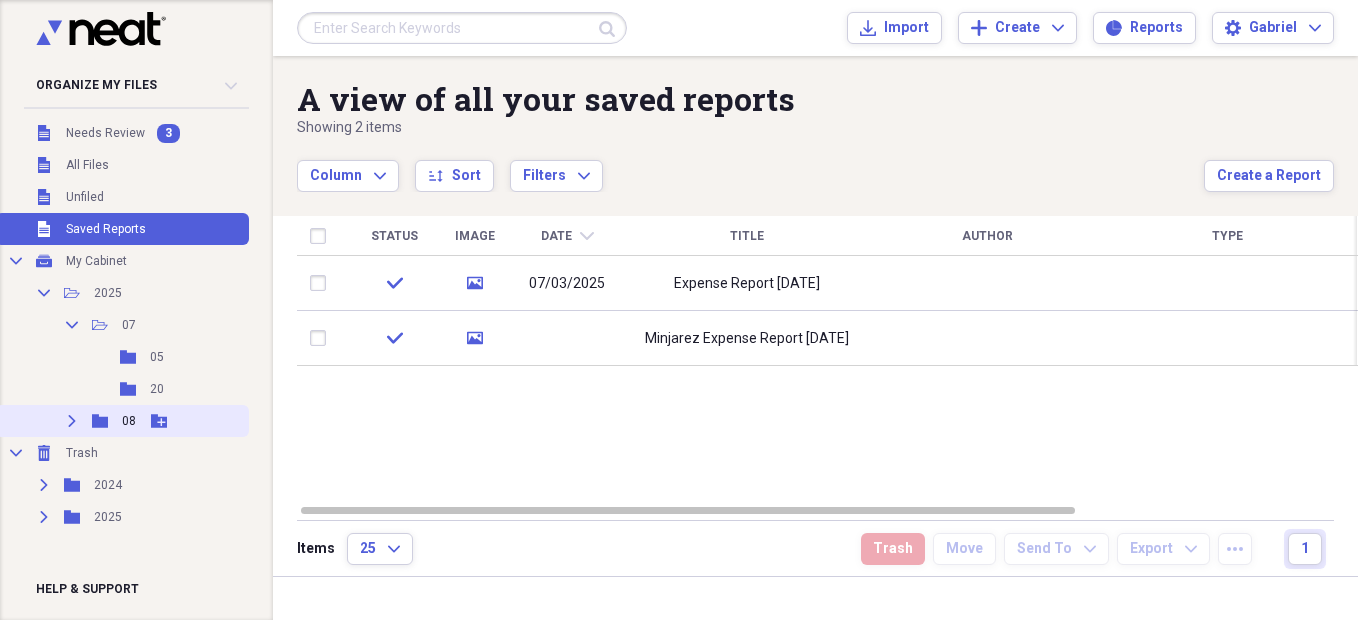 click on "Expand" 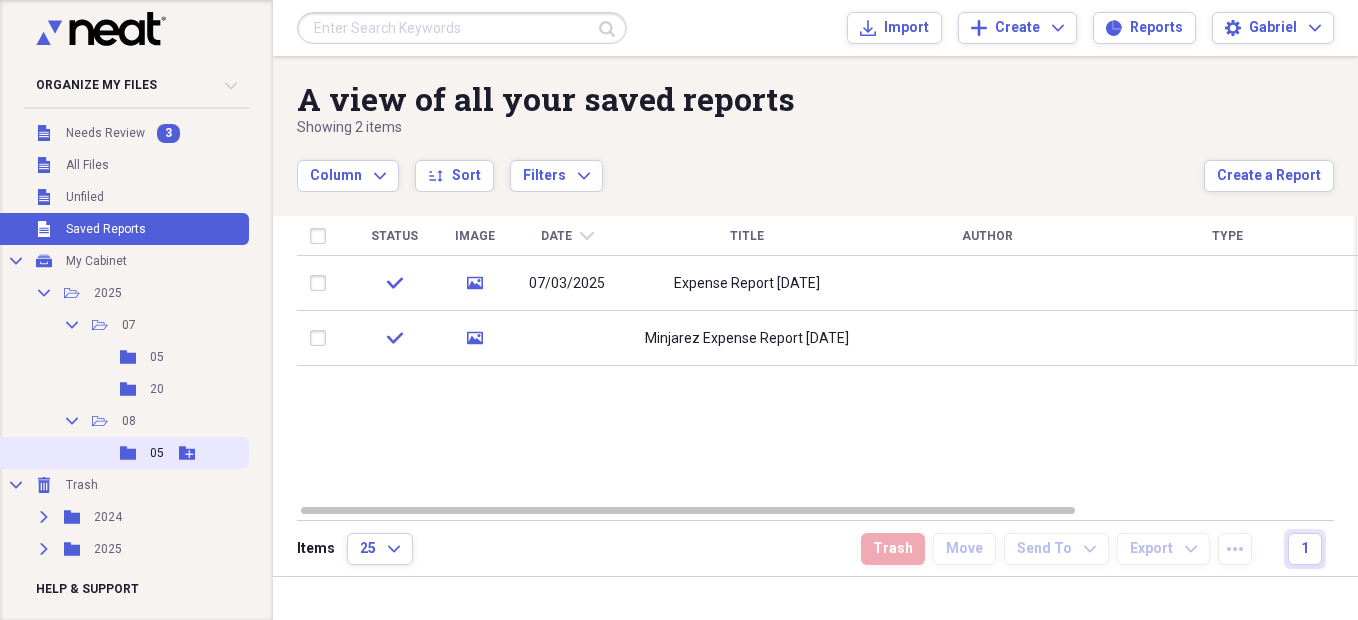 drag, startPoint x: 148, startPoint y: 451, endPoint x: 163, endPoint y: 449, distance: 15.132746 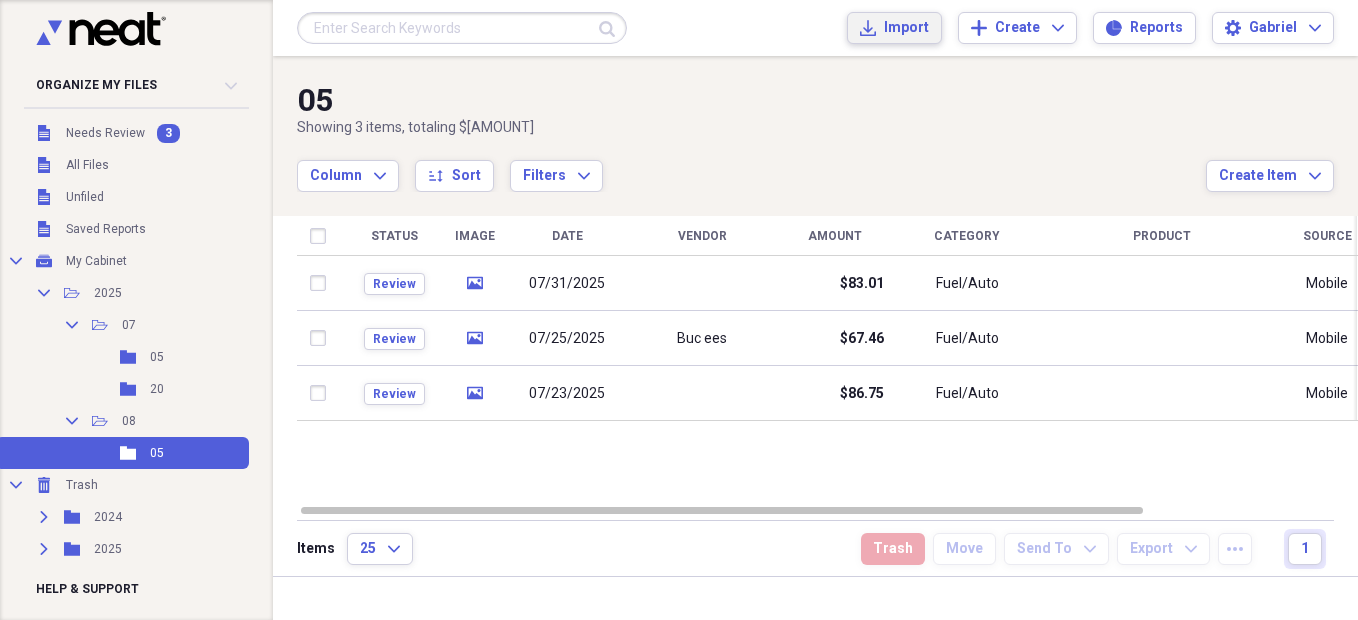 click on "Import" at bounding box center (906, 28) 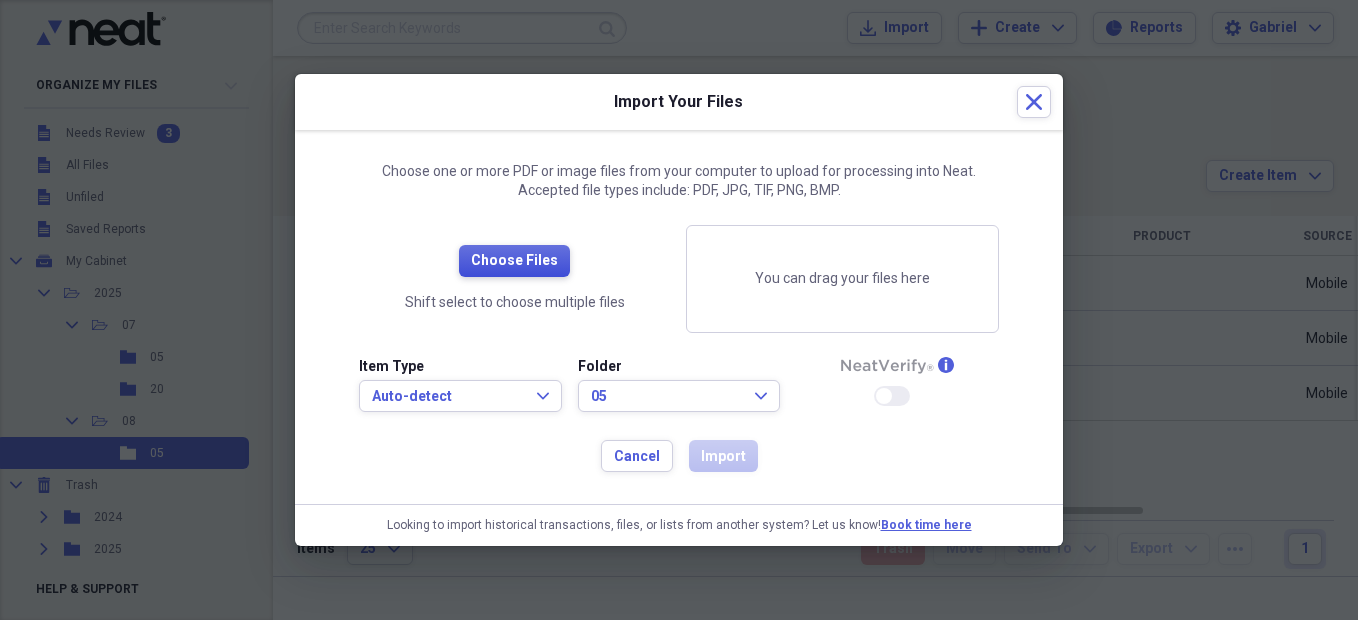 click on "Choose Files" at bounding box center [514, 261] 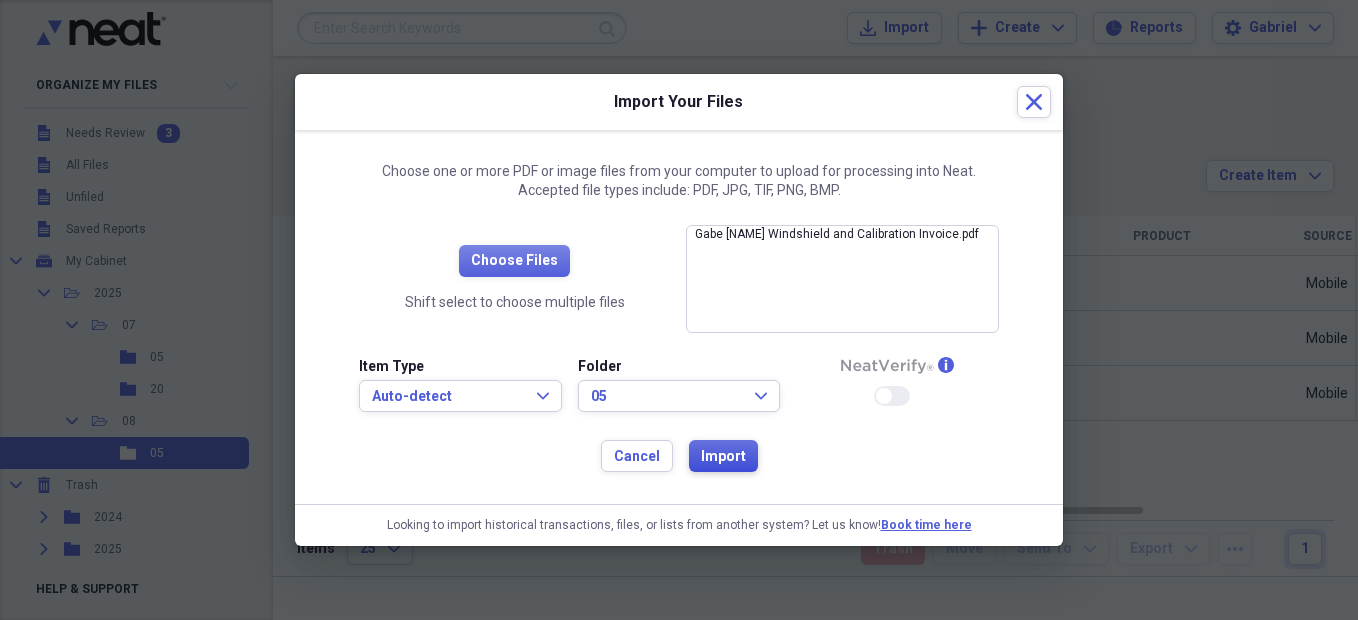 click on "Import" at bounding box center [723, 457] 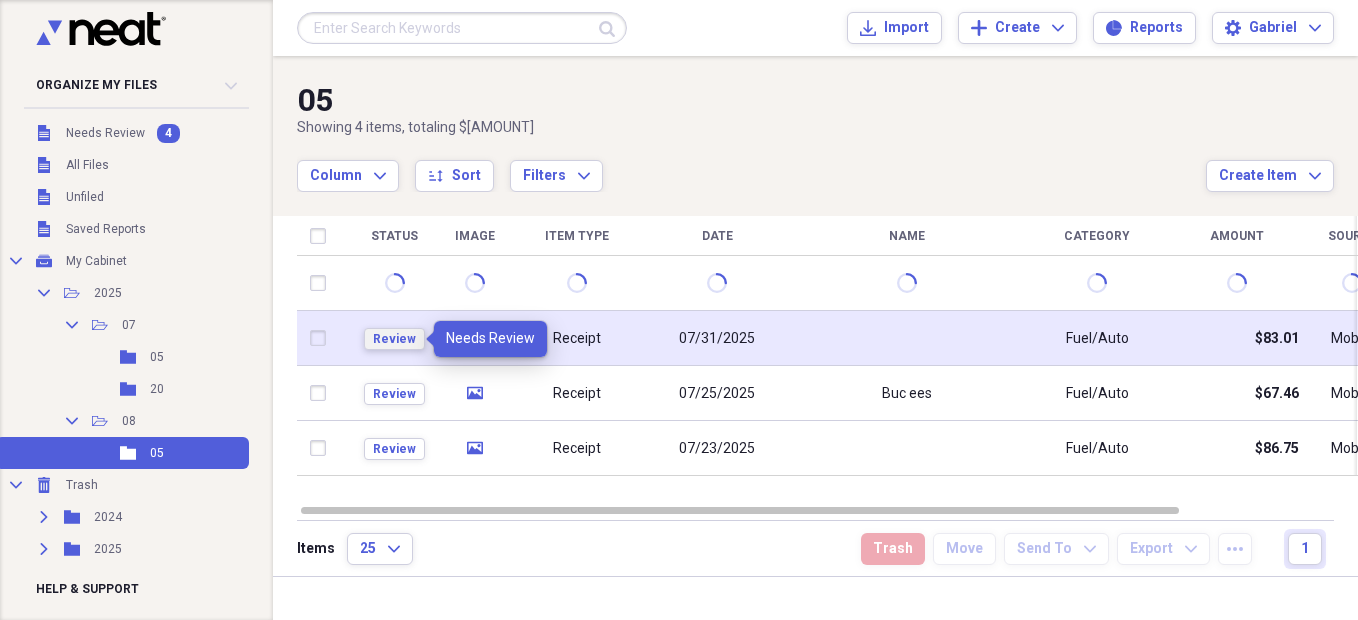 click on "Review" at bounding box center [394, 339] 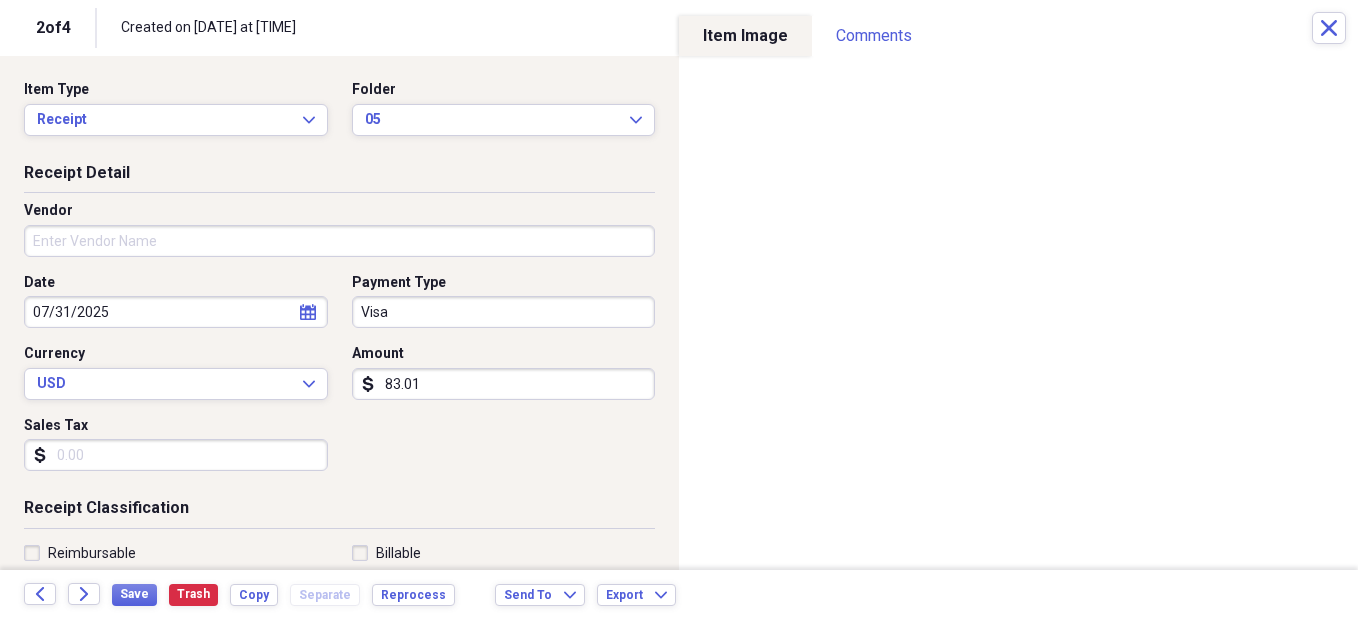 click on "Vendor" at bounding box center [339, 241] 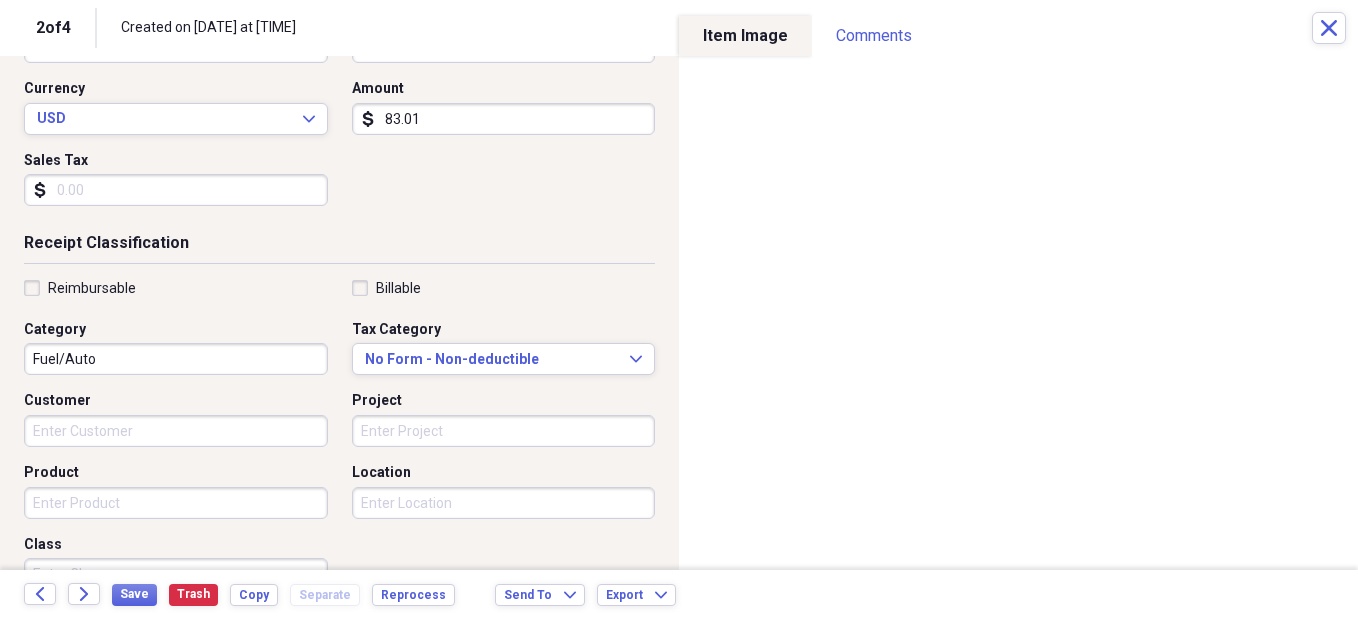scroll, scrollTop: 300, scrollLeft: 0, axis: vertical 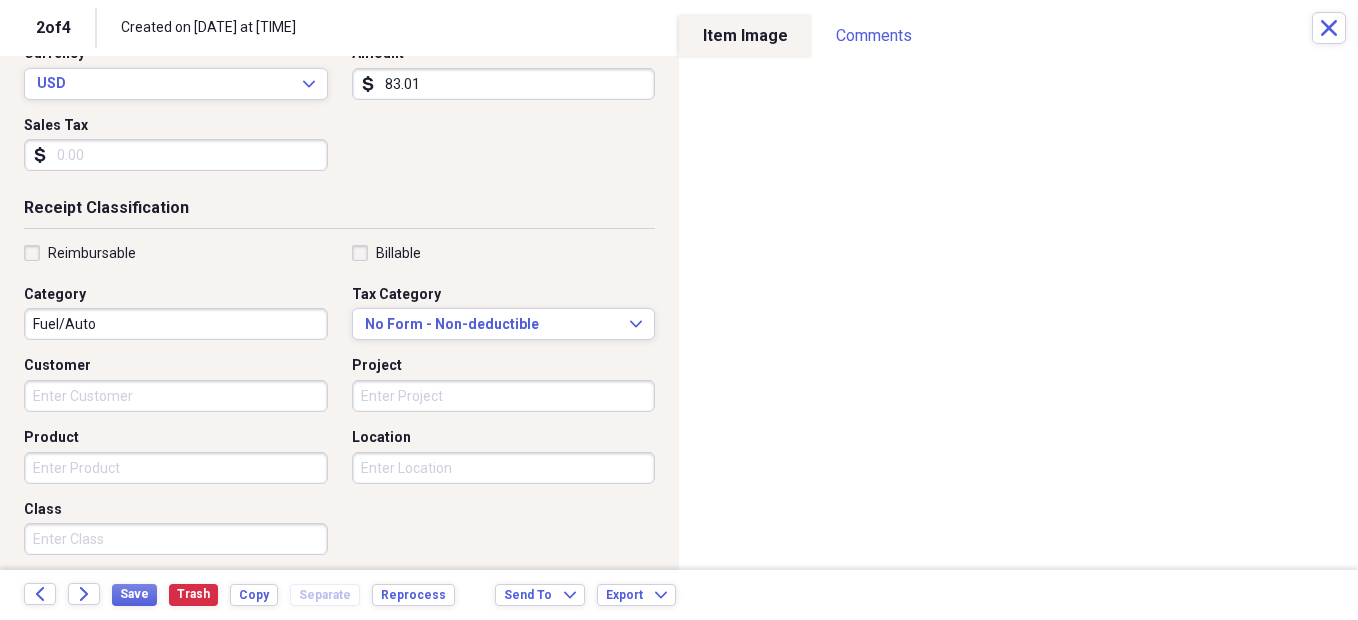type on "Soaring V Fuels" 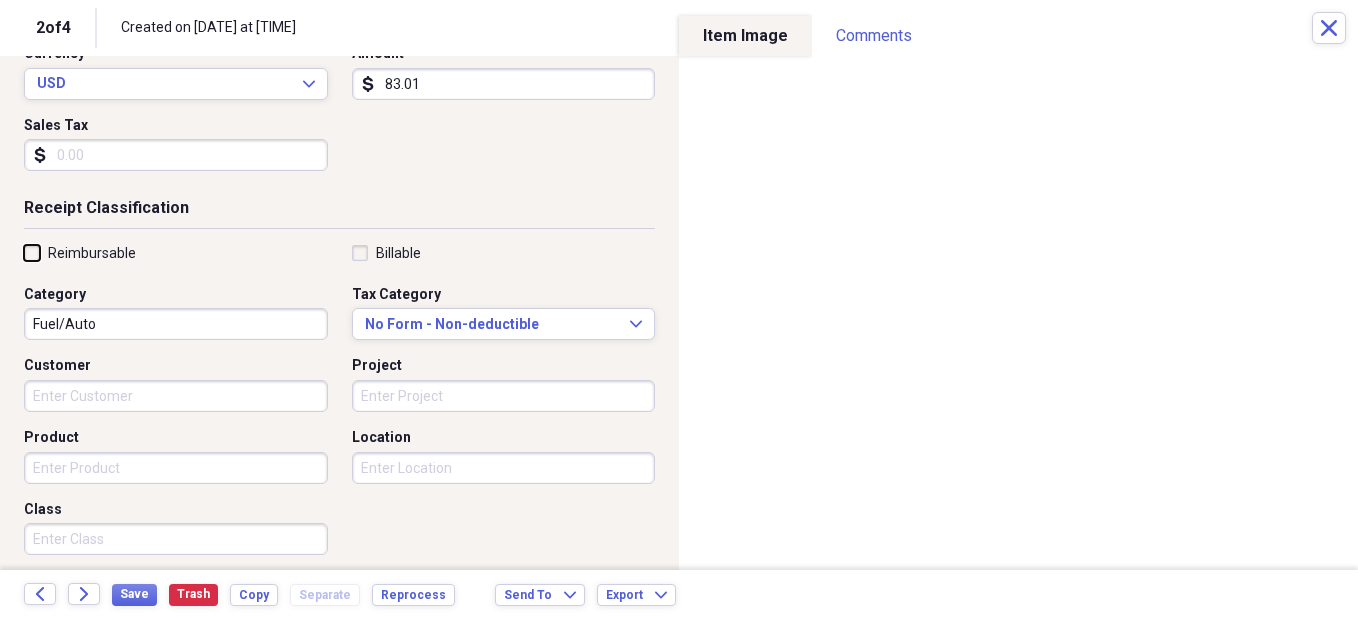 click on "Reimbursable" at bounding box center (24, 252) 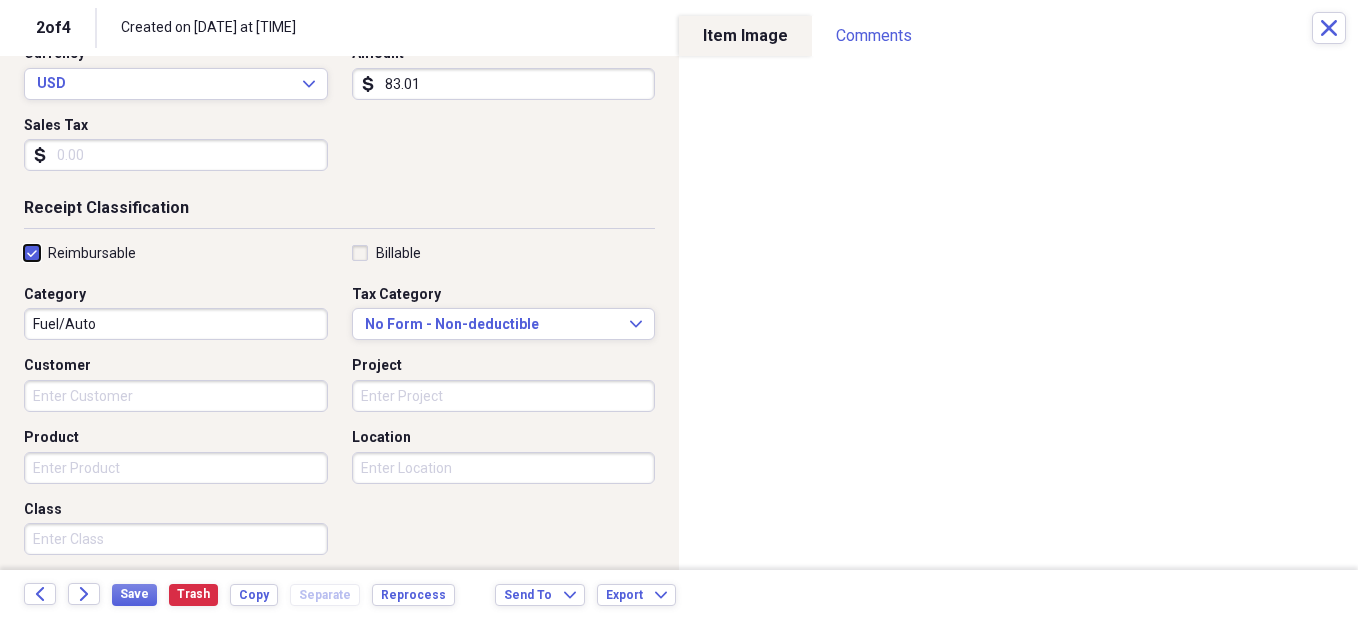 checkbox on "true" 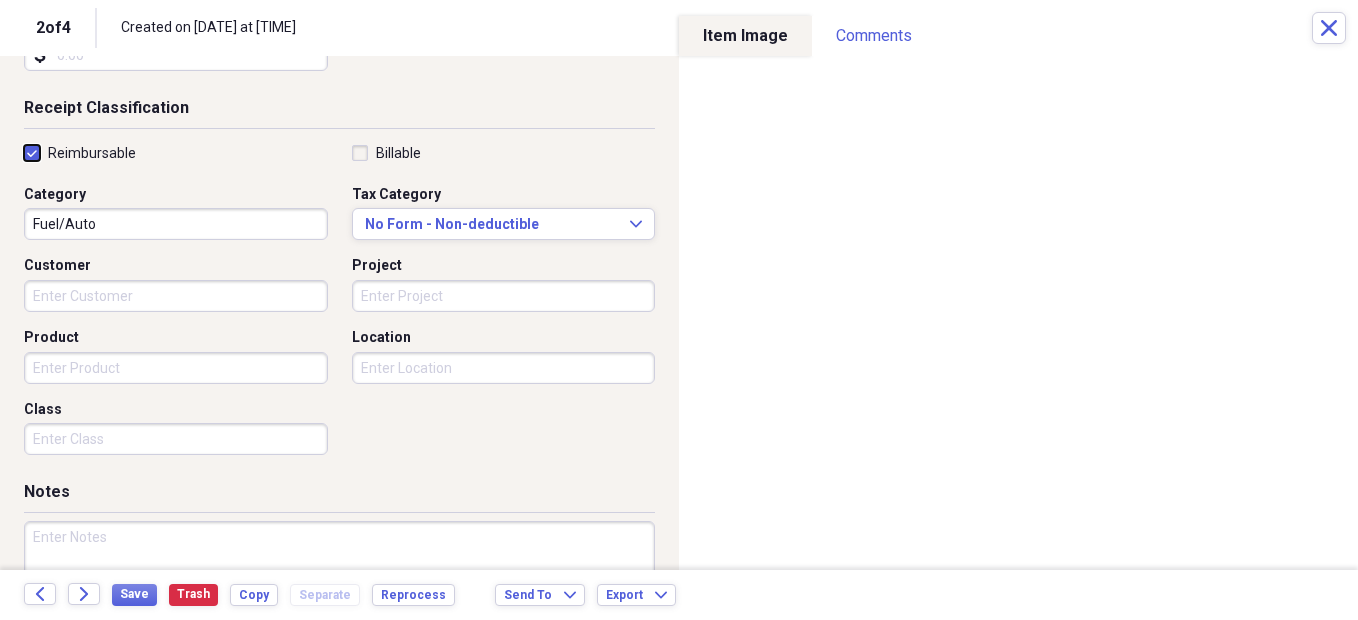 scroll, scrollTop: 500, scrollLeft: 0, axis: vertical 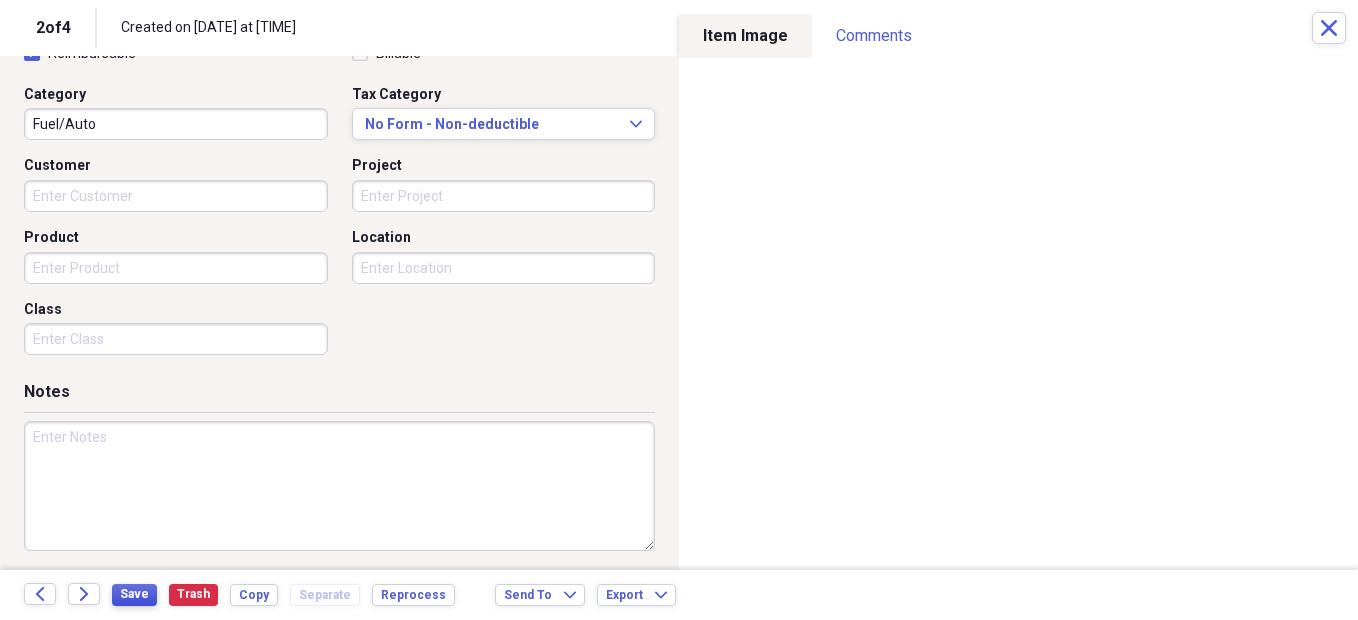click on "Save" at bounding box center (134, 594) 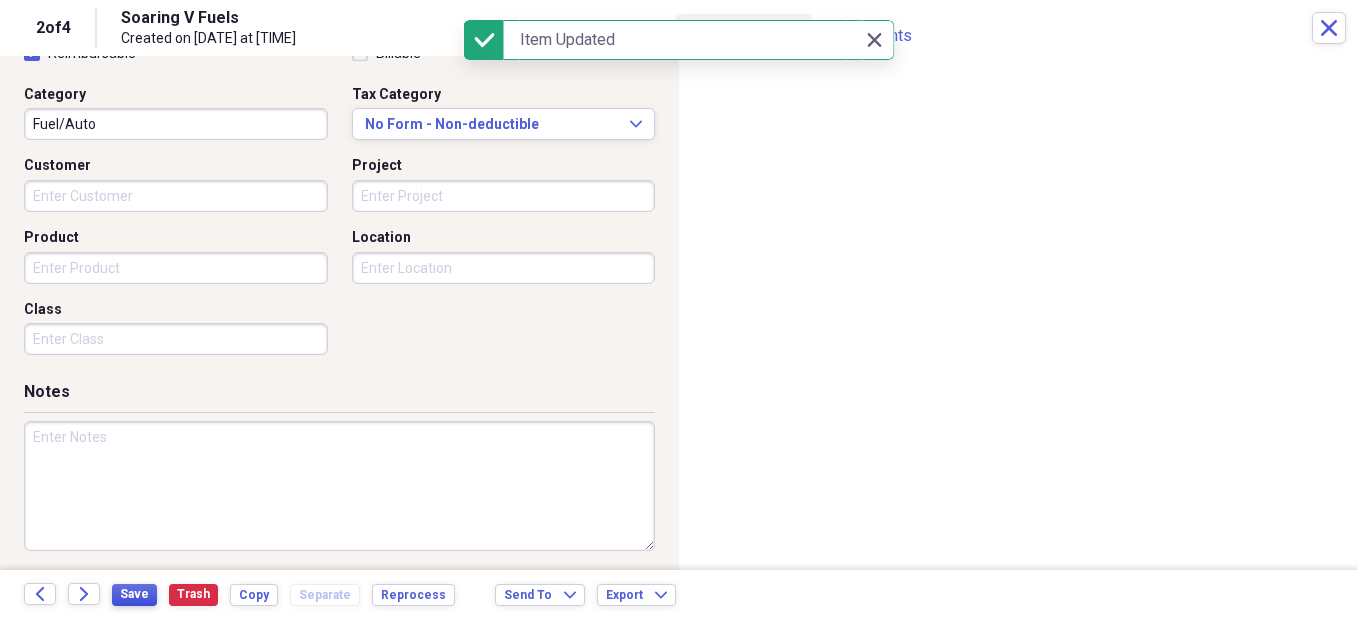 type on "Soaring V Fuels" 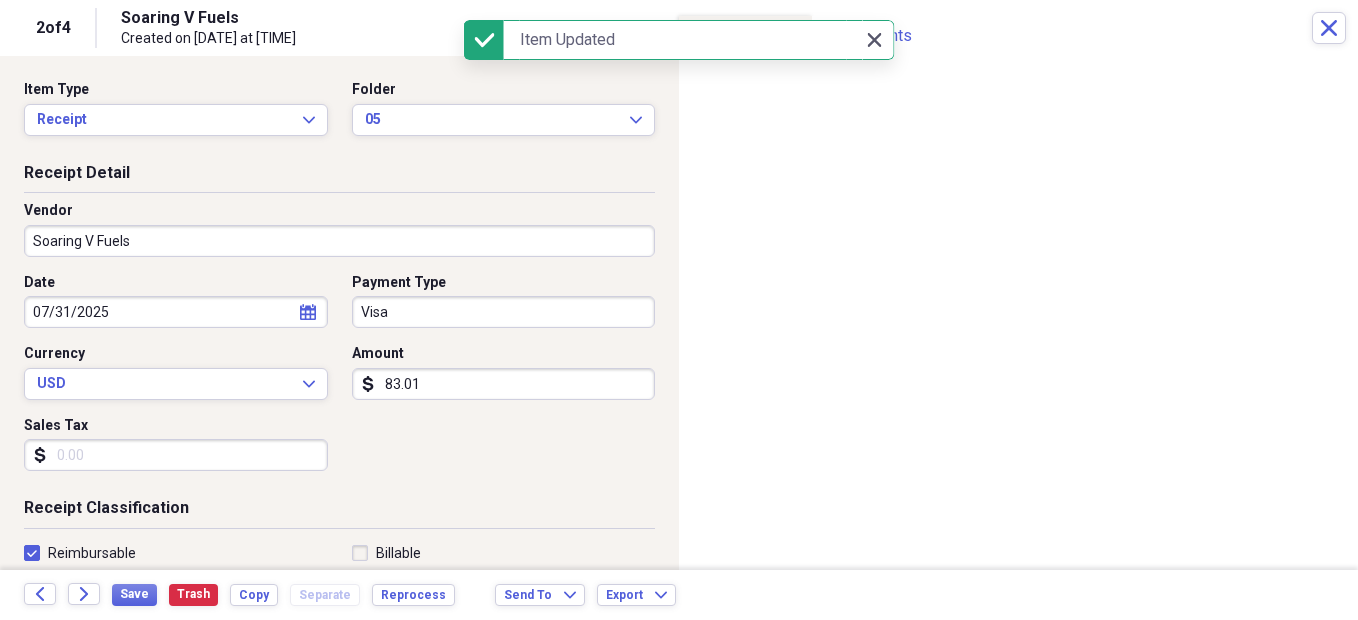 click 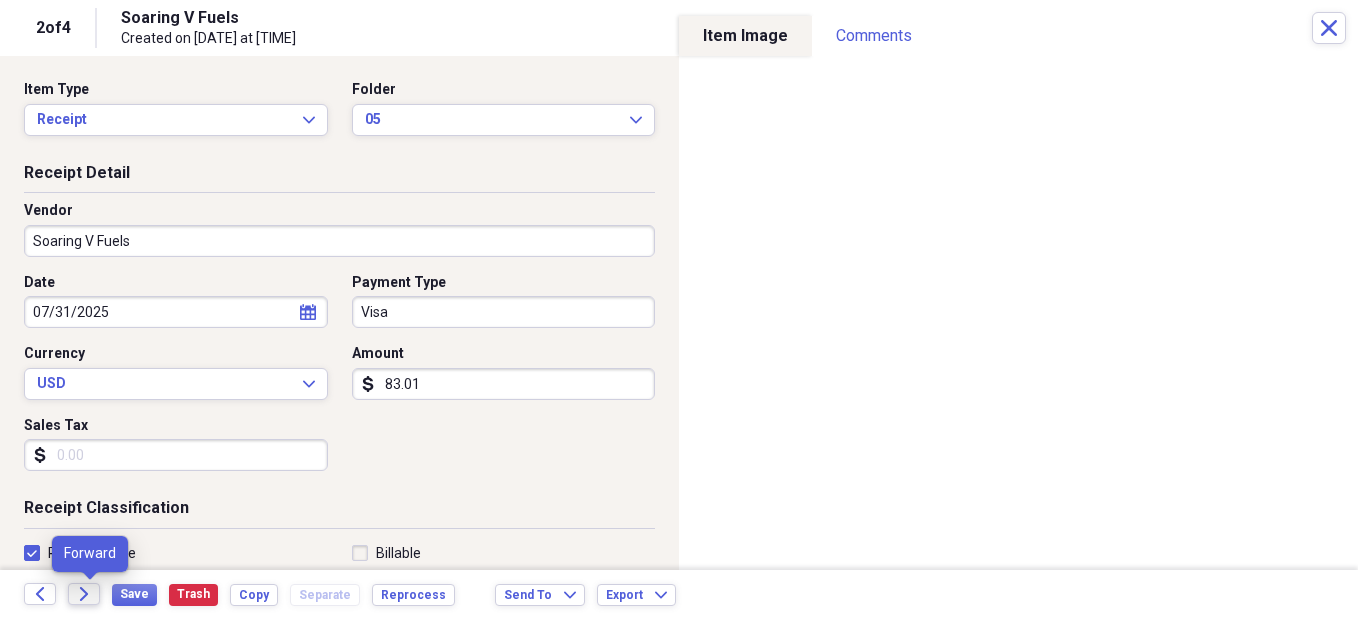 click on "Forward" 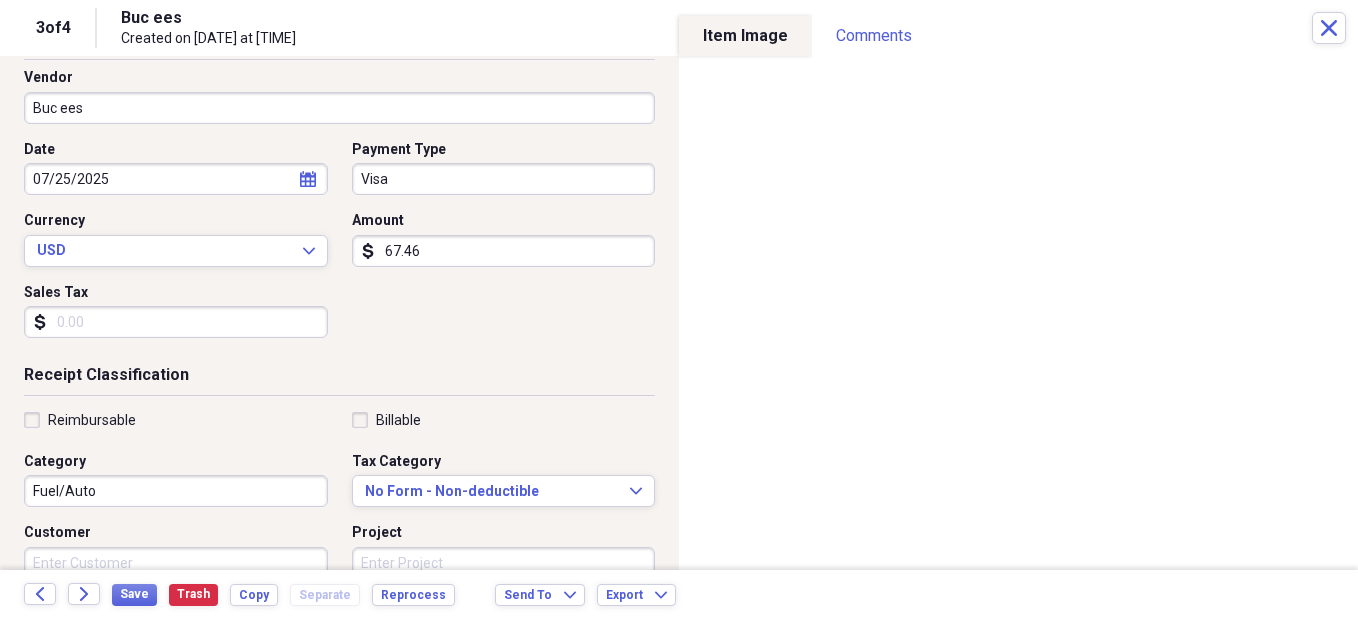 scroll, scrollTop: 300, scrollLeft: 0, axis: vertical 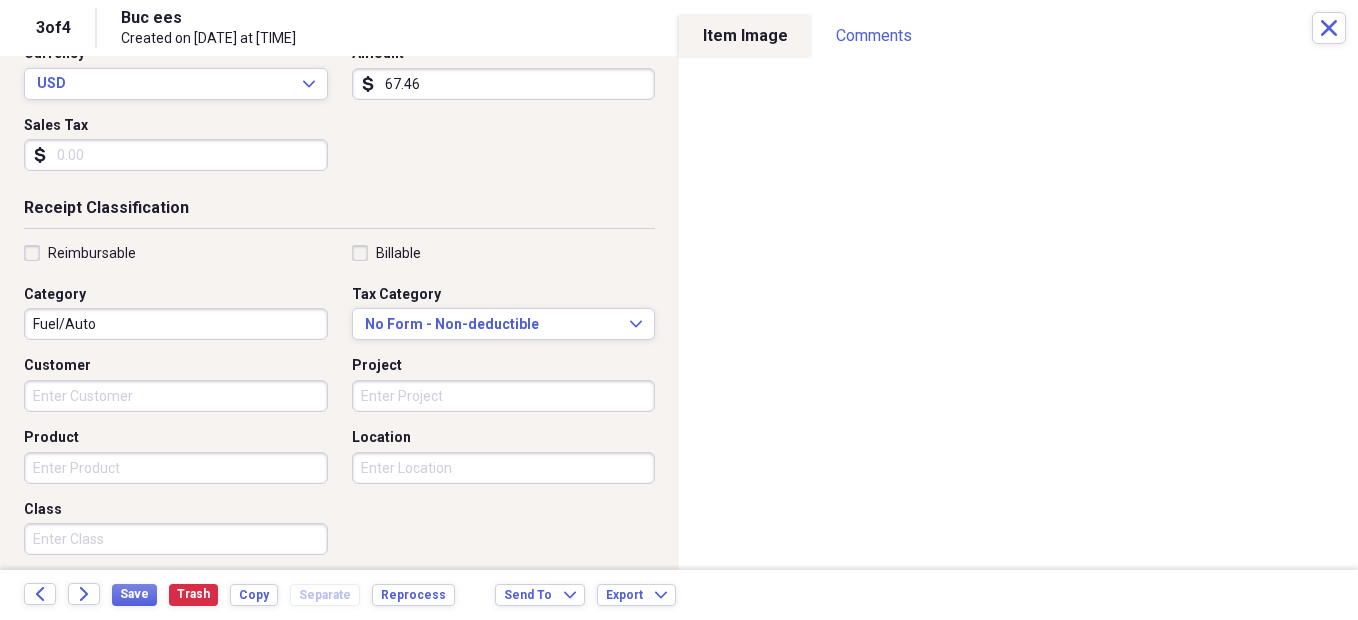 click on "Reimbursable" at bounding box center [92, 253] 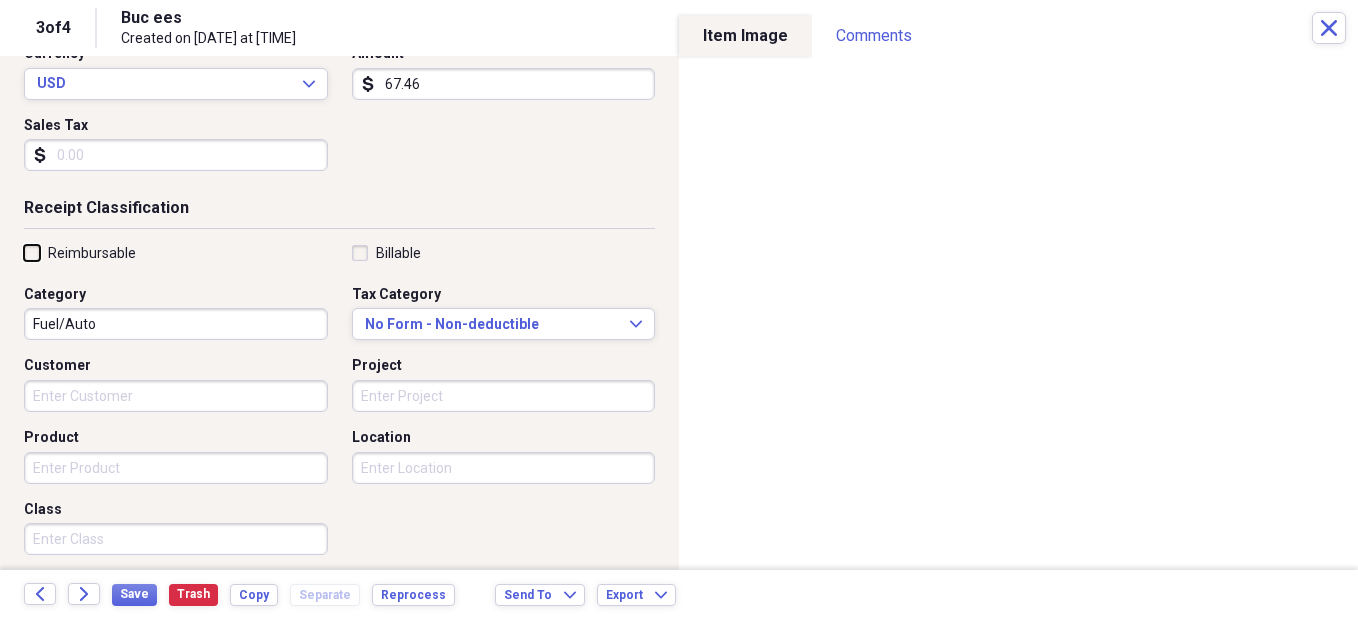 click on "Reimbursable" at bounding box center [24, 252] 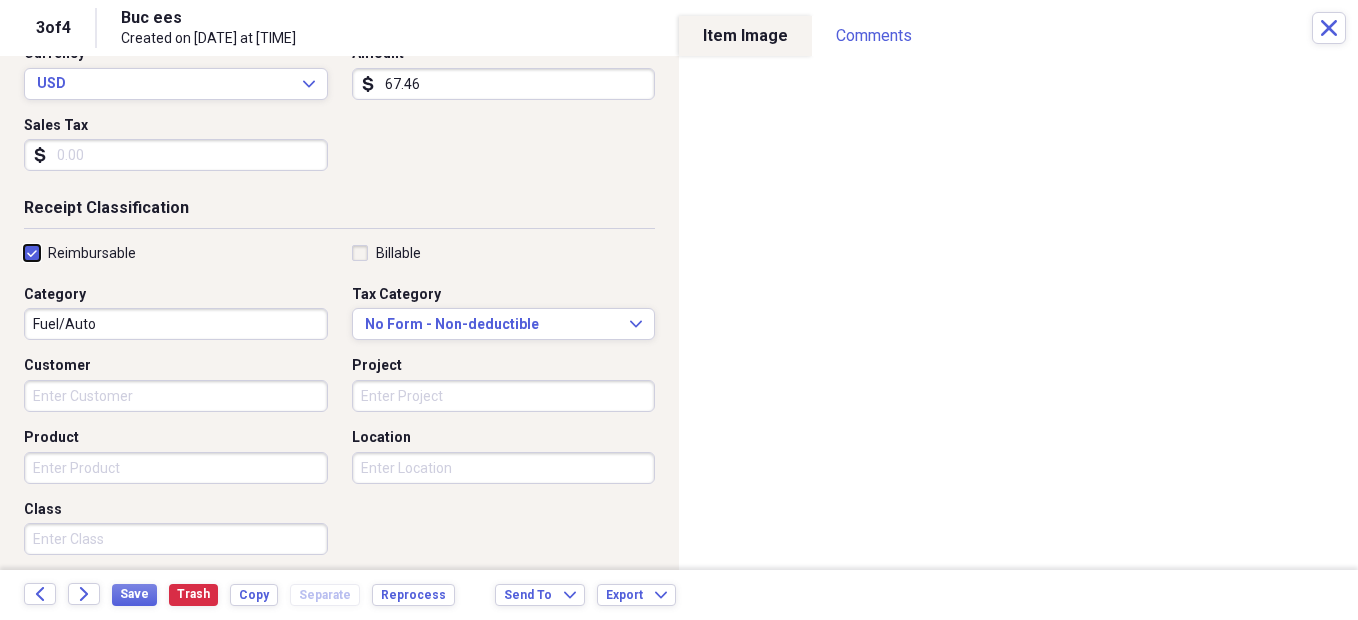 checkbox on "true" 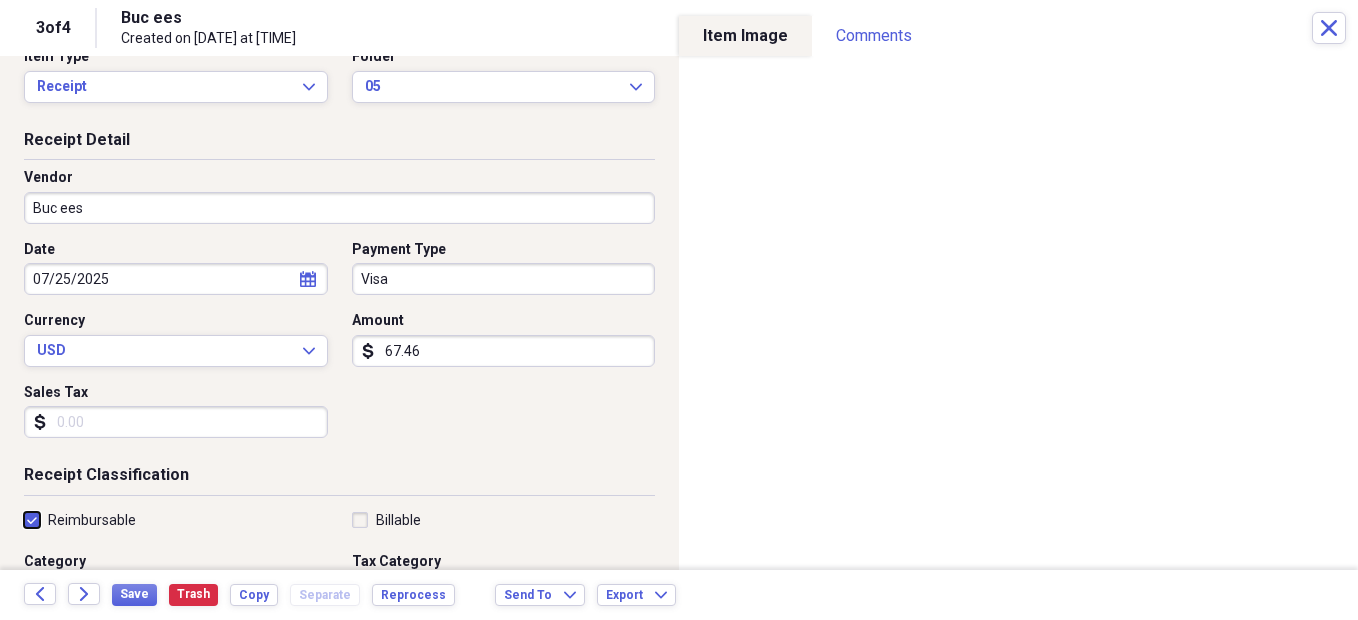scroll, scrollTop: 0, scrollLeft: 0, axis: both 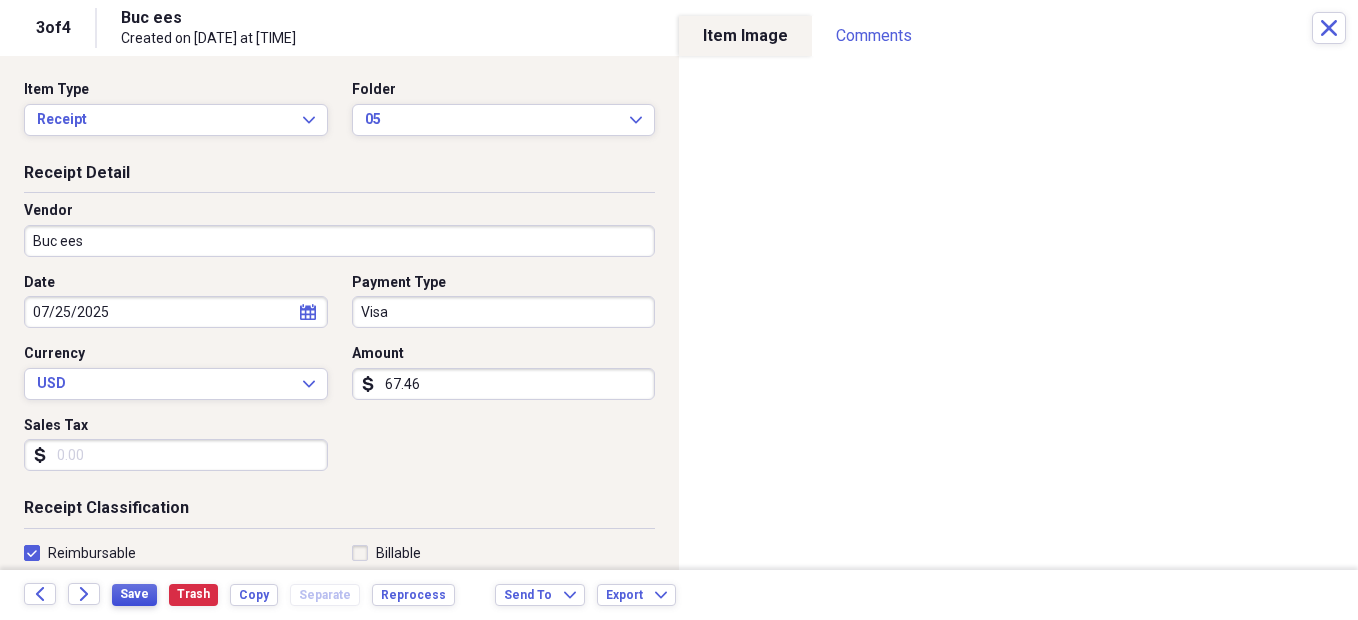 click on "Save" at bounding box center (134, 594) 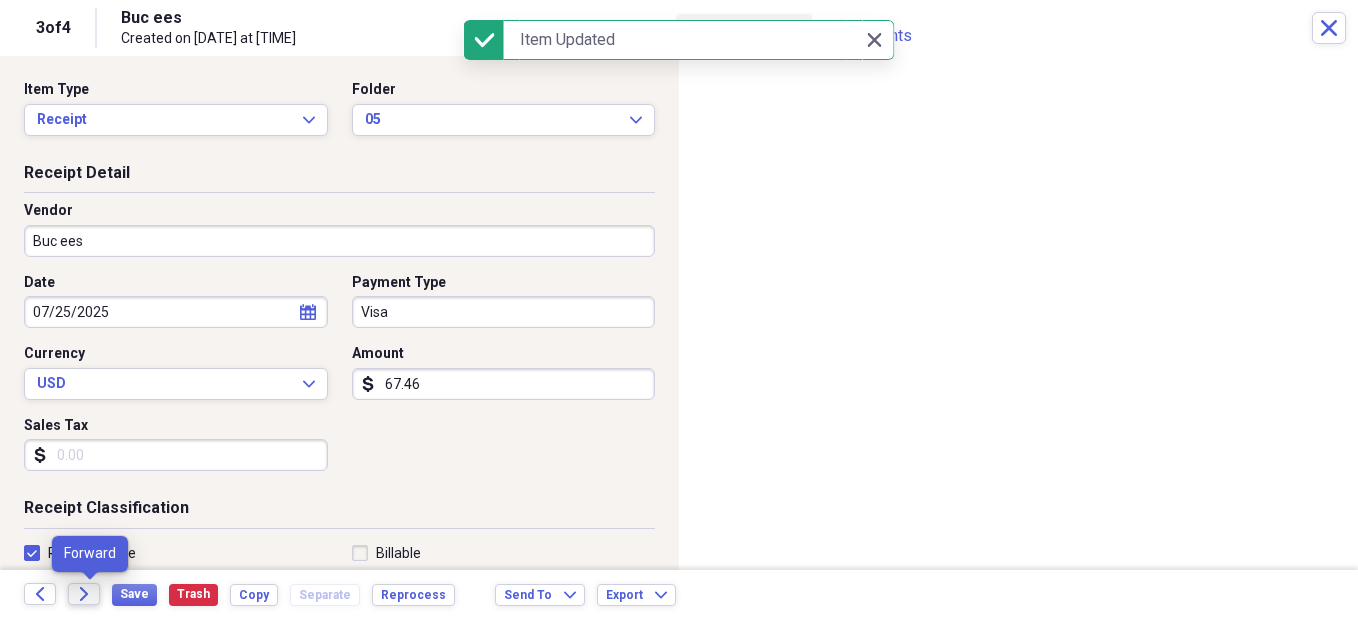 click on "Forward" 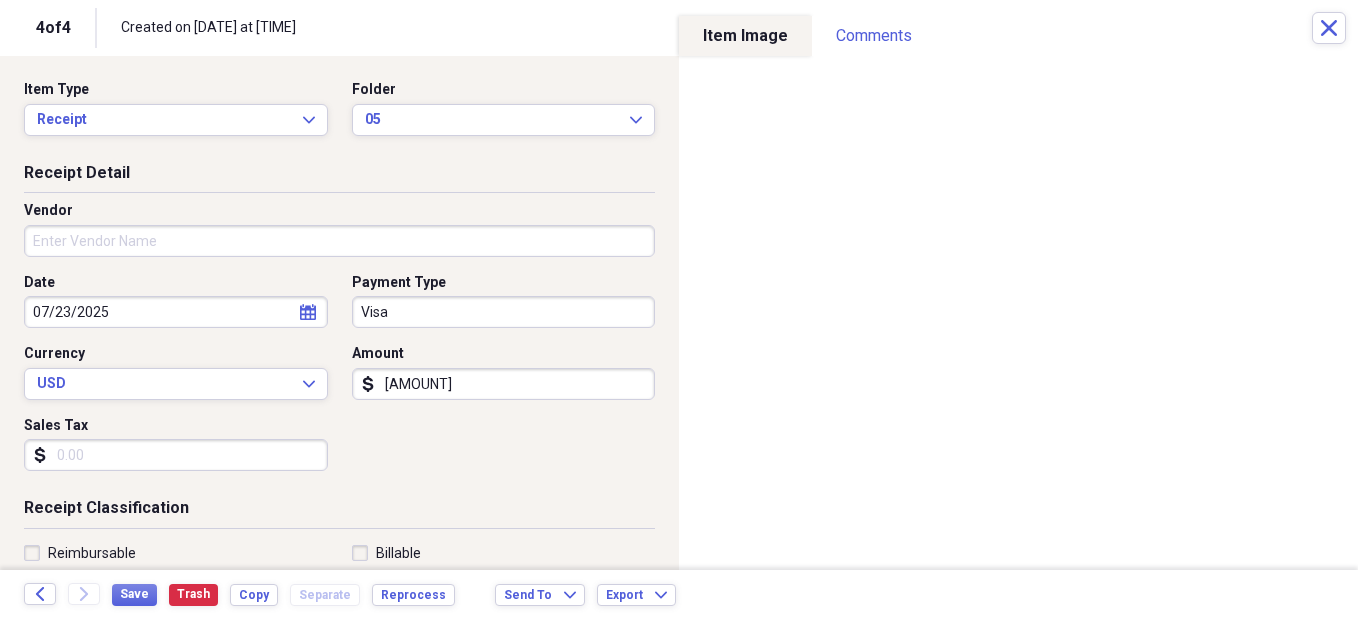 click on "Vendor" at bounding box center (339, 241) 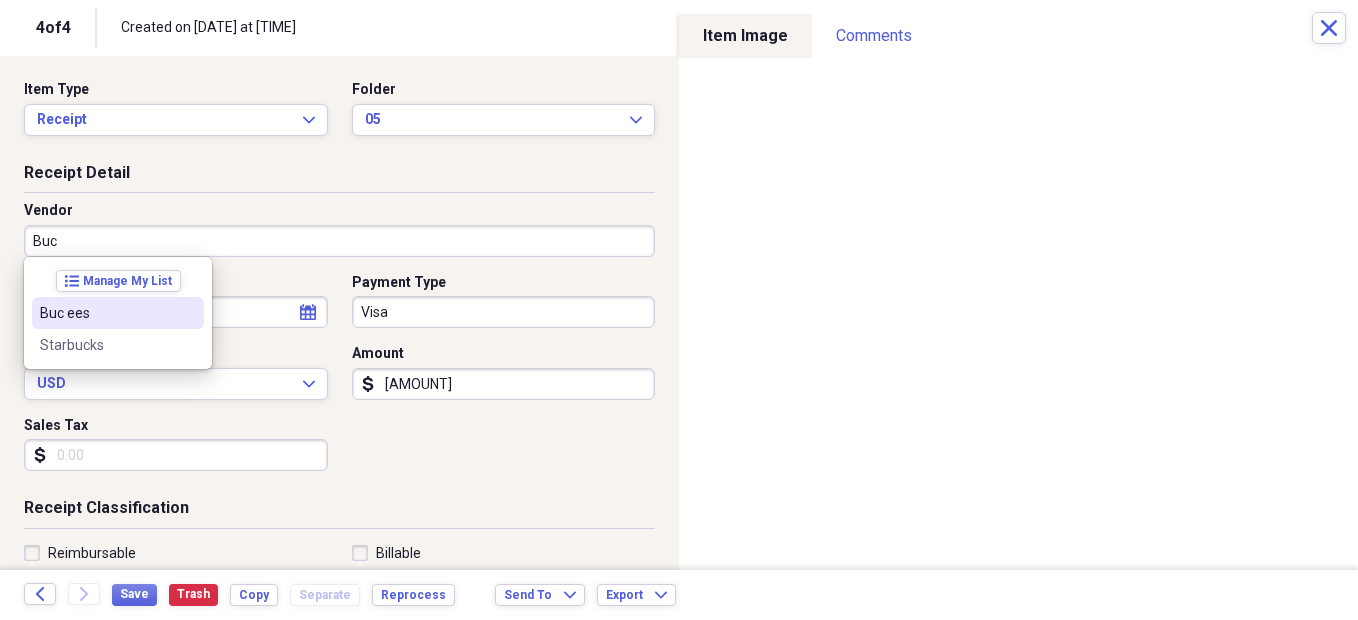 click on "Buc ees" at bounding box center [118, 313] 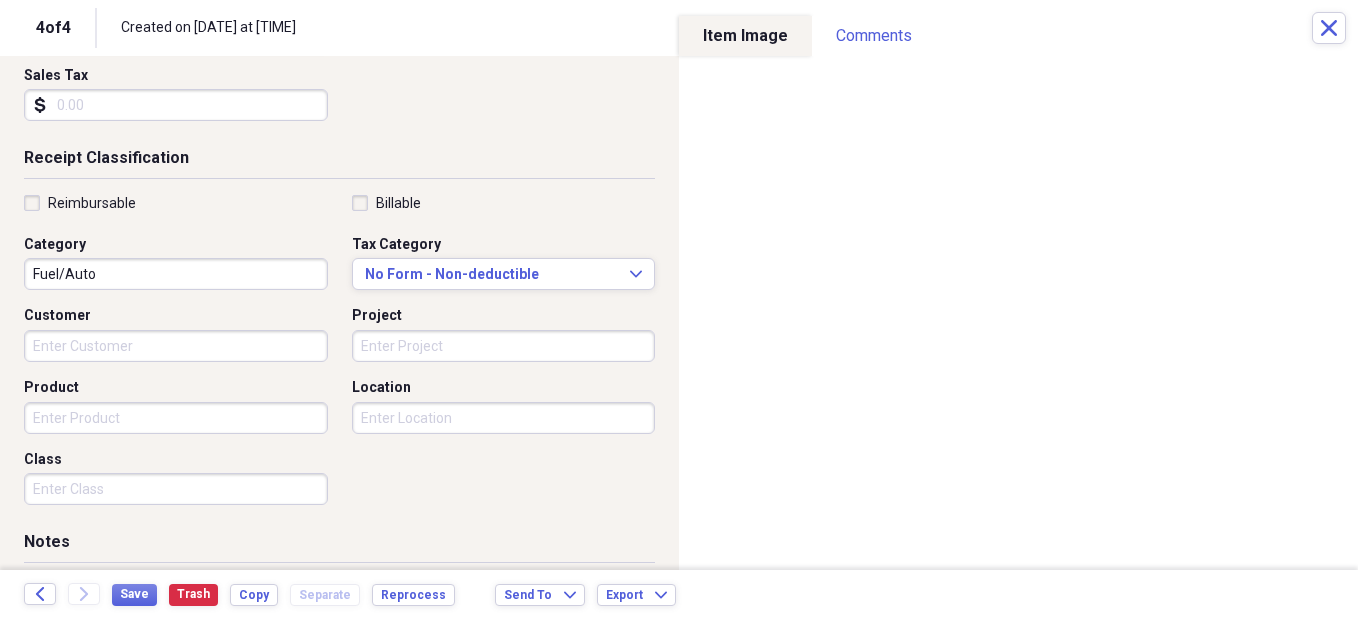 scroll, scrollTop: 400, scrollLeft: 0, axis: vertical 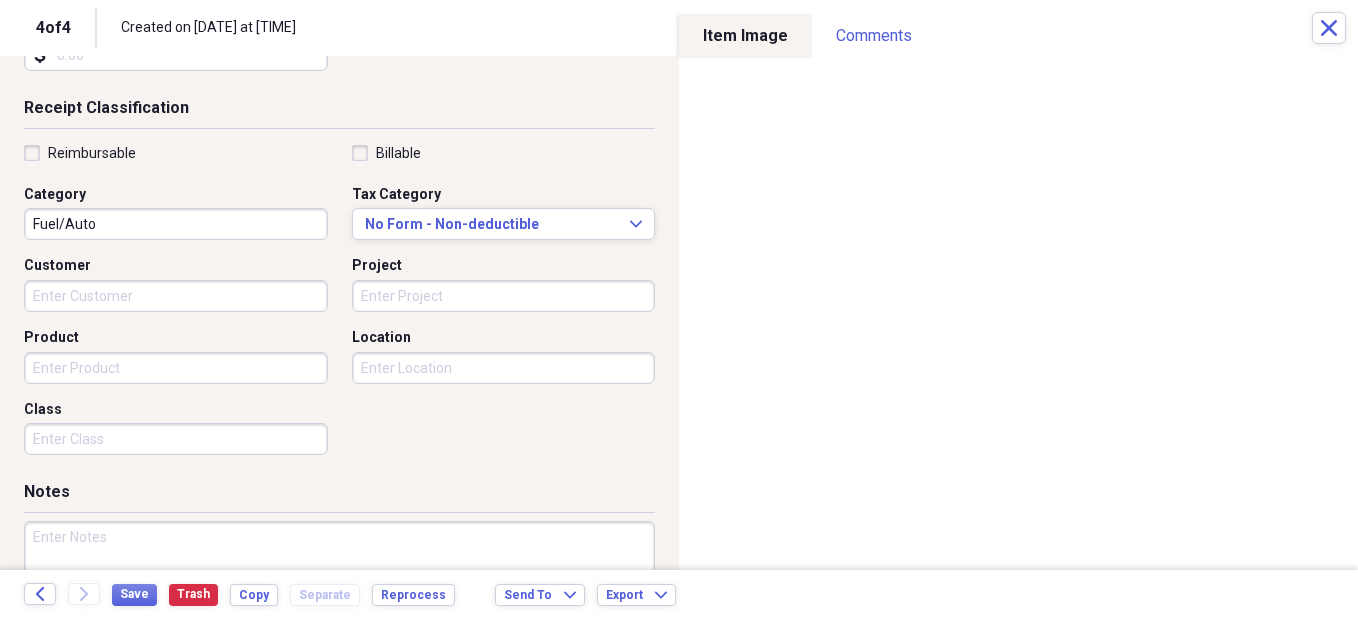 click on "Reimbursable" at bounding box center [80, 153] 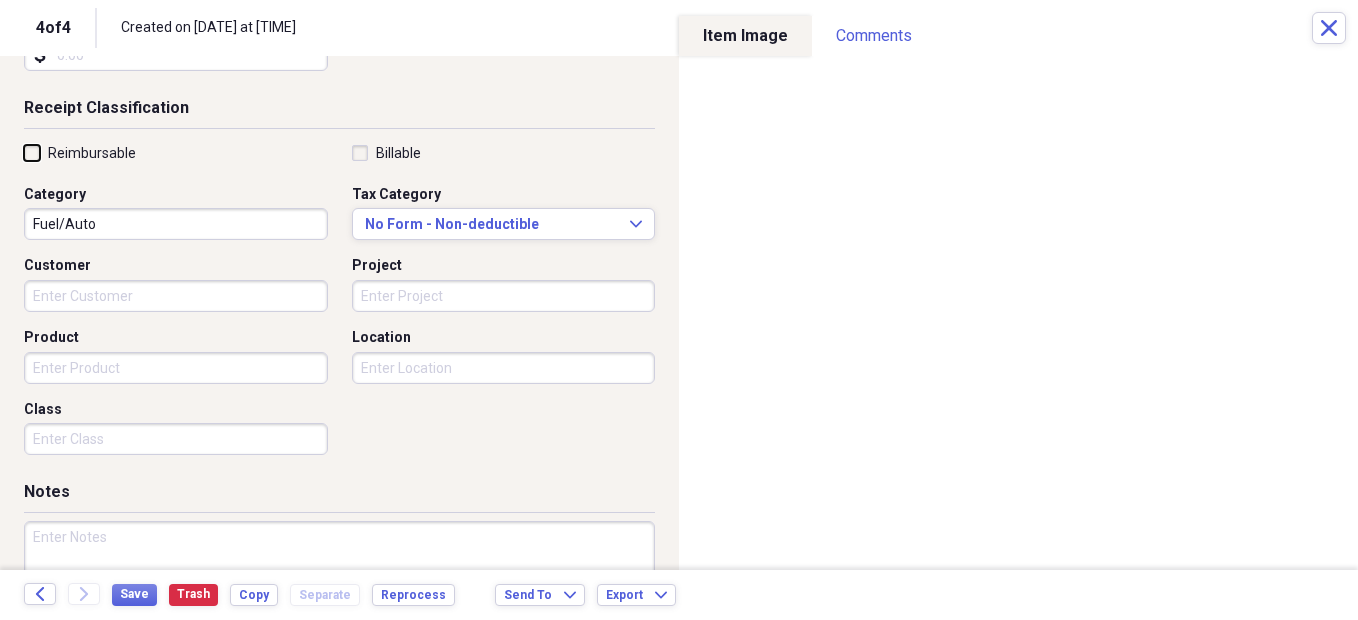 click on "Reimbursable" at bounding box center [24, 152] 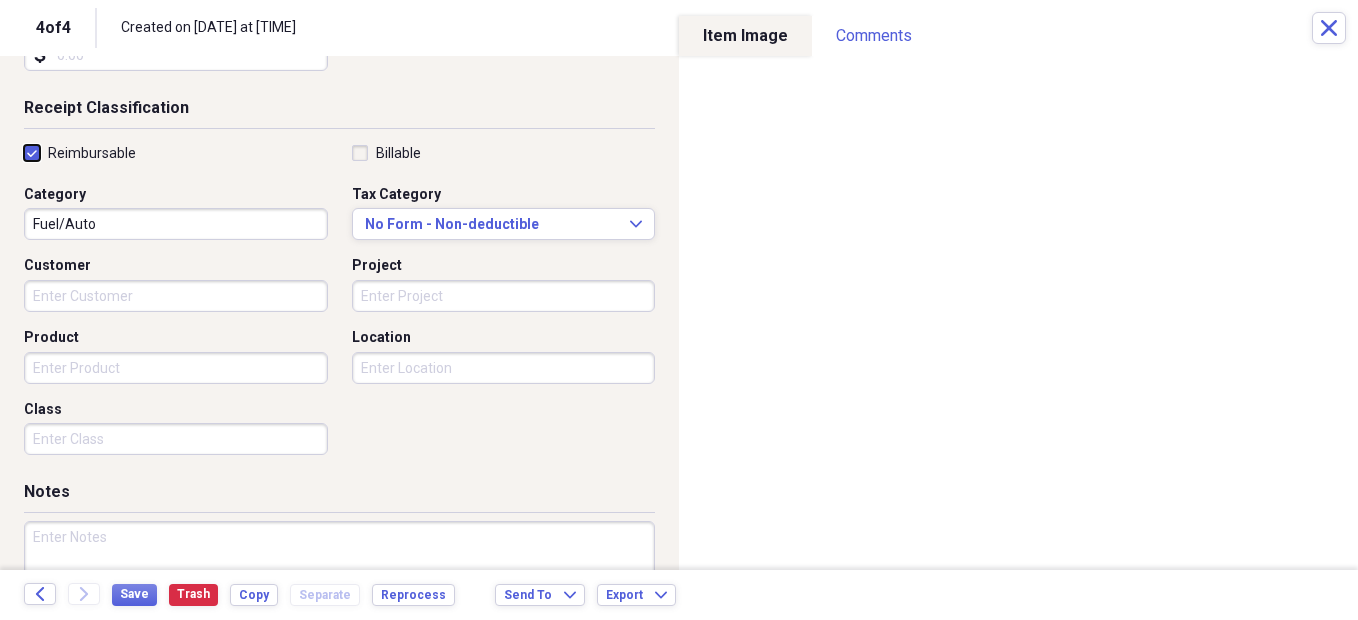 checkbox on "true" 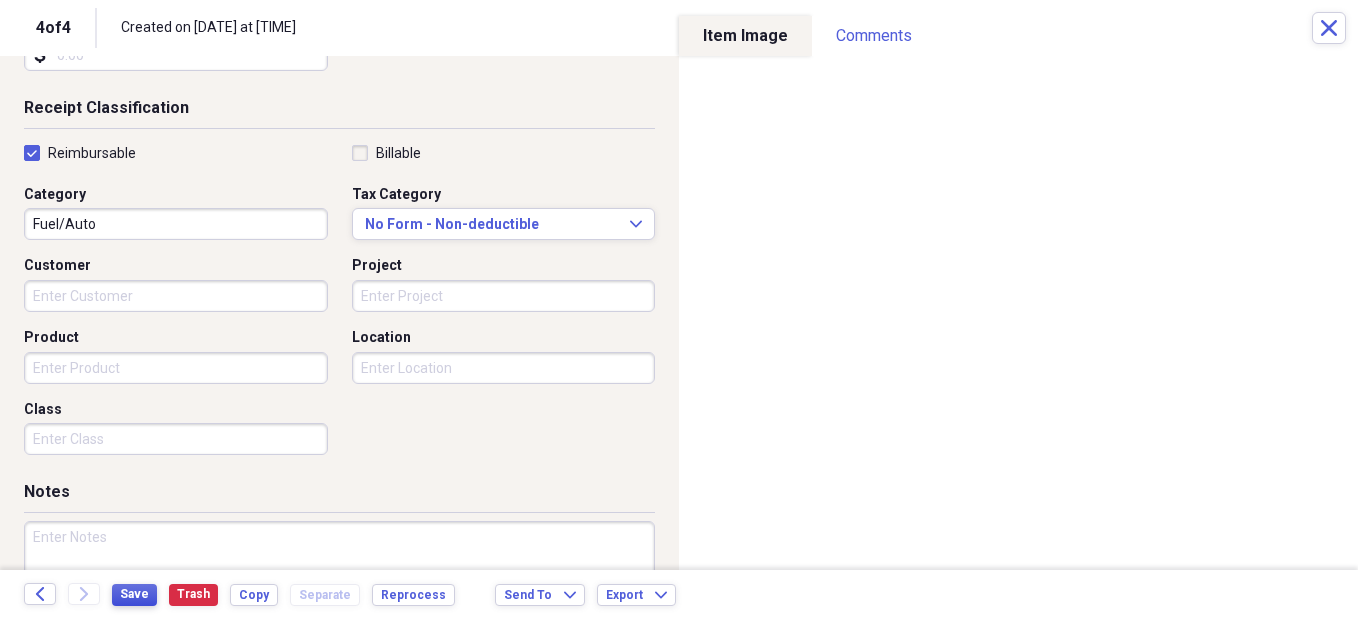 click on "Save" at bounding box center [134, 594] 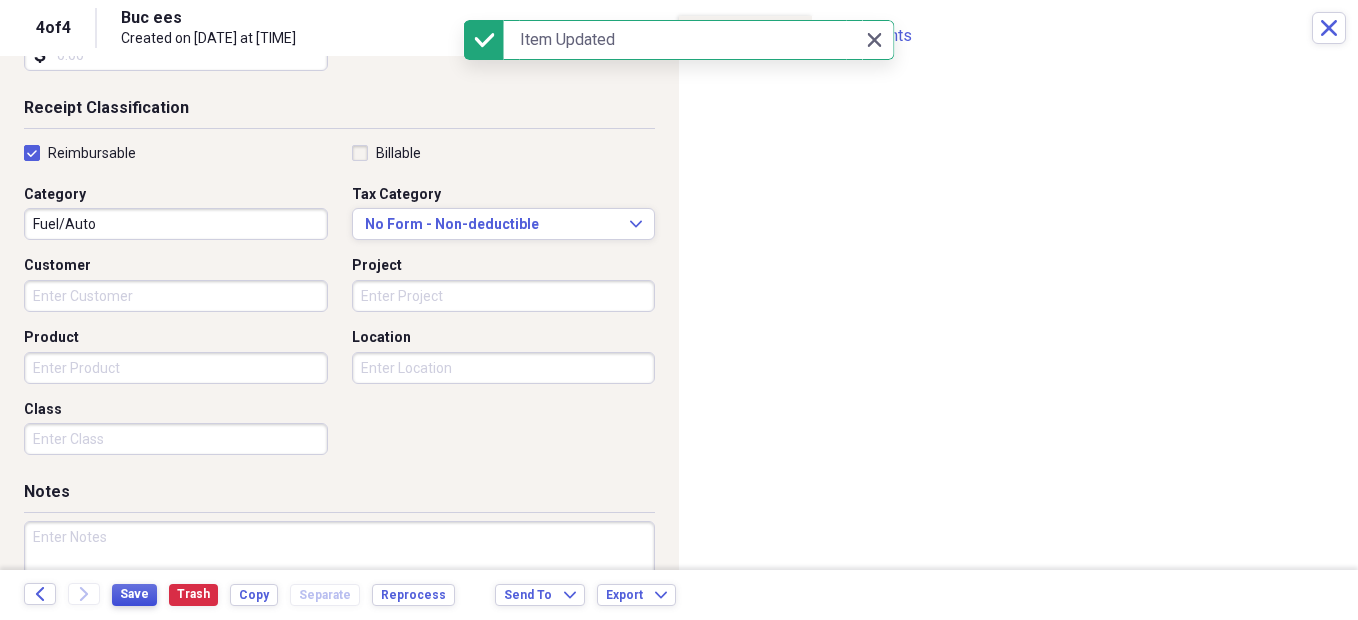scroll, scrollTop: 0, scrollLeft: 0, axis: both 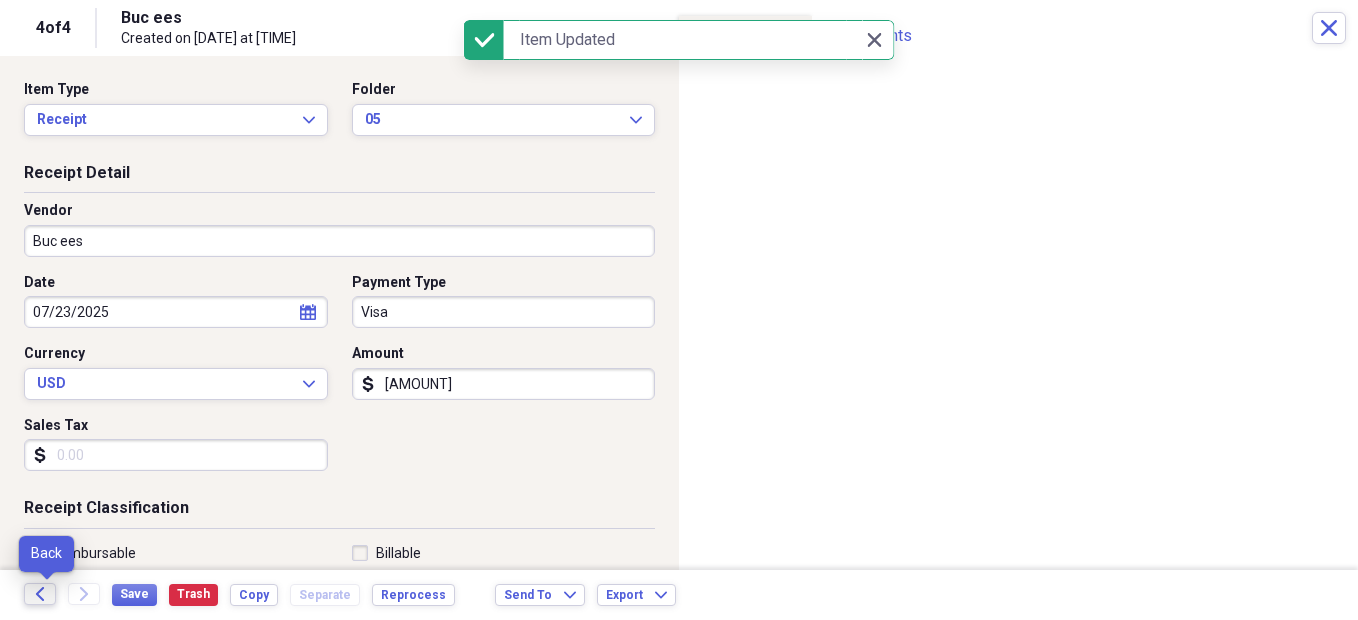 click on "Back" 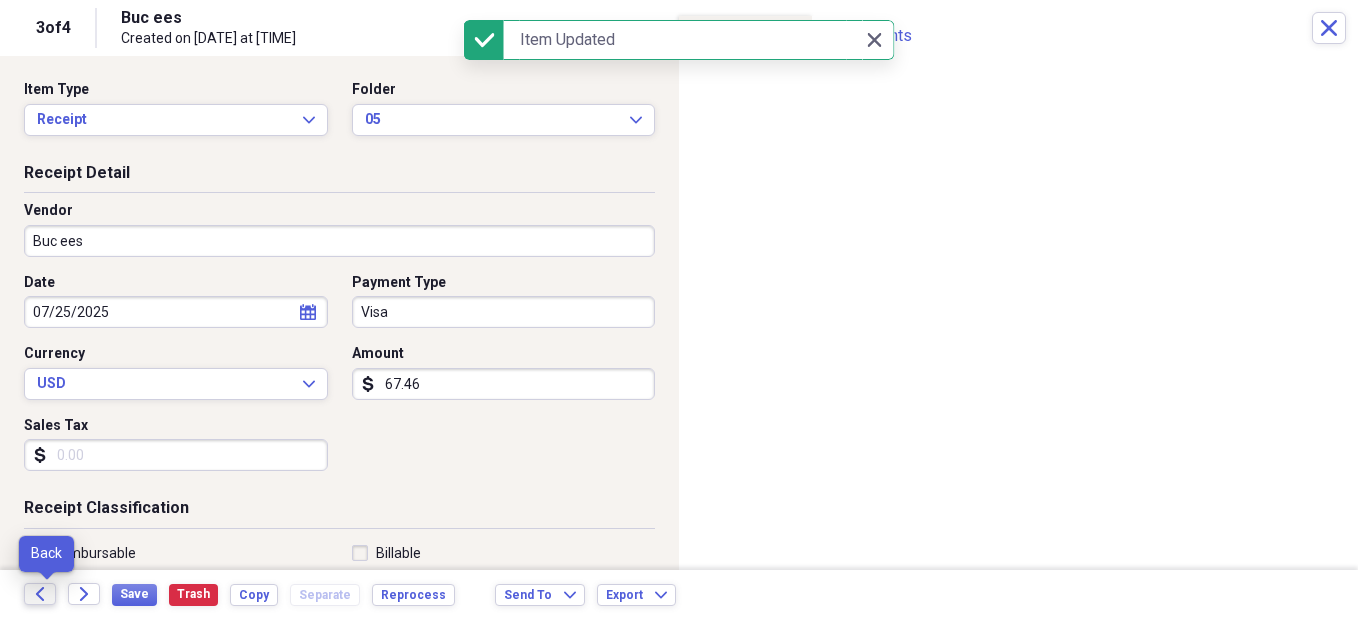 click on "Back" 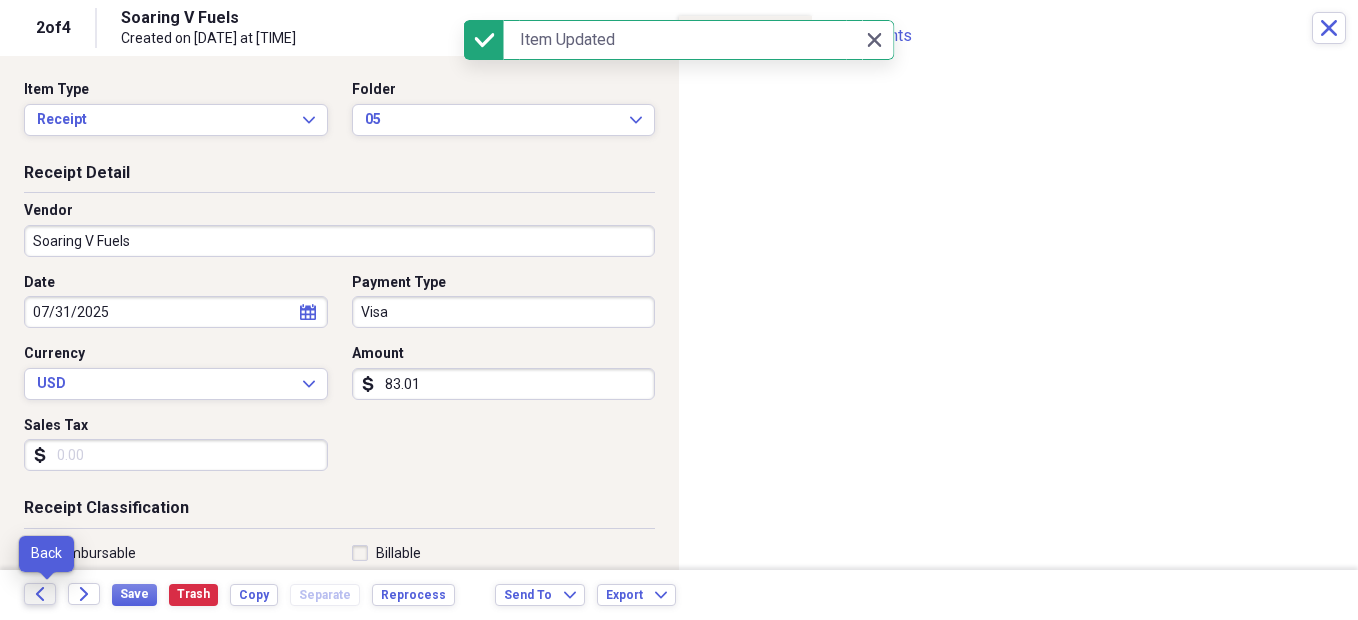 click on "Back" 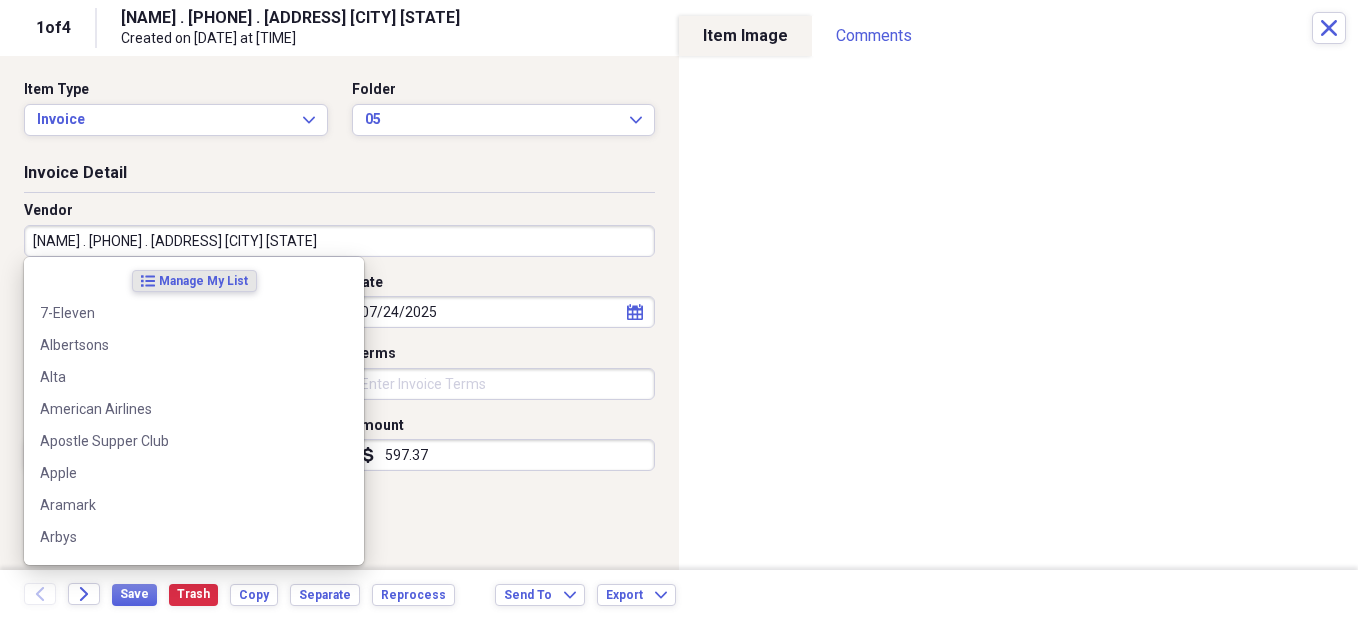 drag, startPoint x: 508, startPoint y: 237, endPoint x: 59, endPoint y: 254, distance: 449.32172 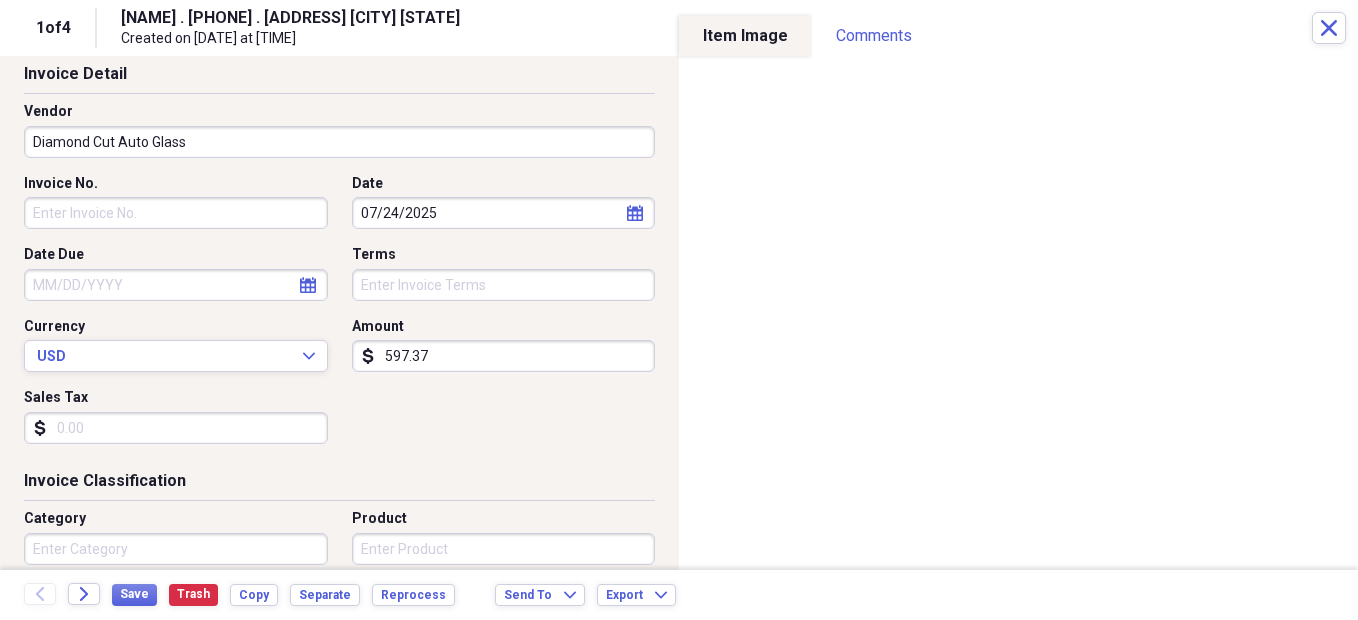 scroll, scrollTop: 100, scrollLeft: 0, axis: vertical 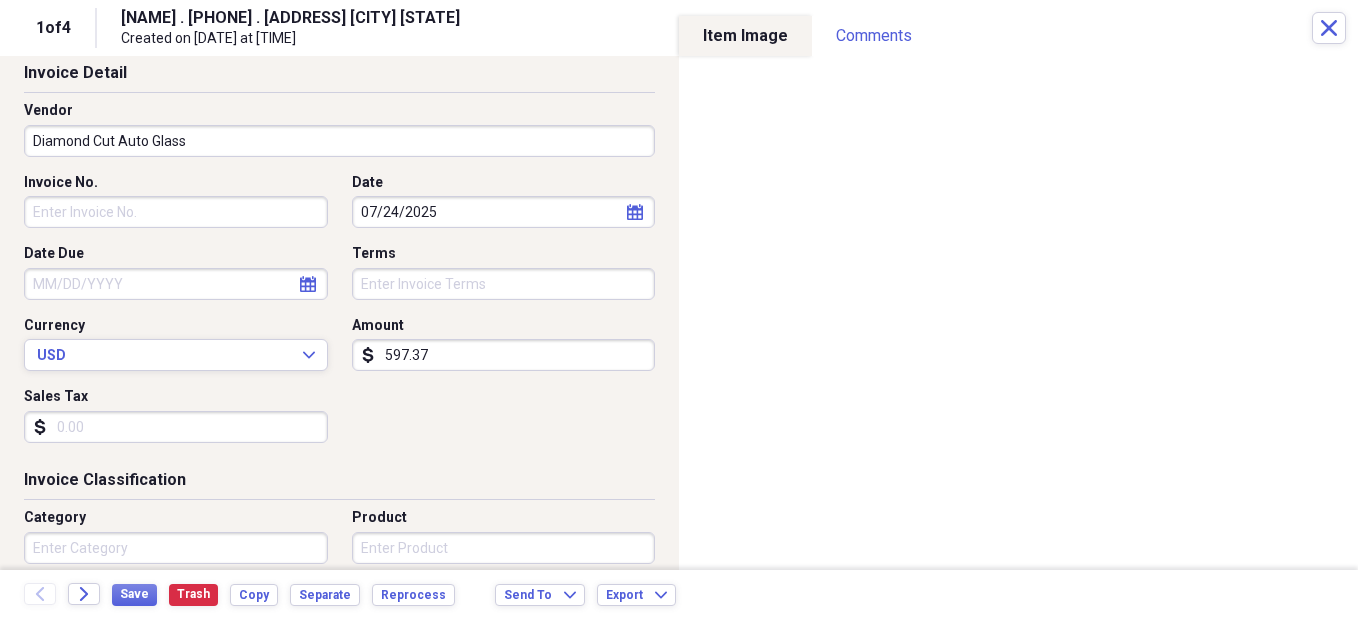 type on "Diamond Cut Auto Glass" 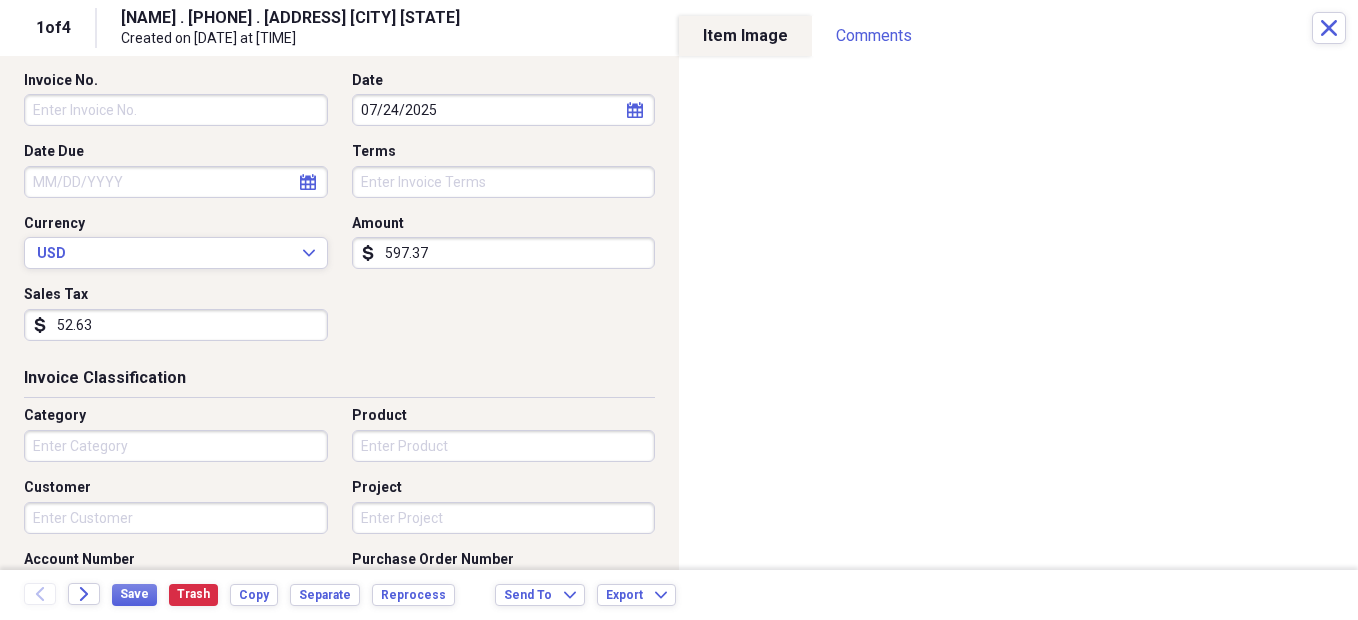 scroll, scrollTop: 0, scrollLeft: 0, axis: both 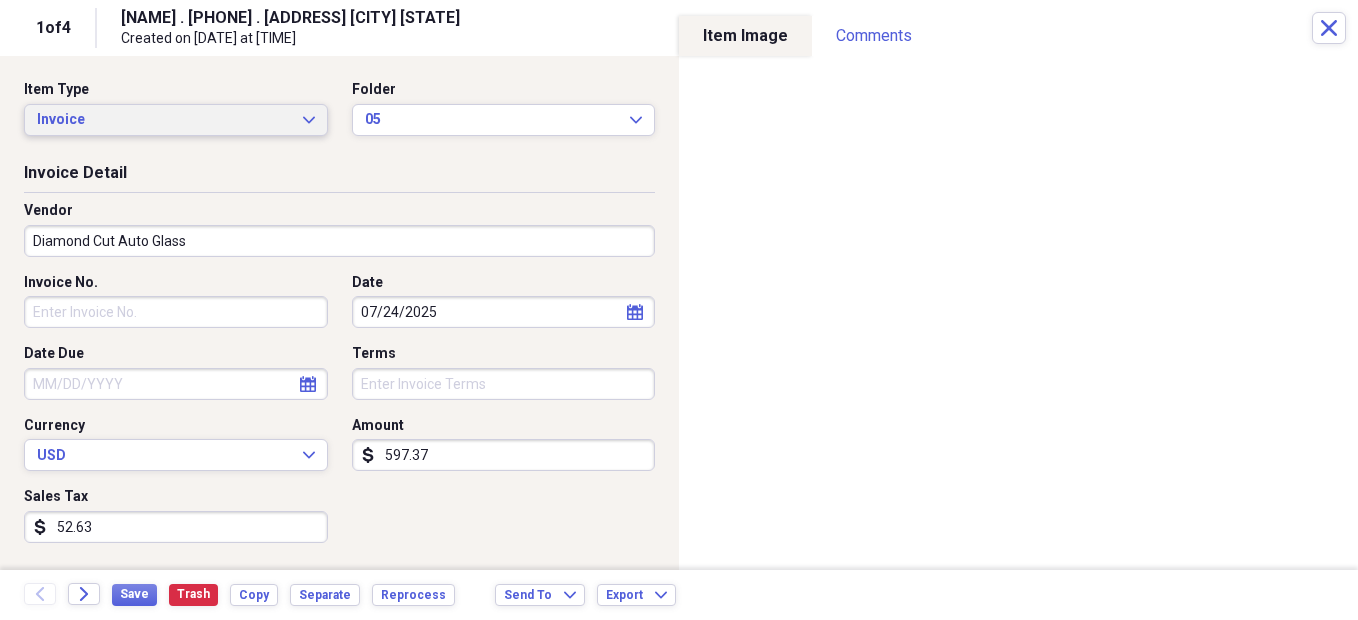 type on "52.63" 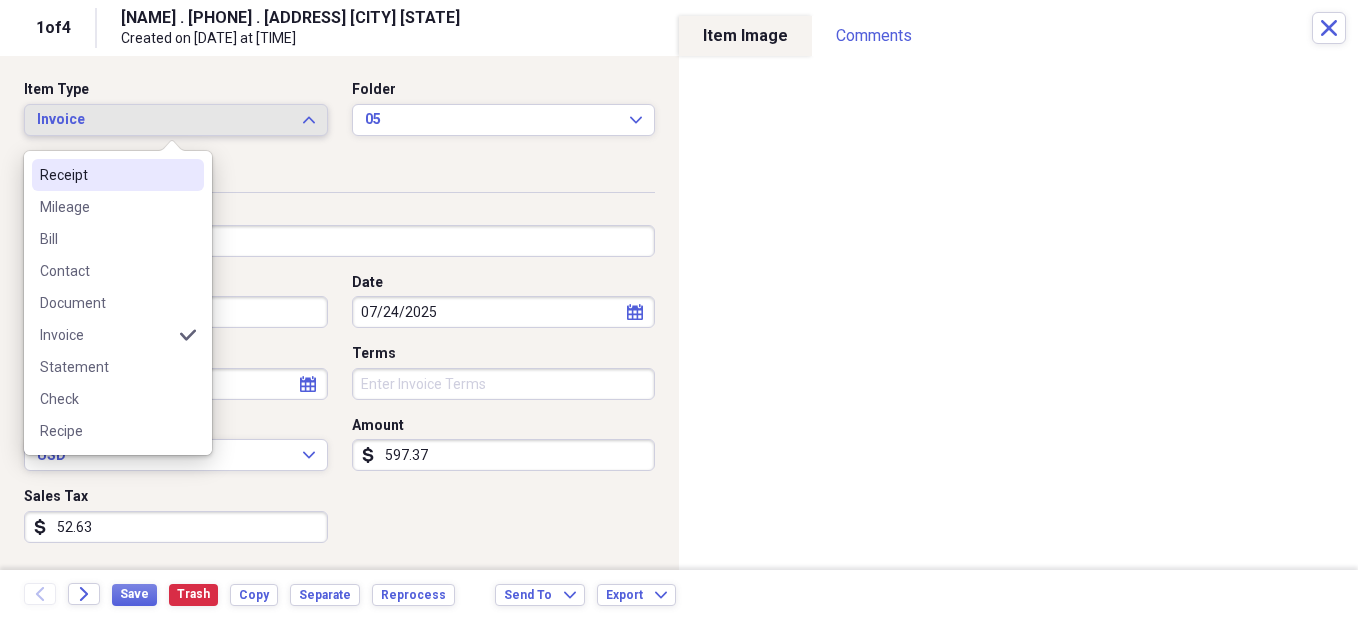 click on "Receipt" at bounding box center (106, 175) 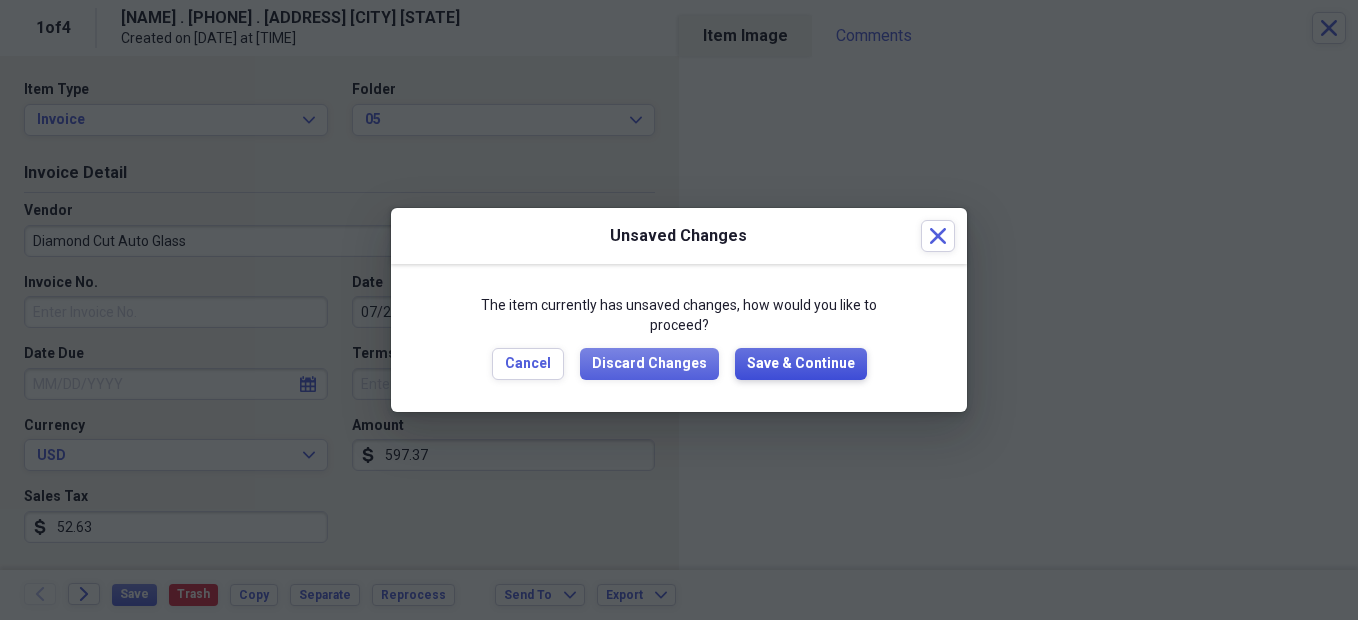 click on "Save & Continue" at bounding box center [801, 364] 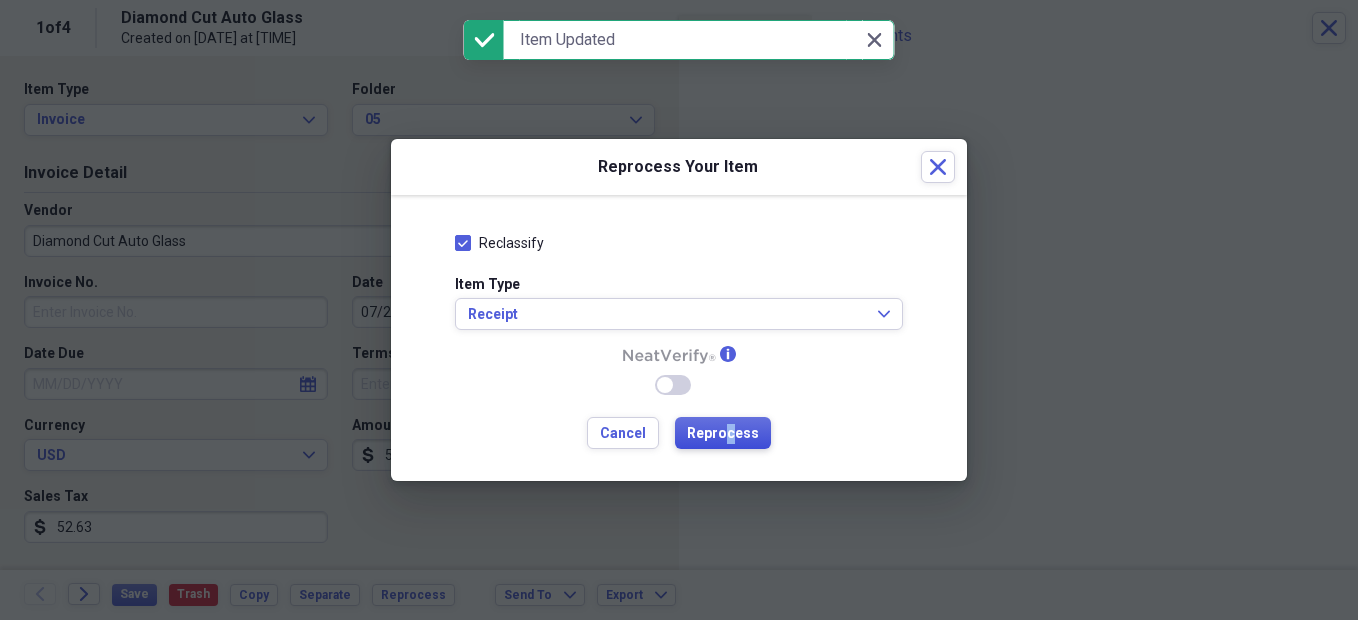 click on "Reprocess" at bounding box center (723, 434) 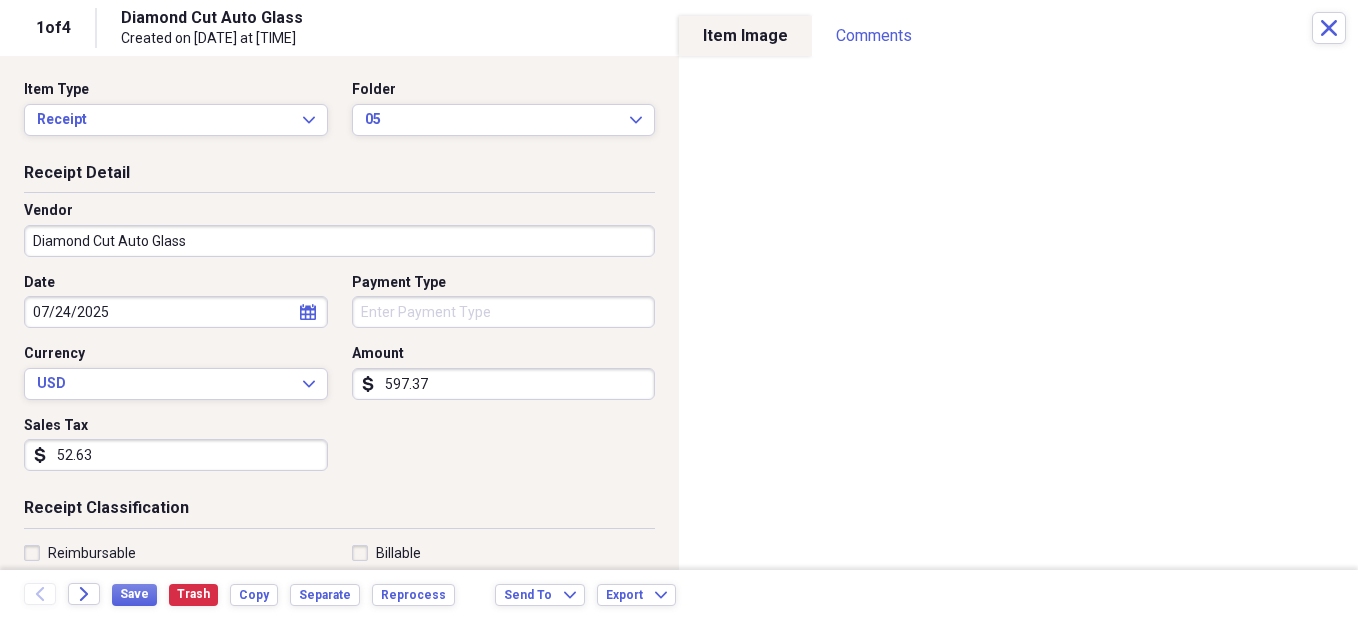 type on "Credit" 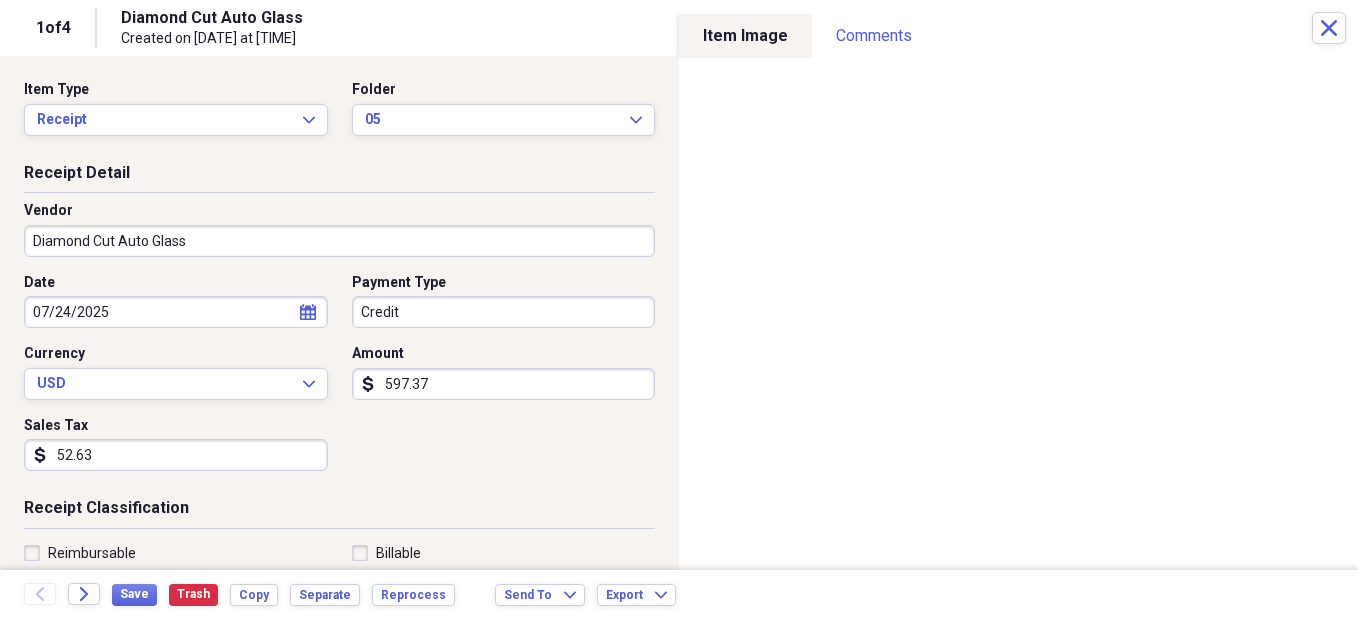 type on "650.00" 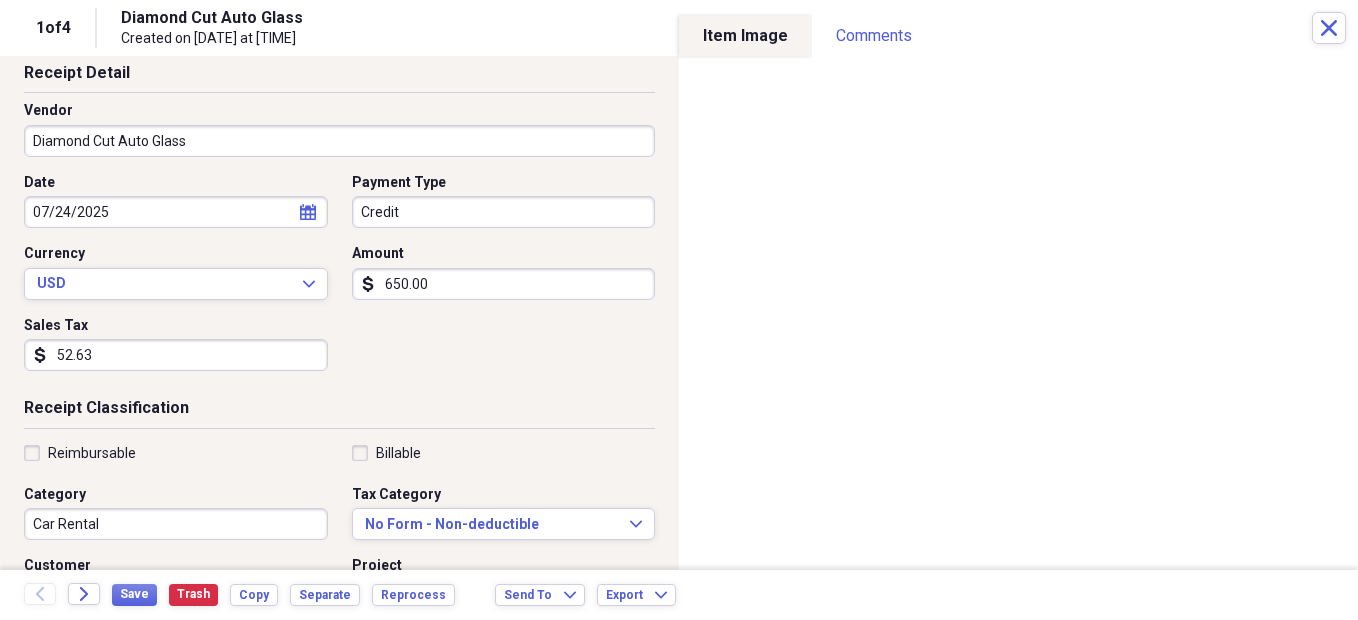 scroll, scrollTop: 300, scrollLeft: 0, axis: vertical 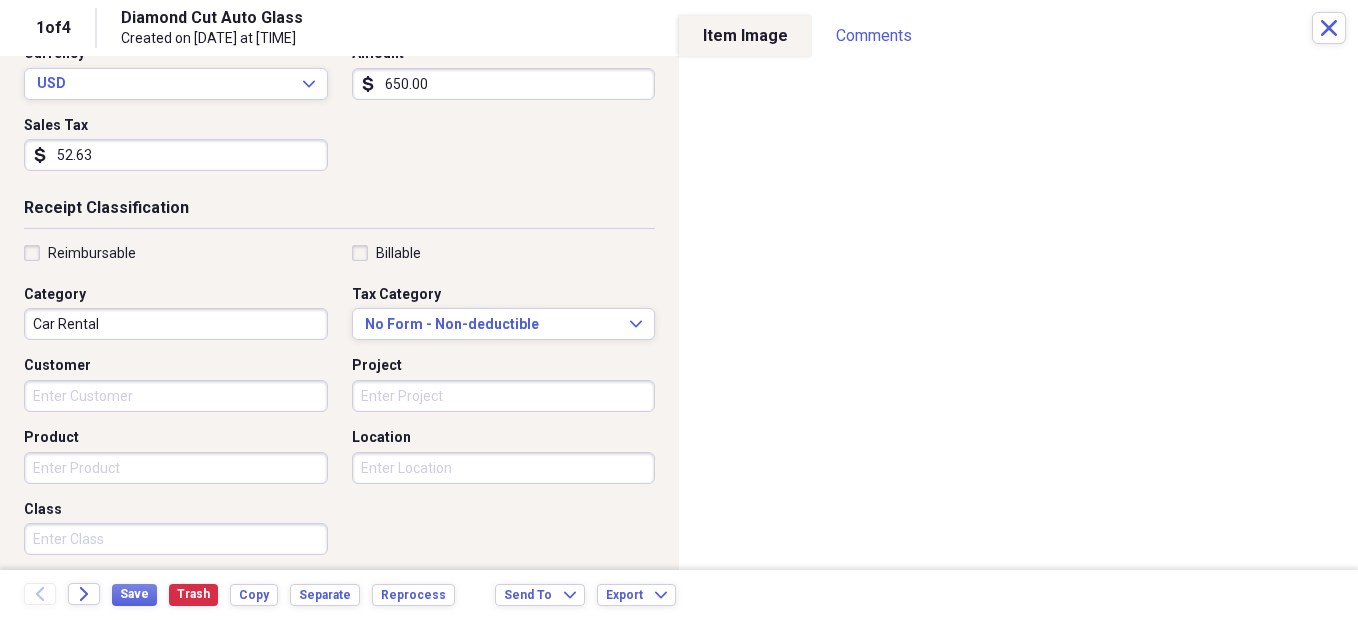 click on "Reimbursable" at bounding box center (92, 253) 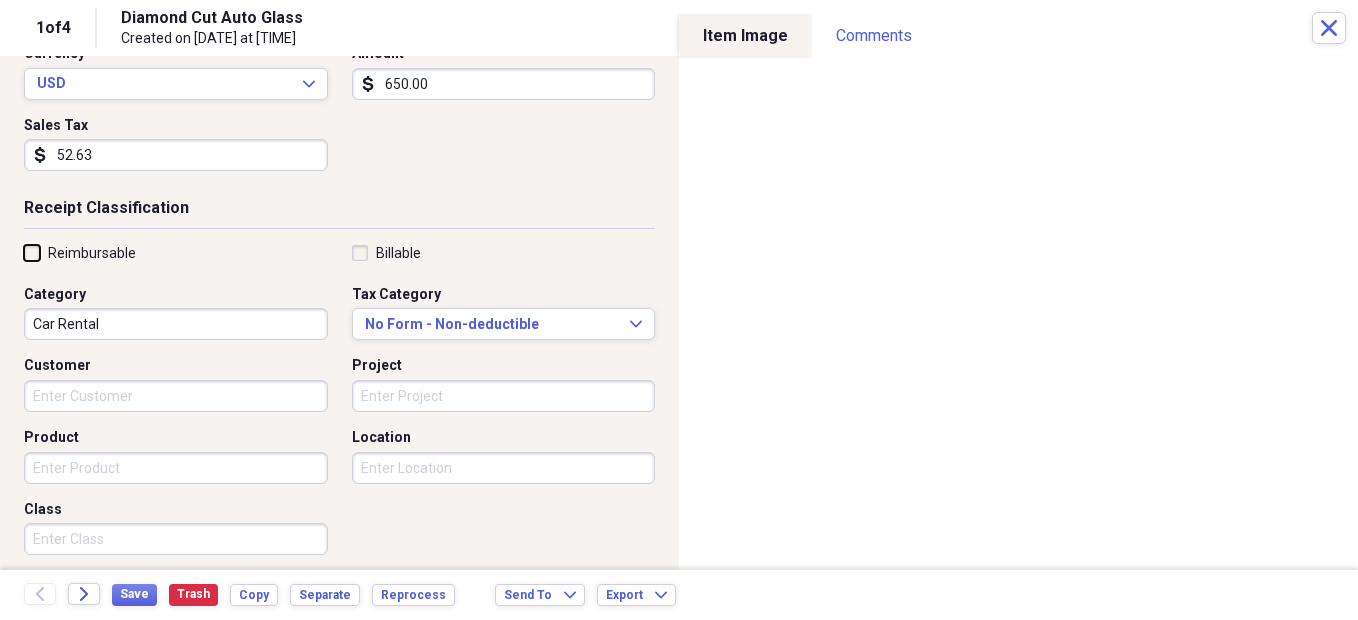 click on "Reimbursable" at bounding box center (24, 252) 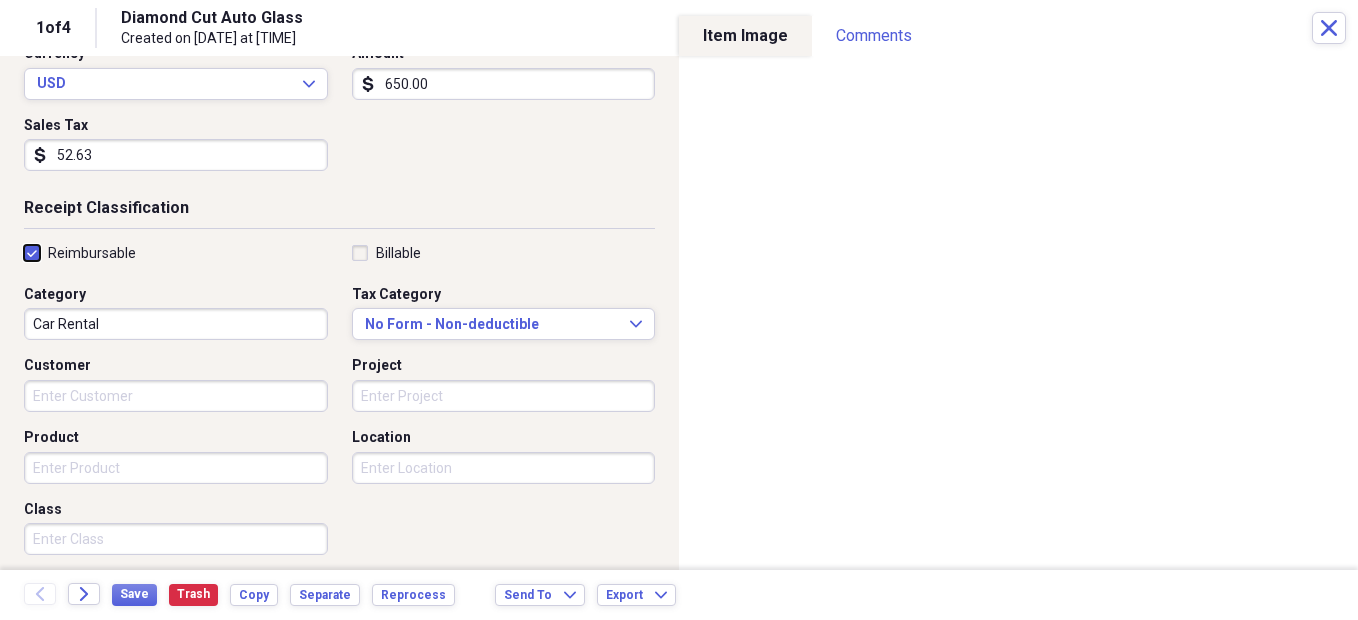 checkbox on "true" 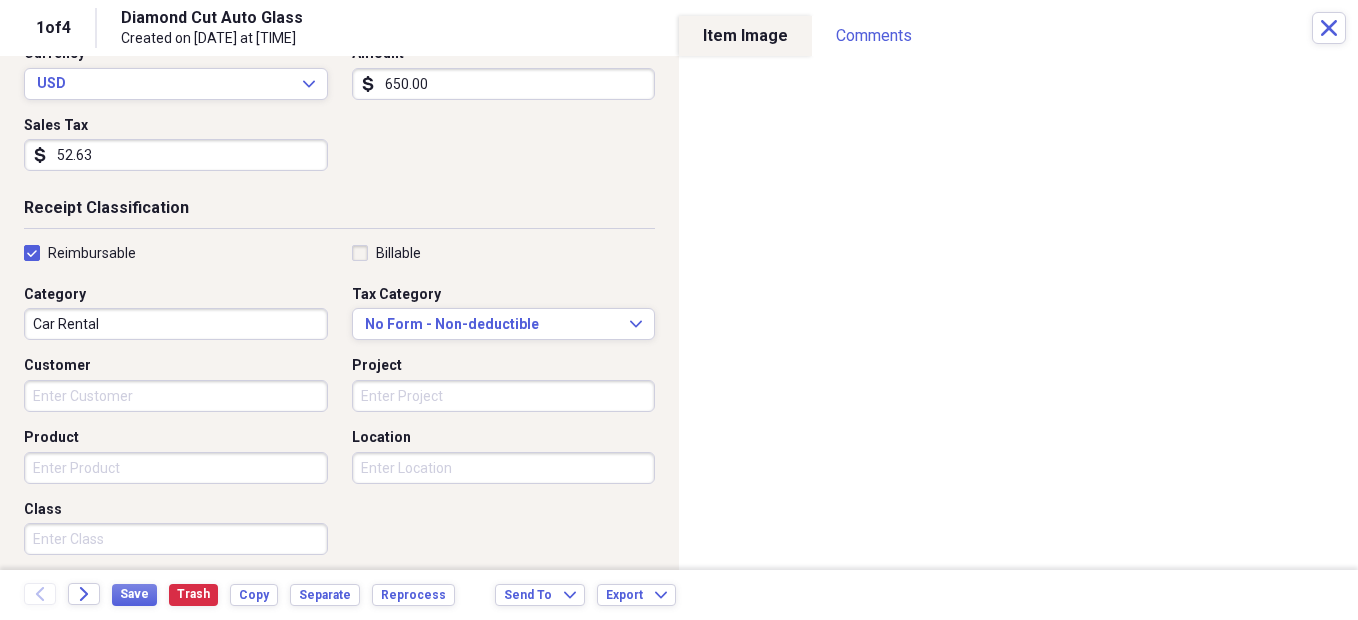 drag, startPoint x: 87, startPoint y: 320, endPoint x: 106, endPoint y: 314, distance: 19.924858 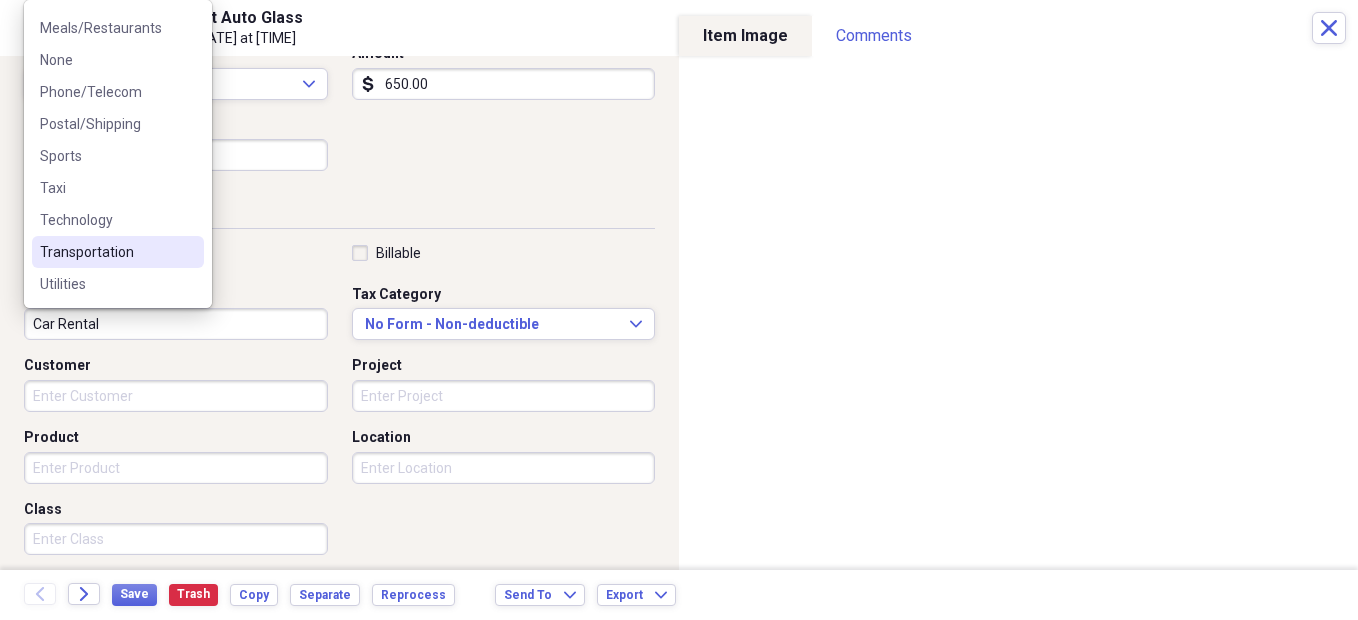 scroll, scrollTop: 0, scrollLeft: 0, axis: both 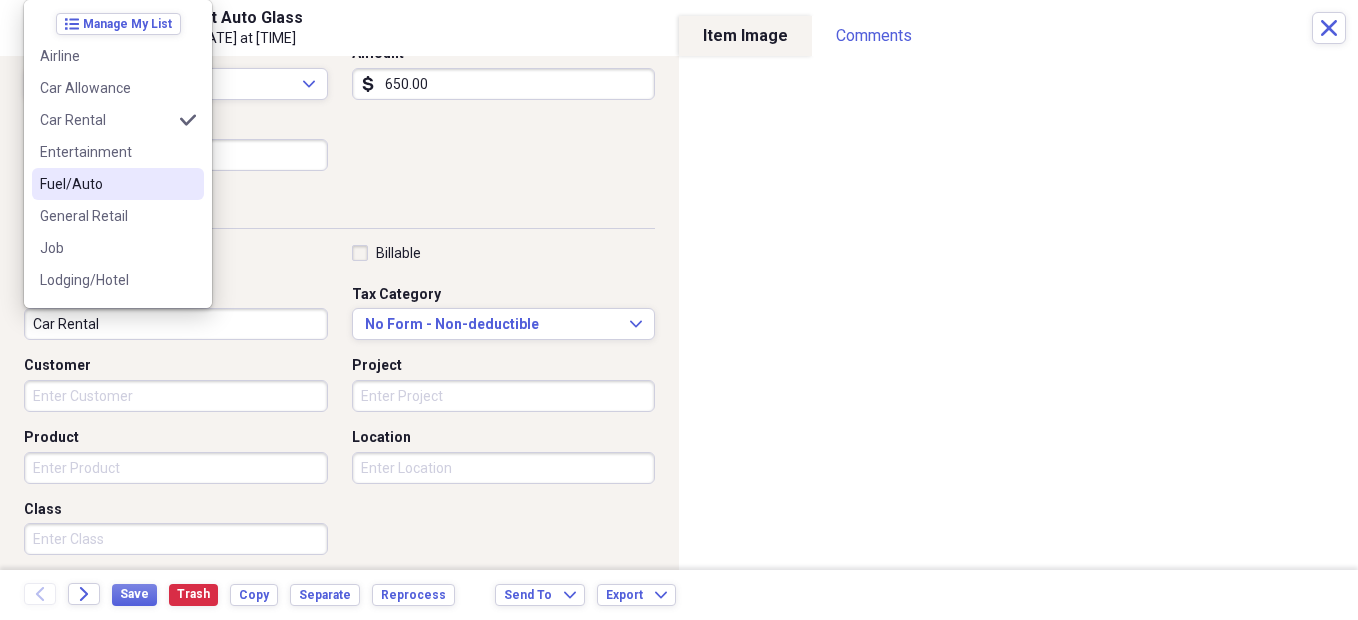 click on "Fuel/Auto" at bounding box center [106, 184] 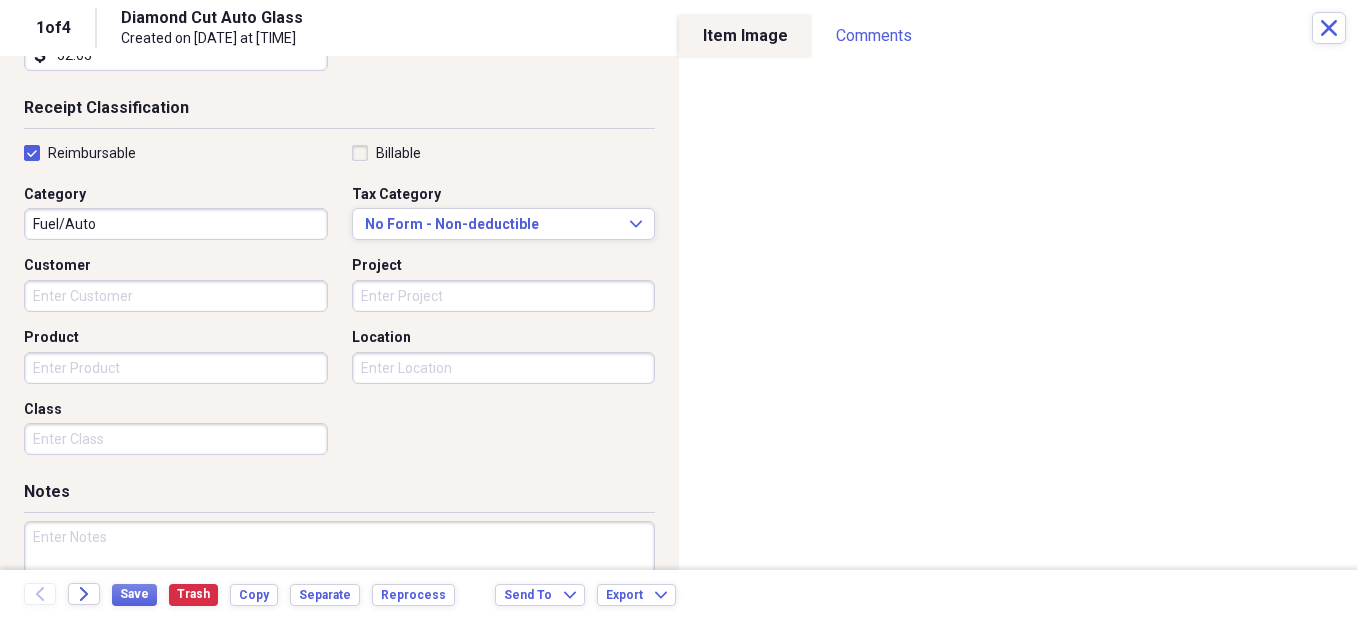 scroll, scrollTop: 507, scrollLeft: 0, axis: vertical 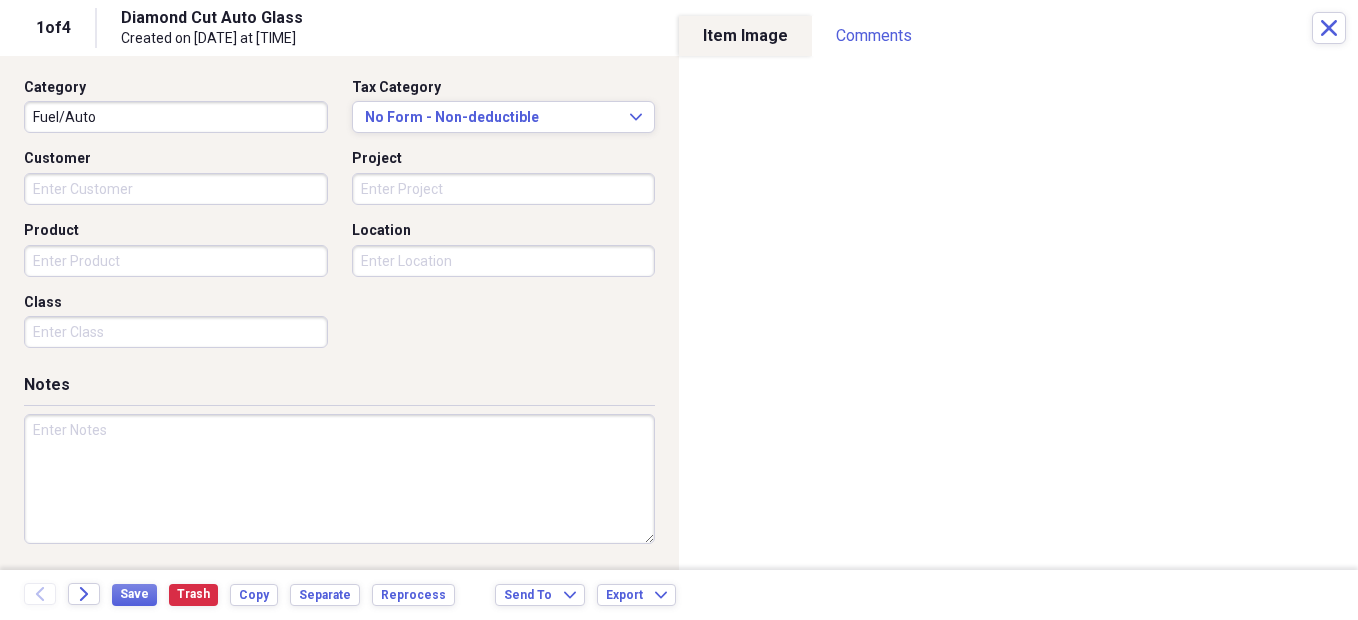 click at bounding box center (339, 479) 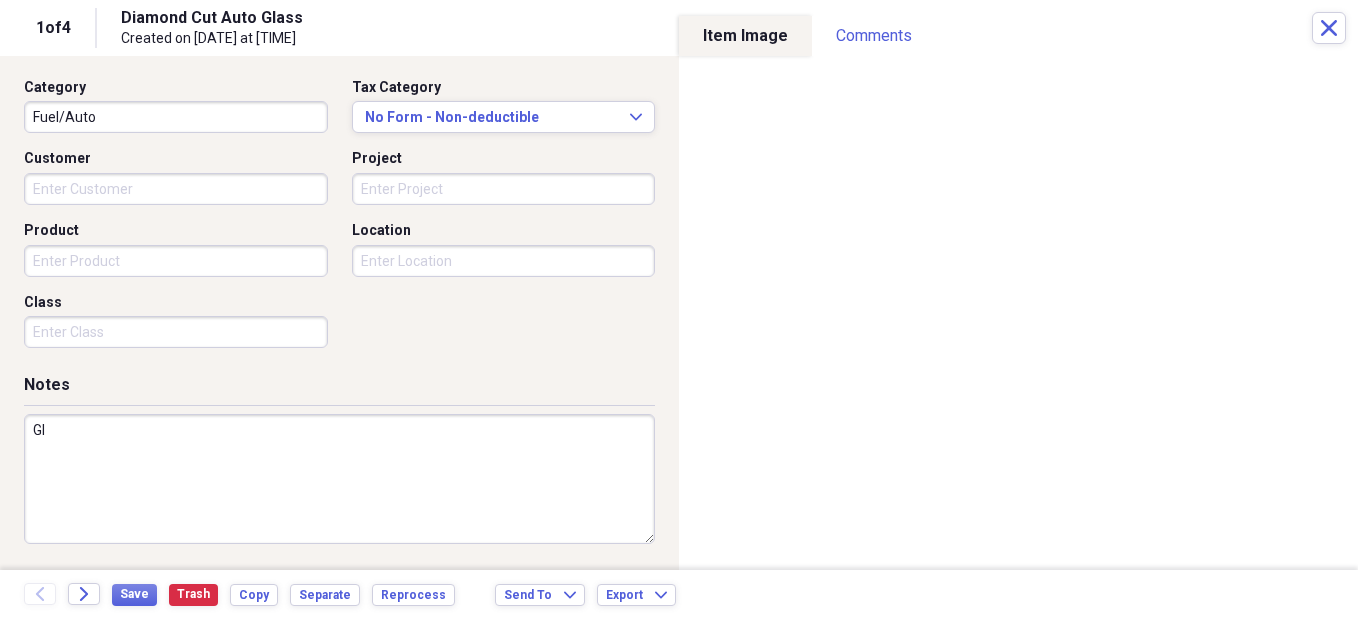type on "G" 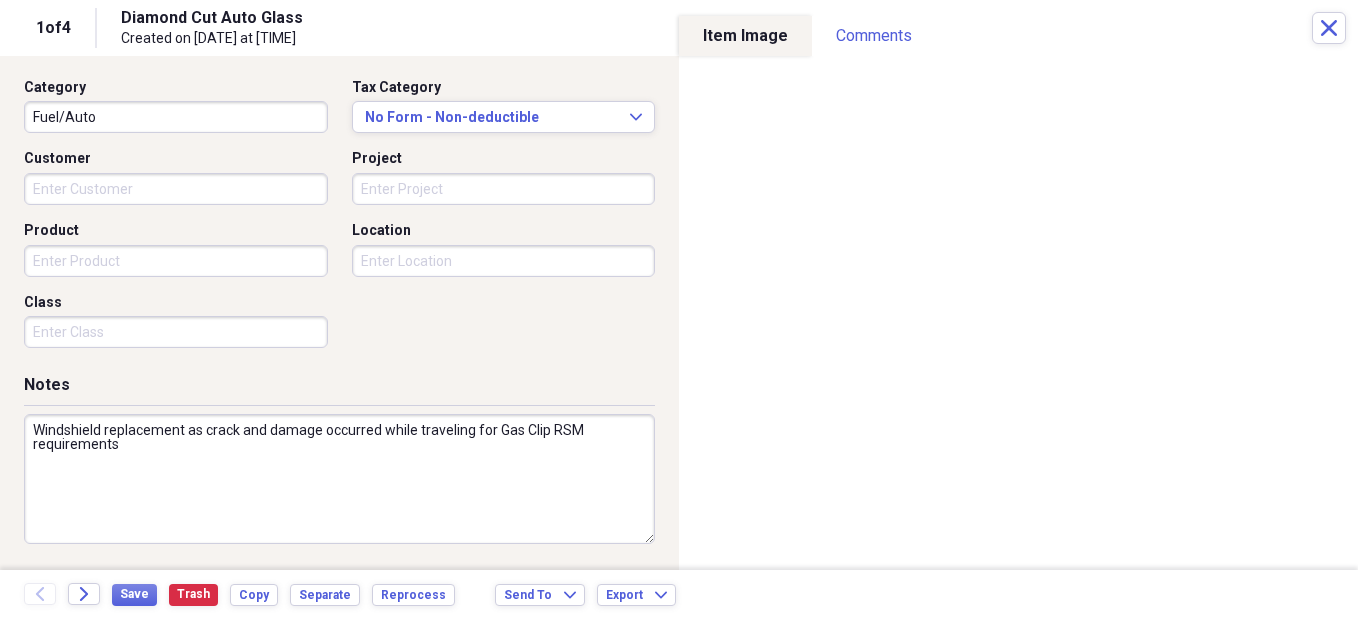 scroll, scrollTop: 207, scrollLeft: 0, axis: vertical 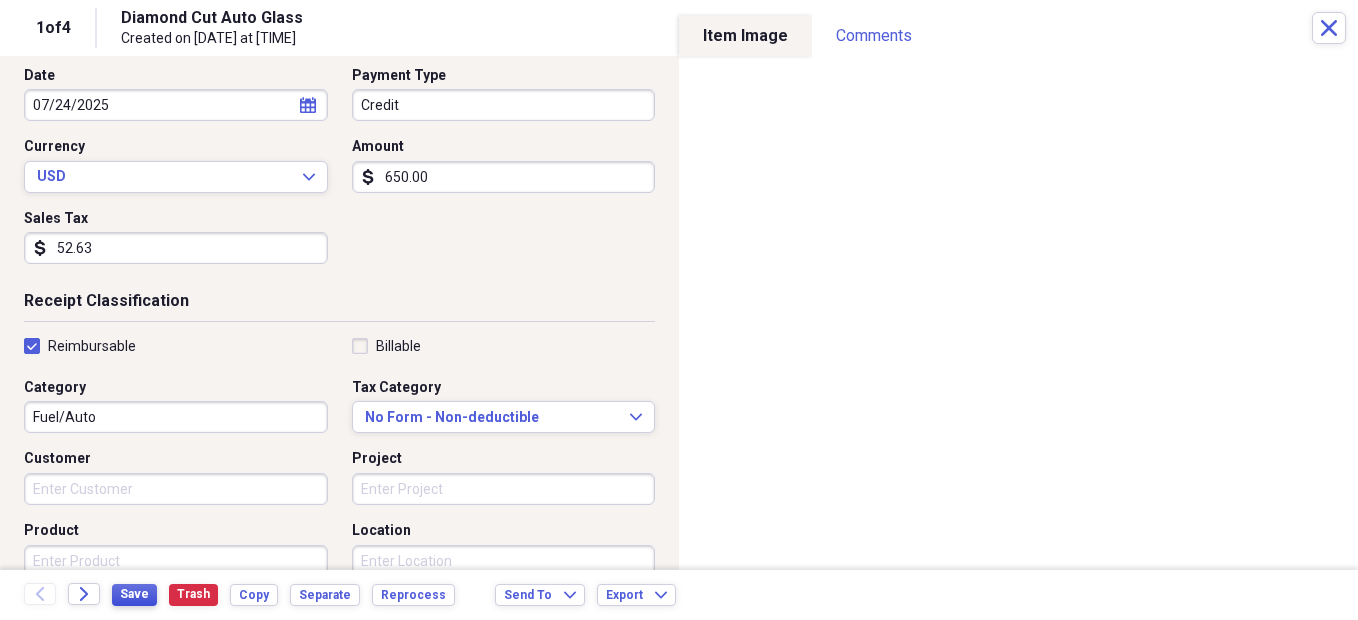 click on "Save" at bounding box center [134, 594] 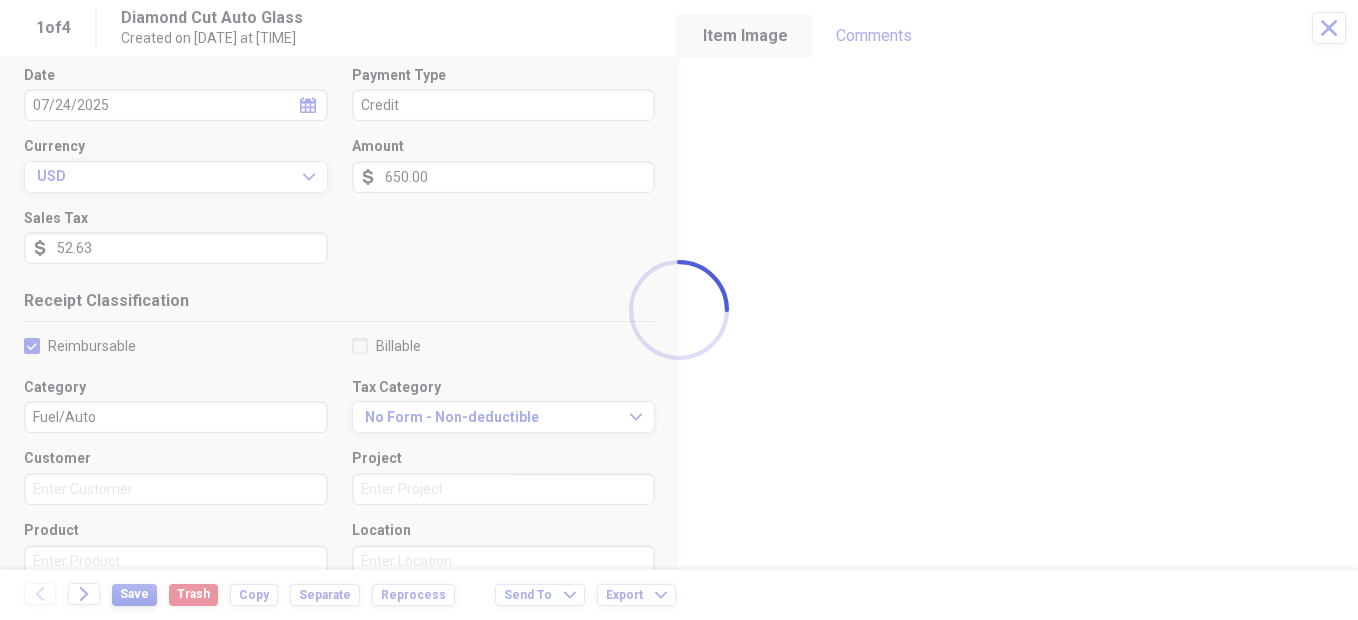 type on "Windshield replacement as crack and damage occurred while traveling for Gas Clip RSM requirements" 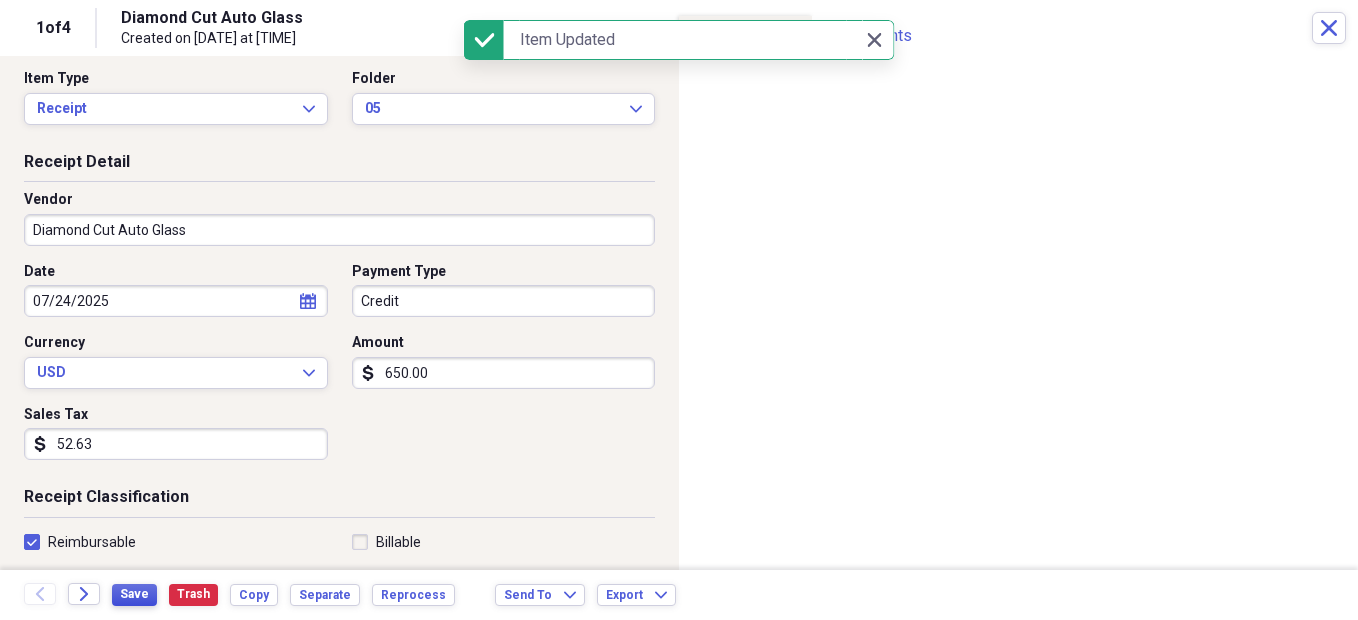 scroll, scrollTop: 0, scrollLeft: 0, axis: both 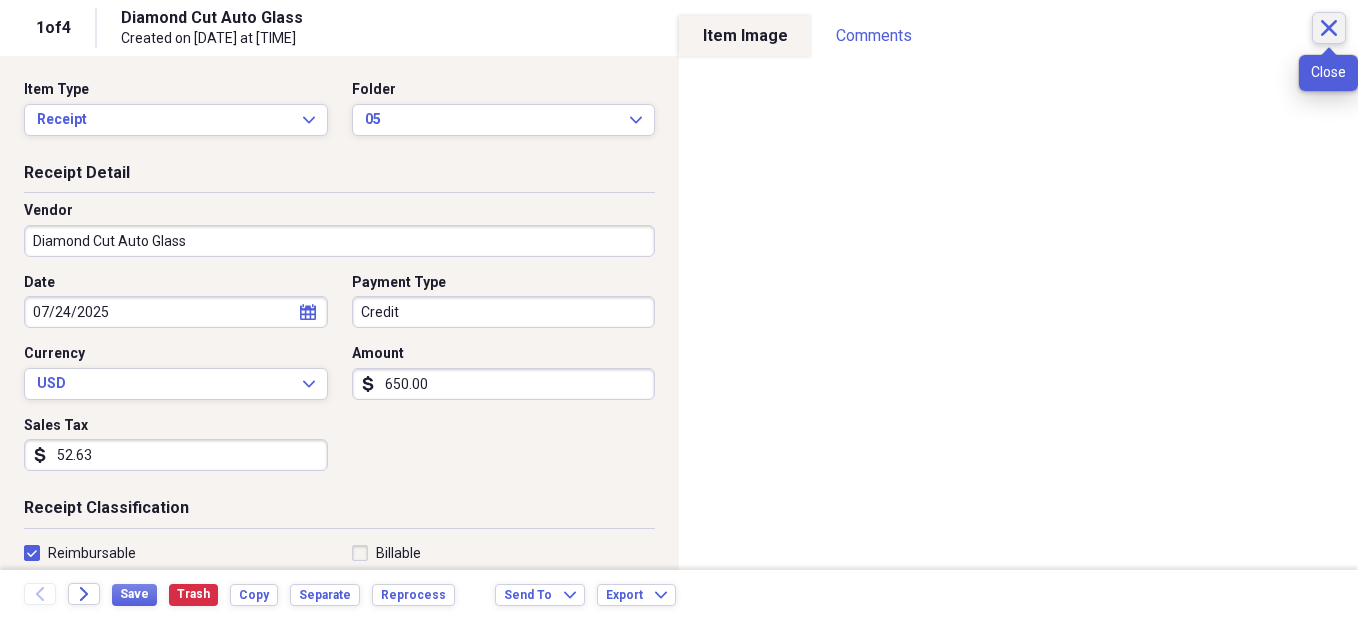 click on "Close" at bounding box center [1329, 28] 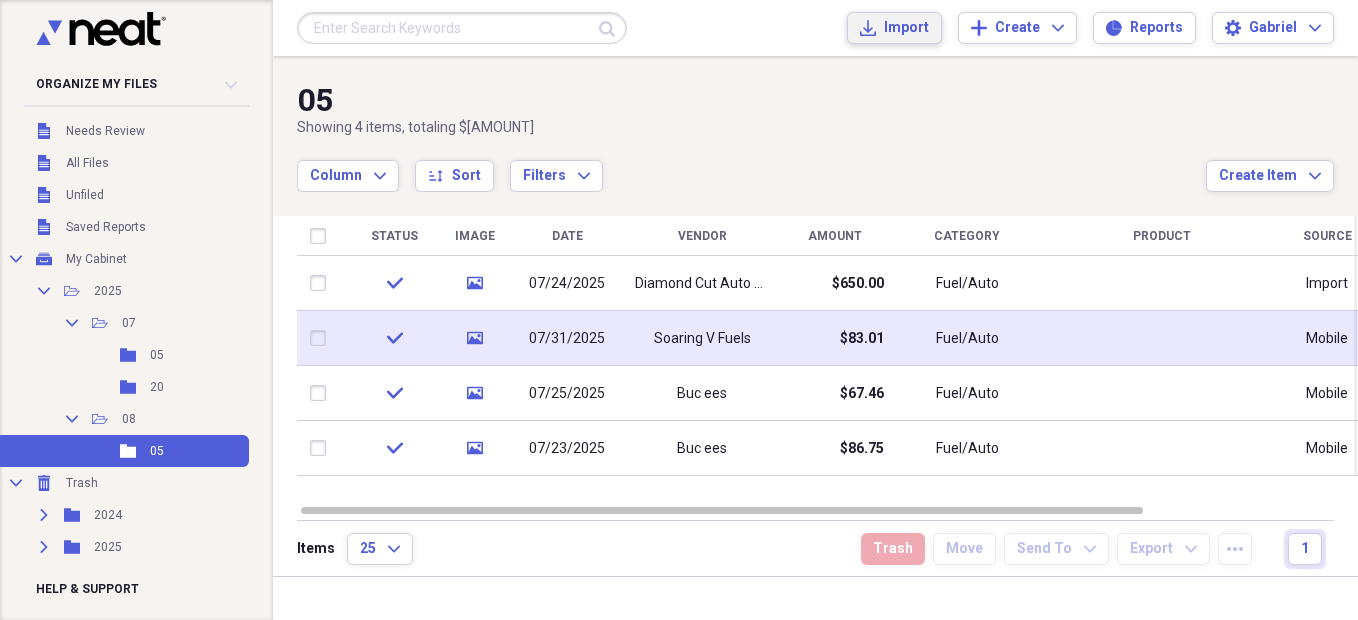 click on "Import" at bounding box center [906, 28] 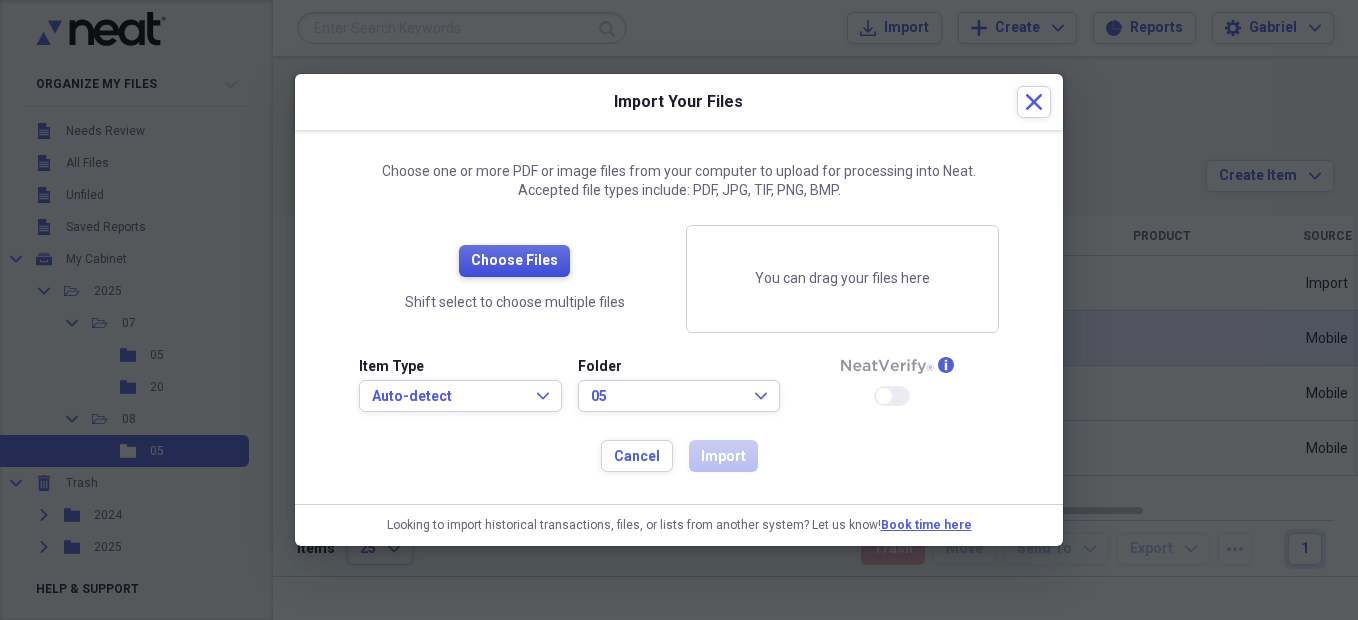 click on "Choose Files" at bounding box center (514, 261) 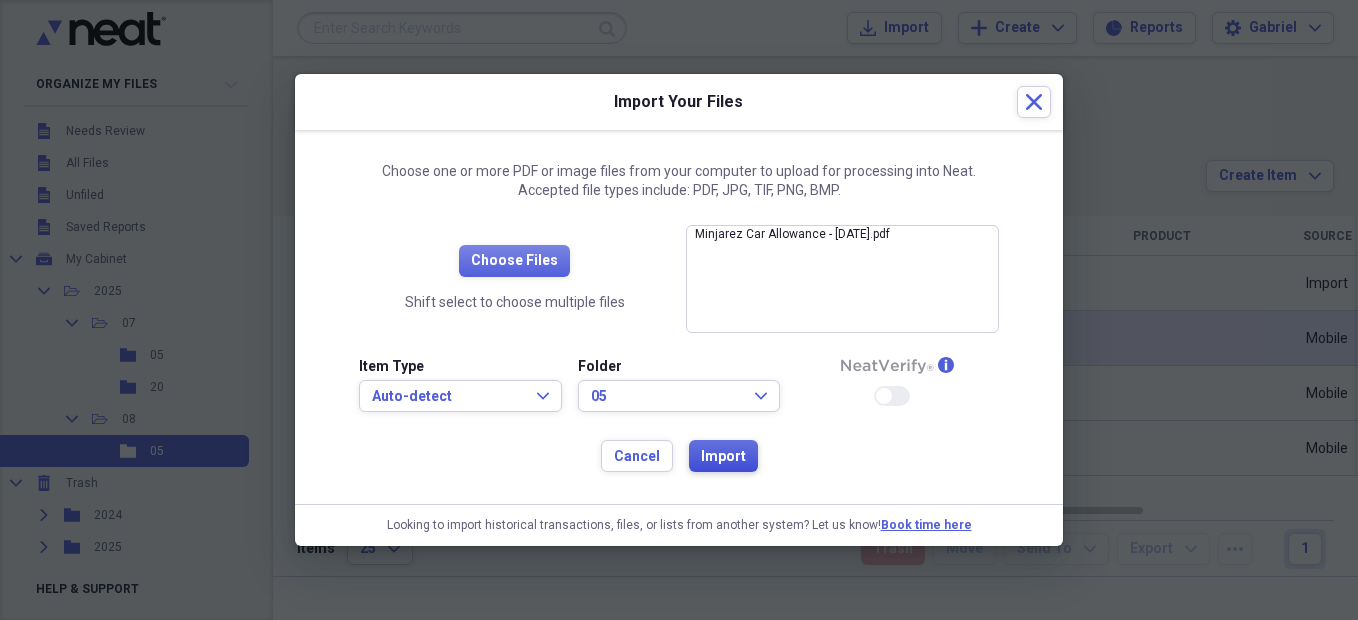 click on "Import" at bounding box center (723, 457) 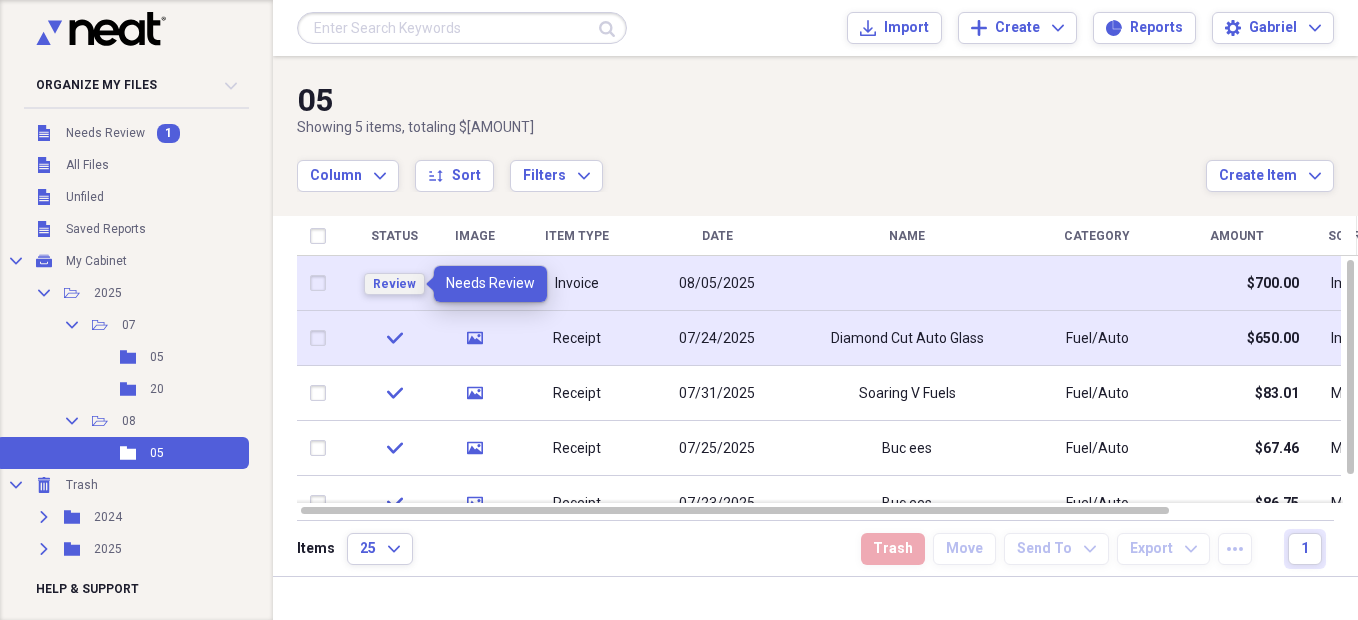 click on "Review" at bounding box center [394, 284] 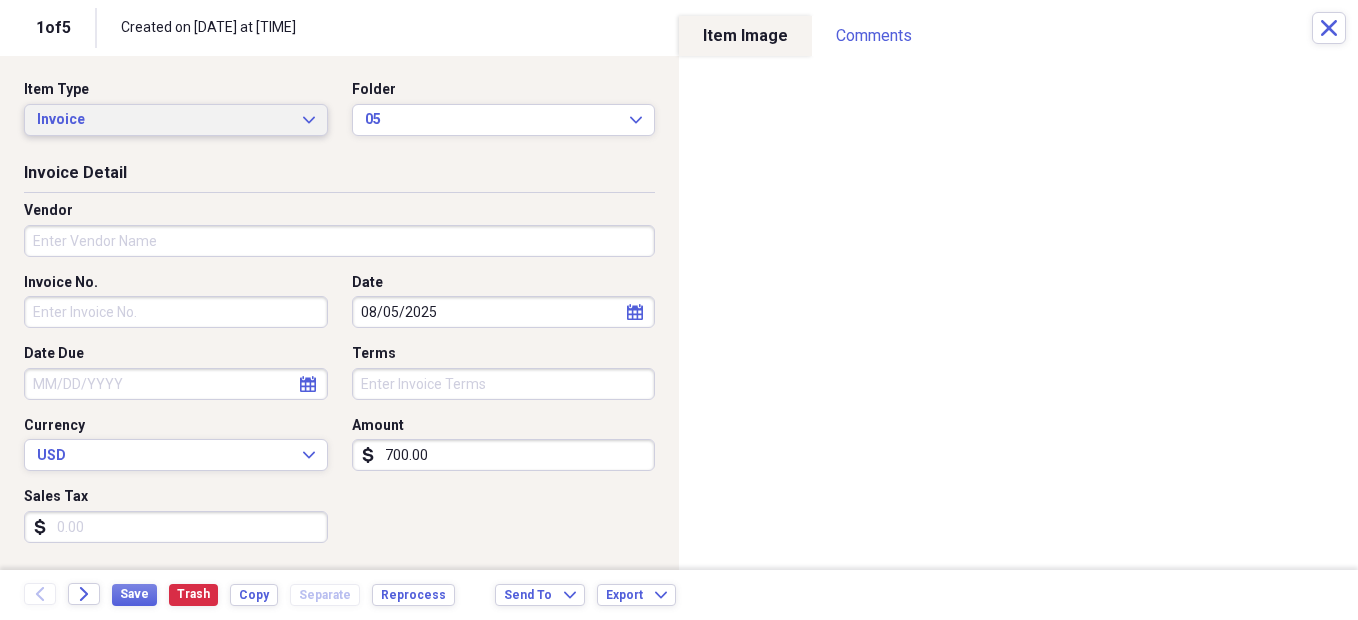 drag, startPoint x: 215, startPoint y: 123, endPoint x: 192, endPoint y: 138, distance: 27.45906 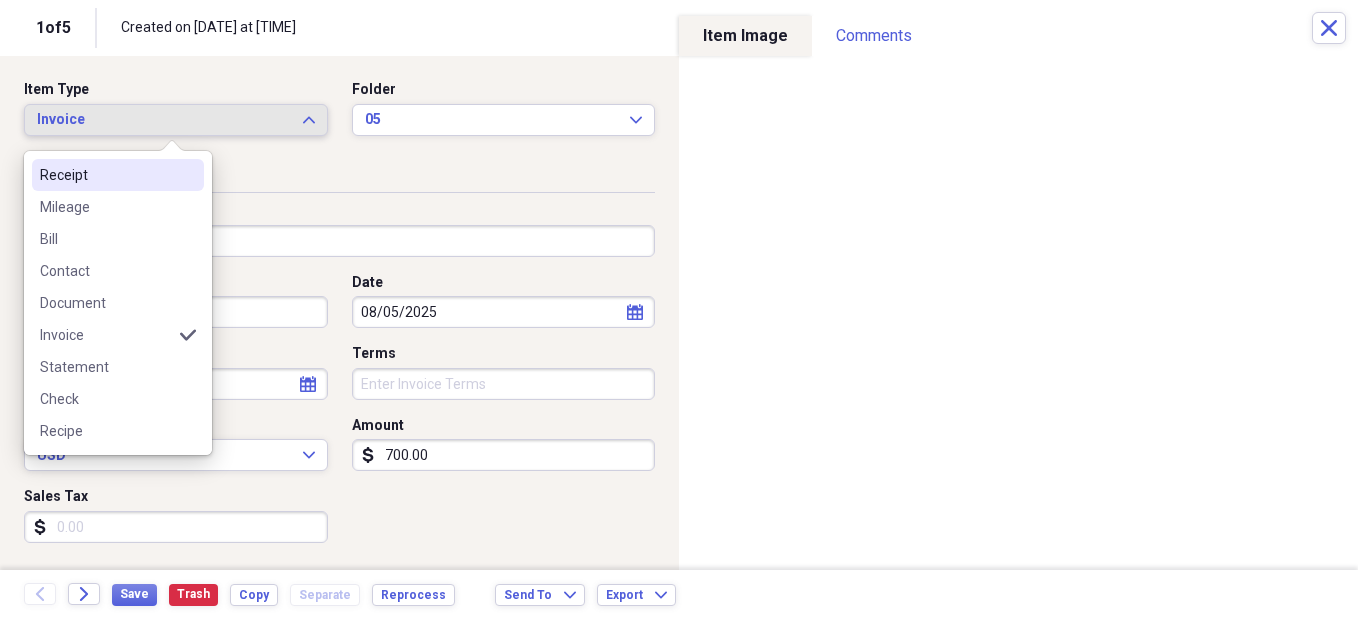 click on "Receipt" at bounding box center (106, 175) 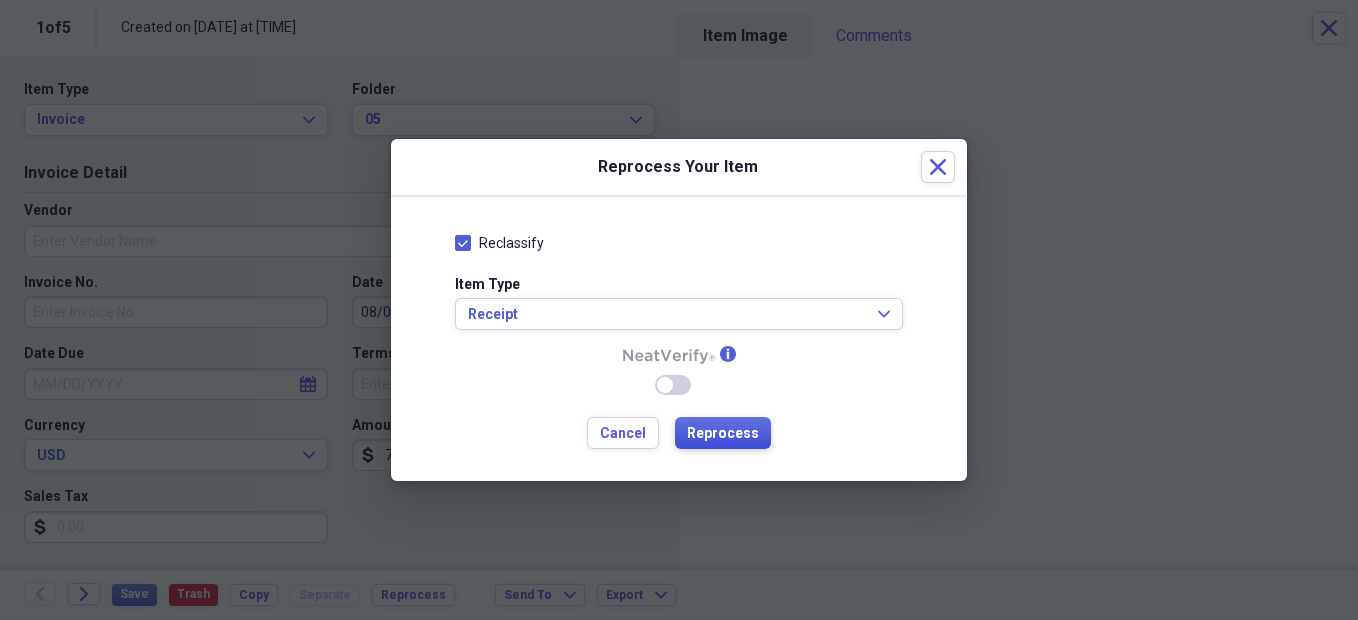 click on "Reprocess" at bounding box center (723, 434) 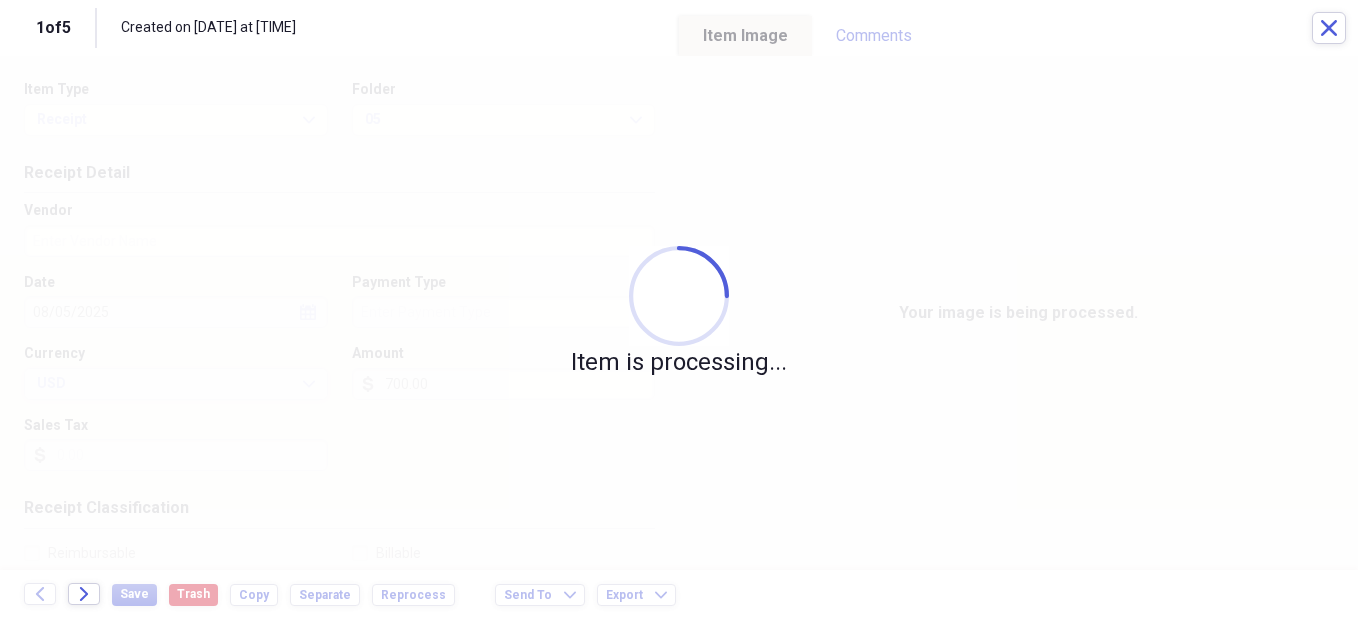type on "Car Allowance" 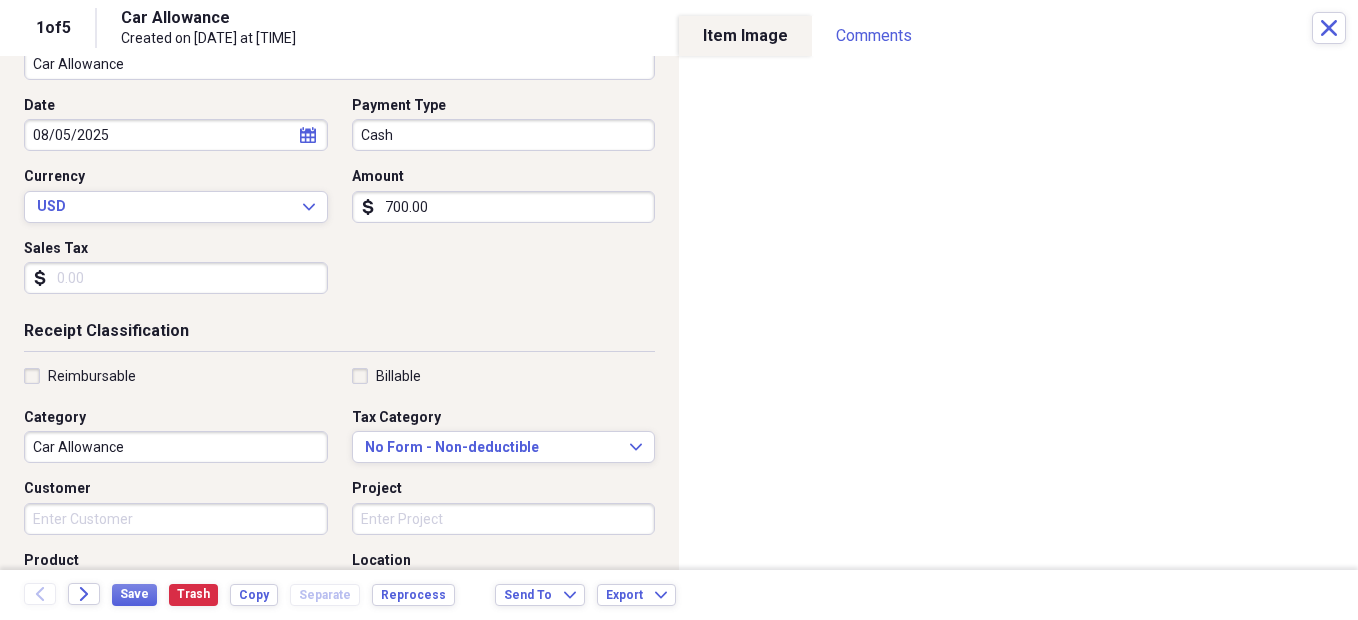 scroll, scrollTop: 300, scrollLeft: 0, axis: vertical 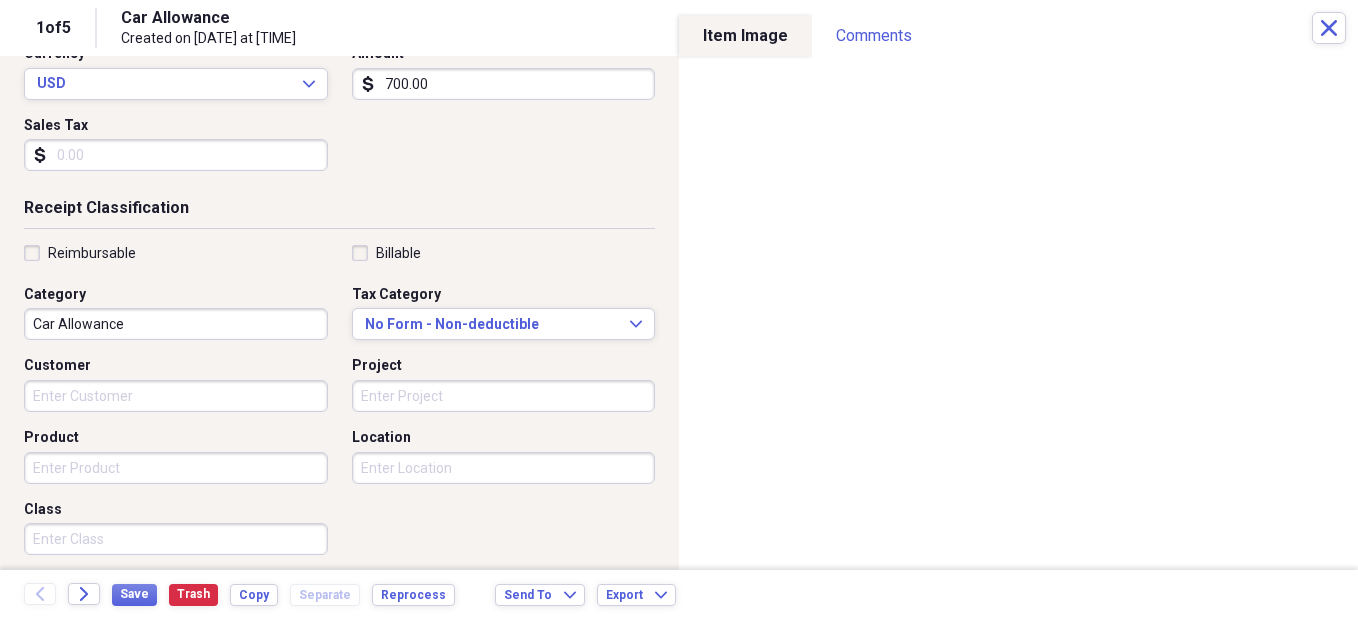 click on "Reimbursable" at bounding box center [92, 253] 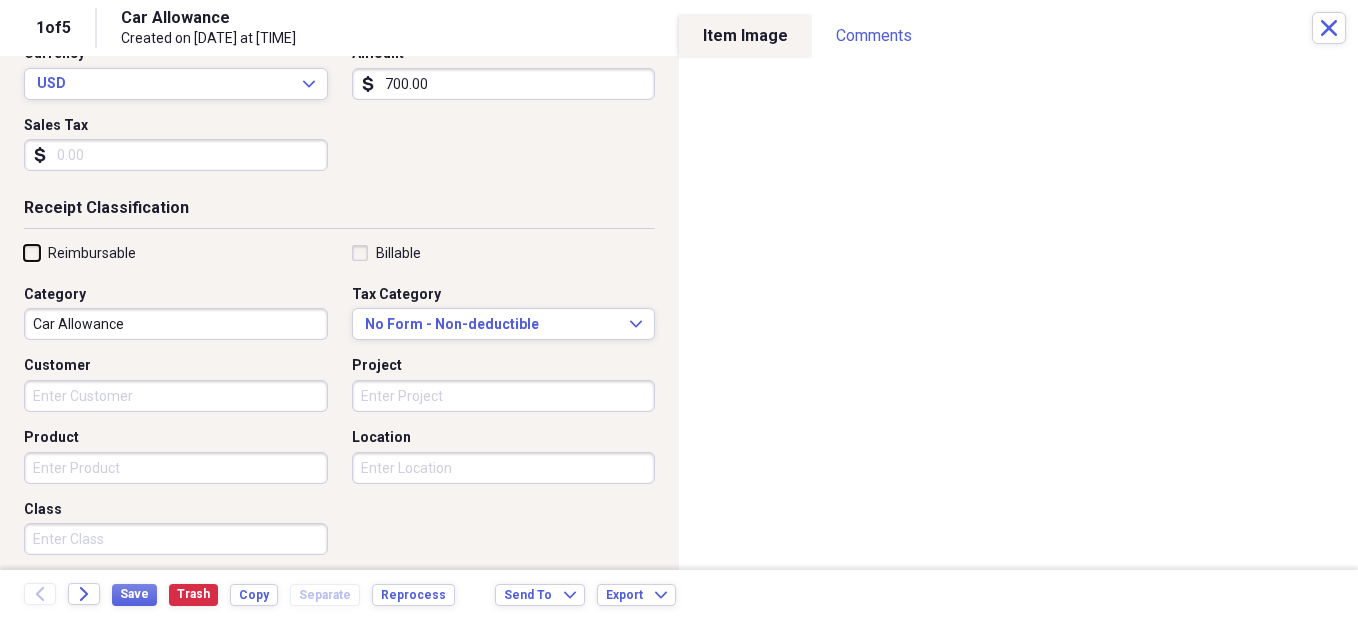 click on "Reimbursable" at bounding box center (24, 252) 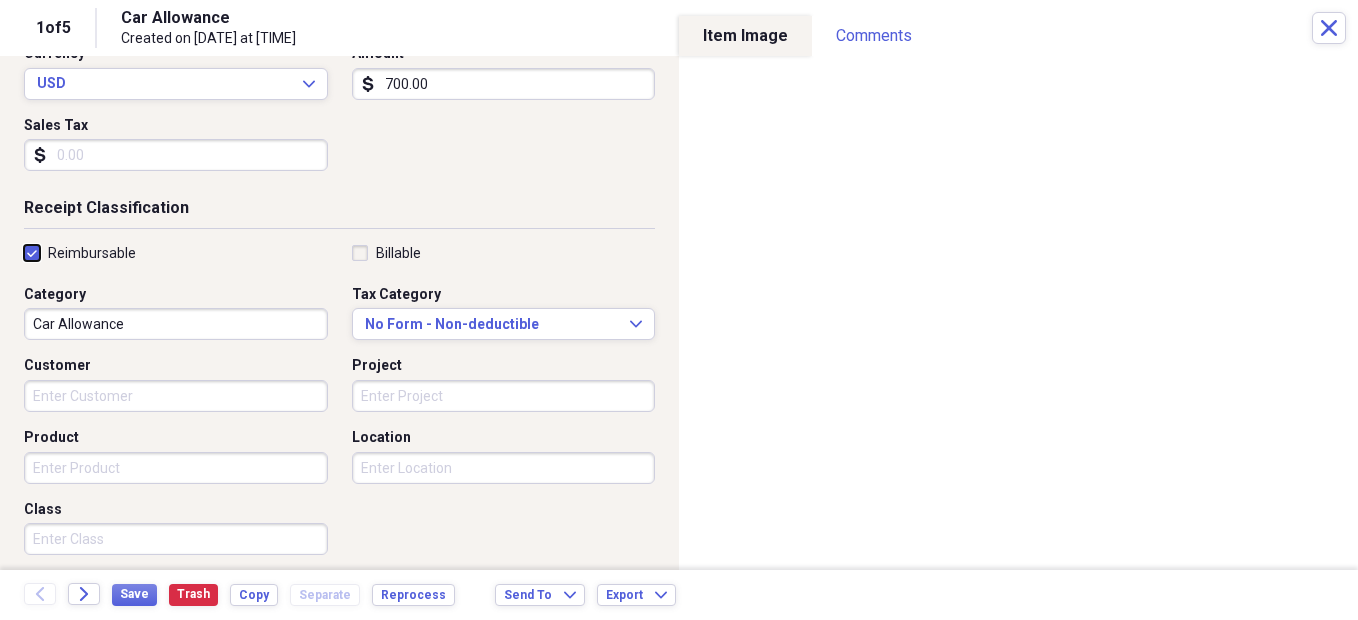checkbox on "true" 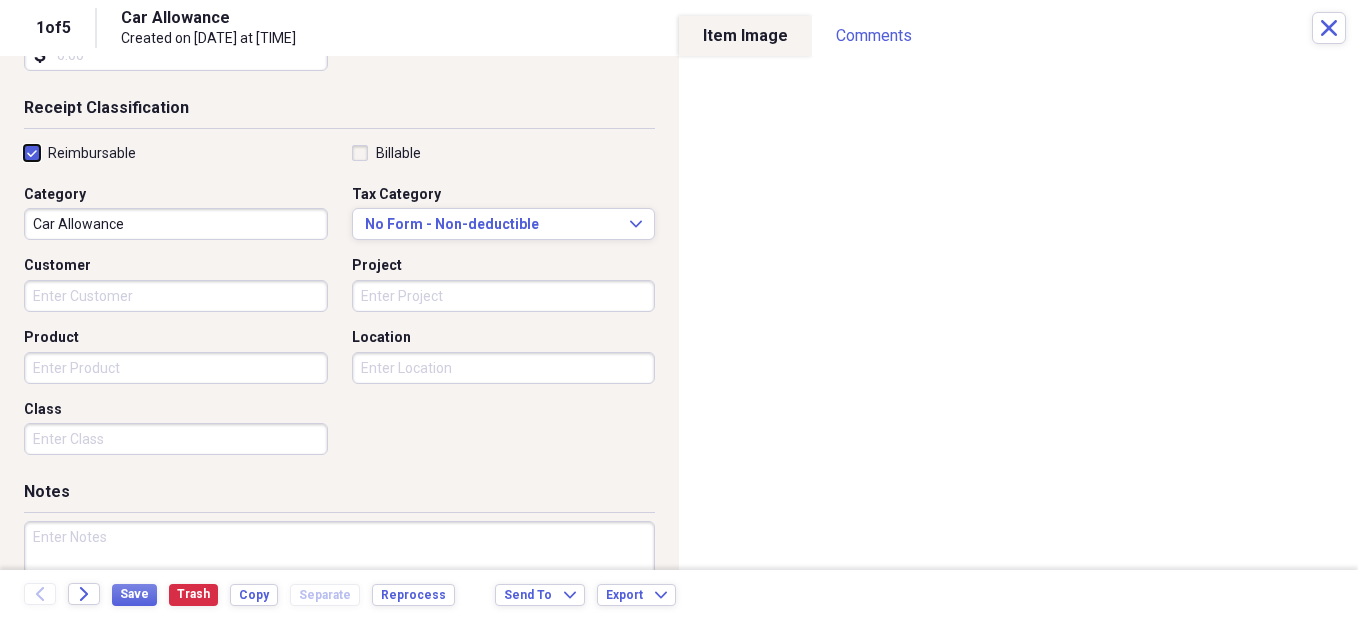scroll, scrollTop: 507, scrollLeft: 0, axis: vertical 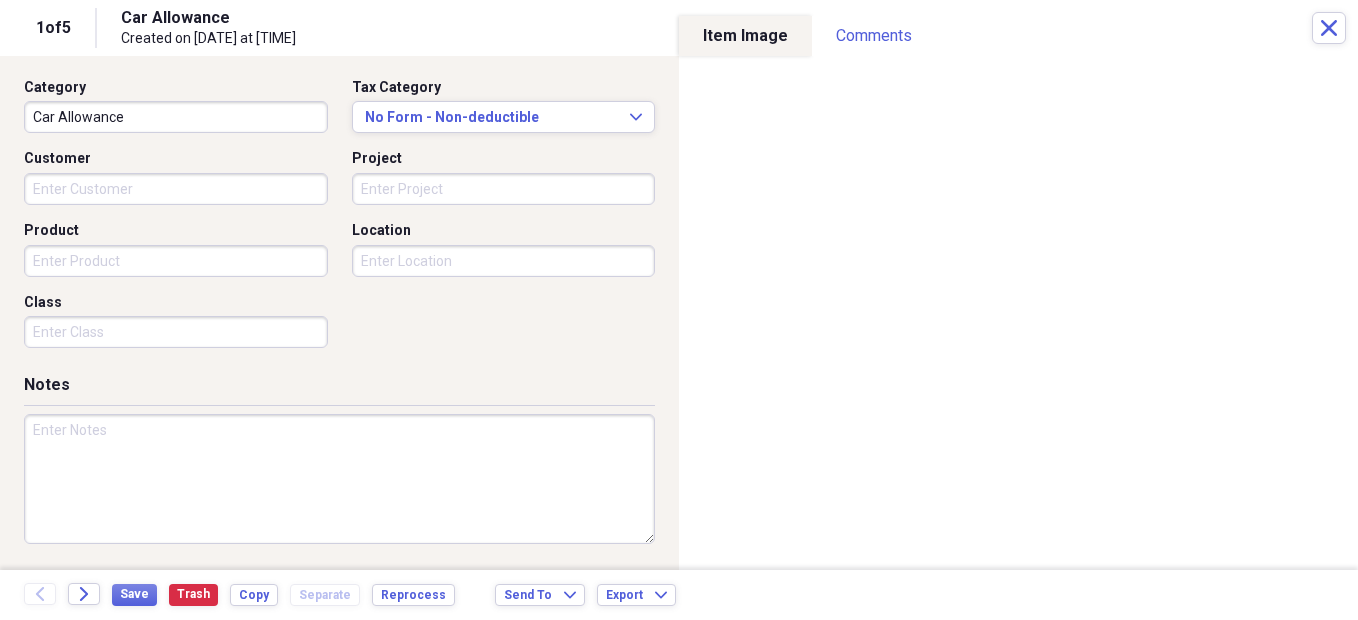 click at bounding box center (339, 479) 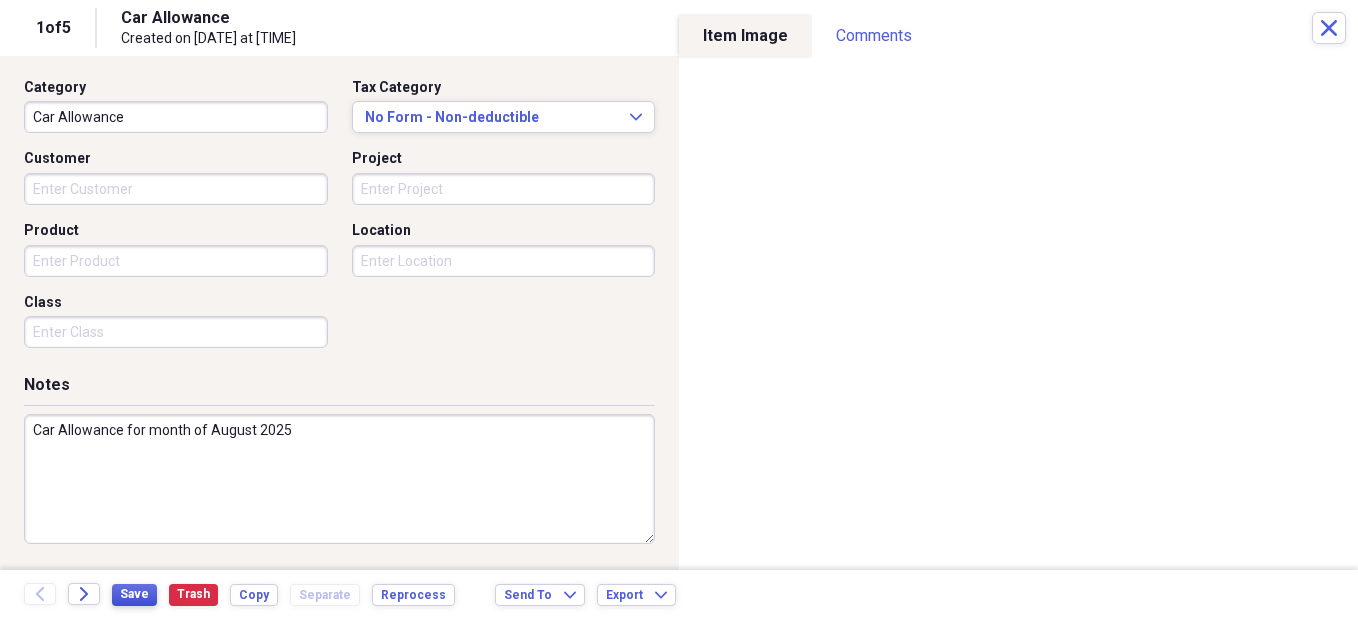 click on "Save" at bounding box center (134, 594) 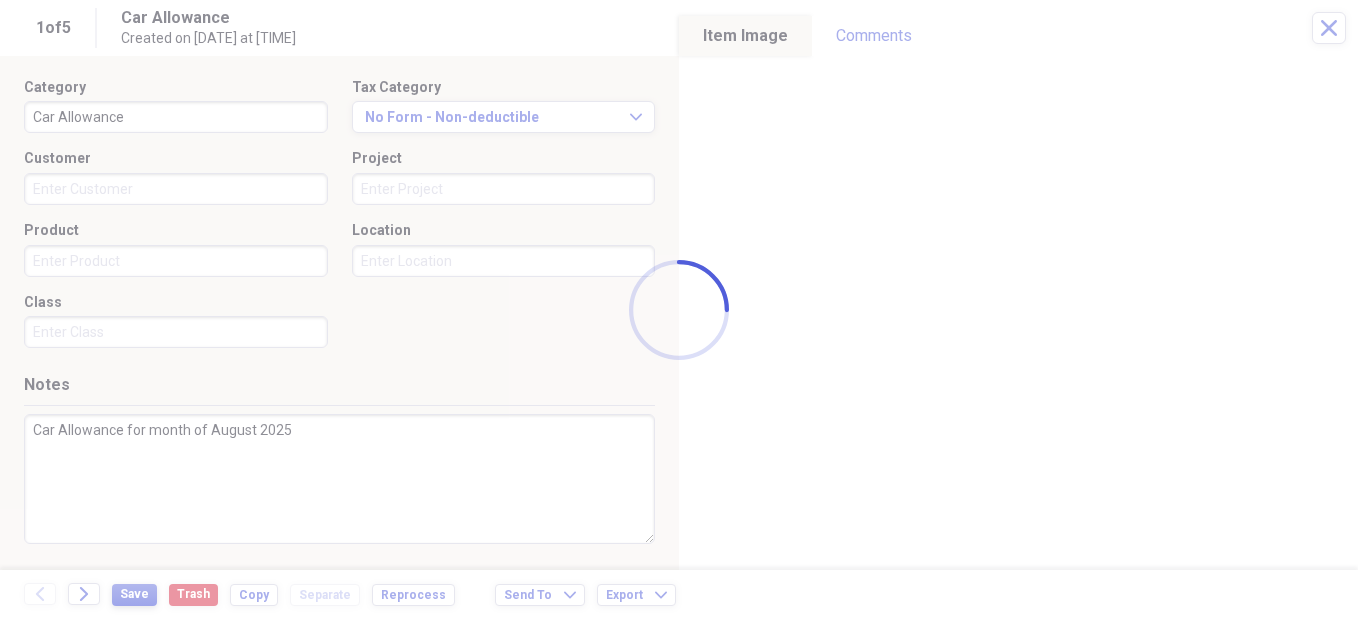 type on "Car Allowance for month of August 2025" 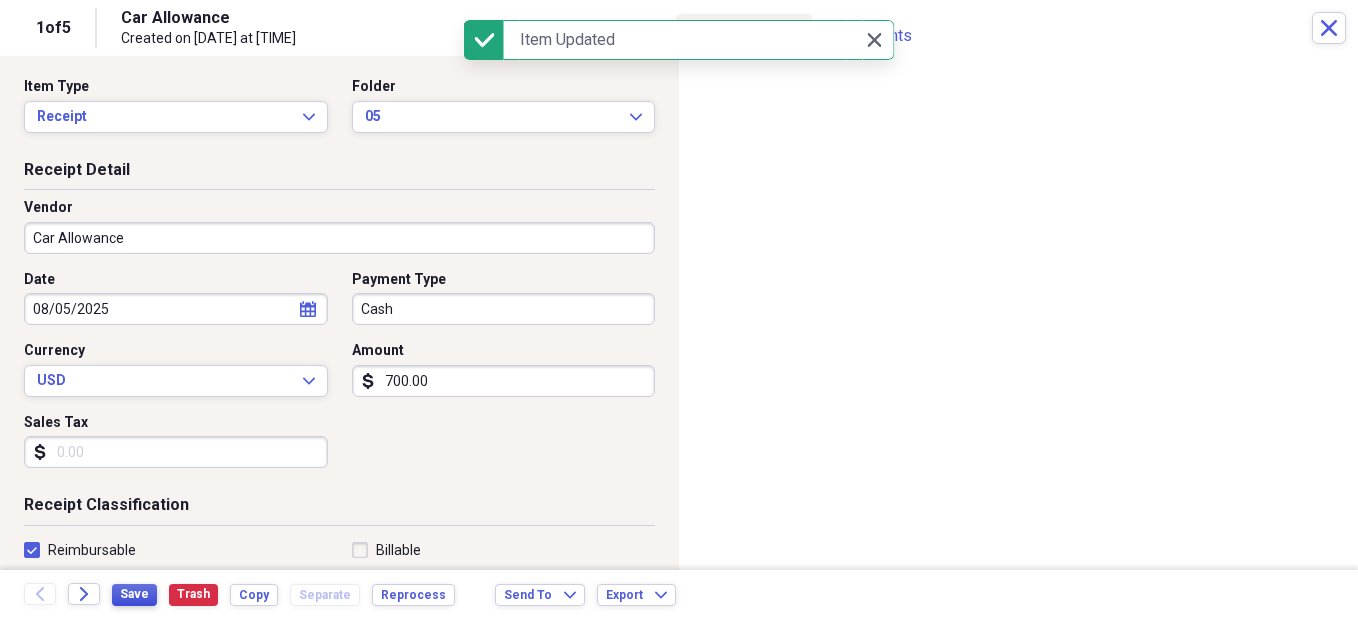 scroll, scrollTop: 0, scrollLeft: 0, axis: both 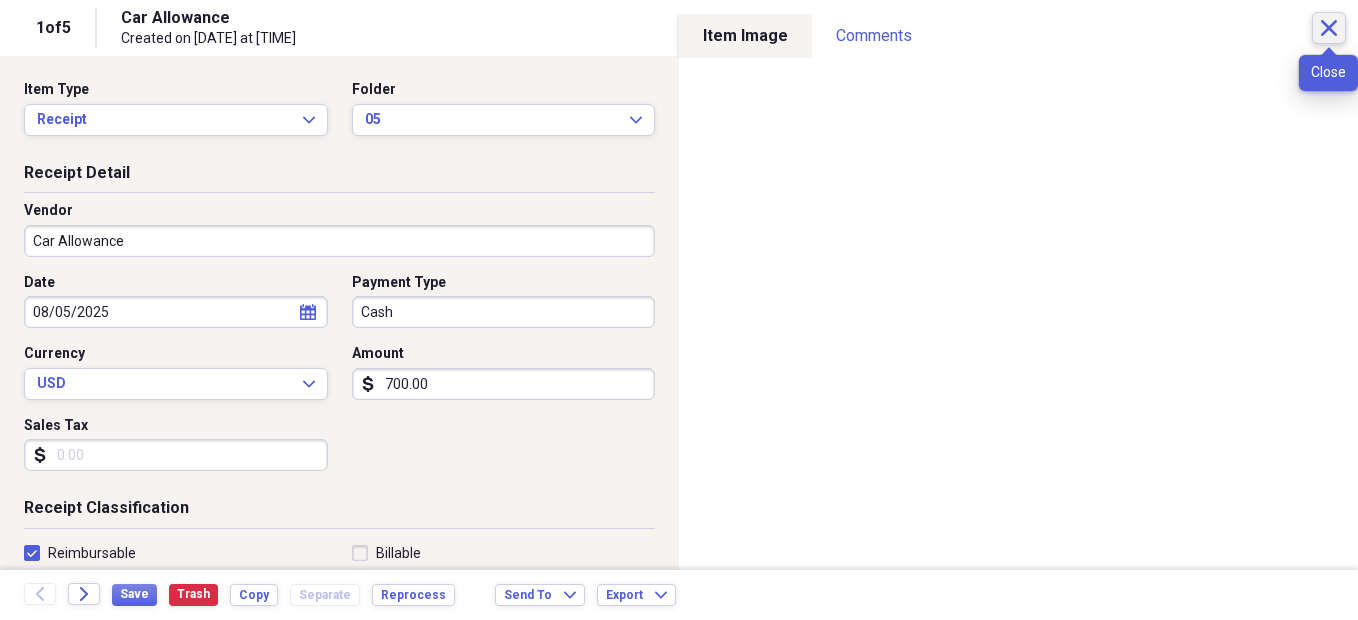 click on "Close" 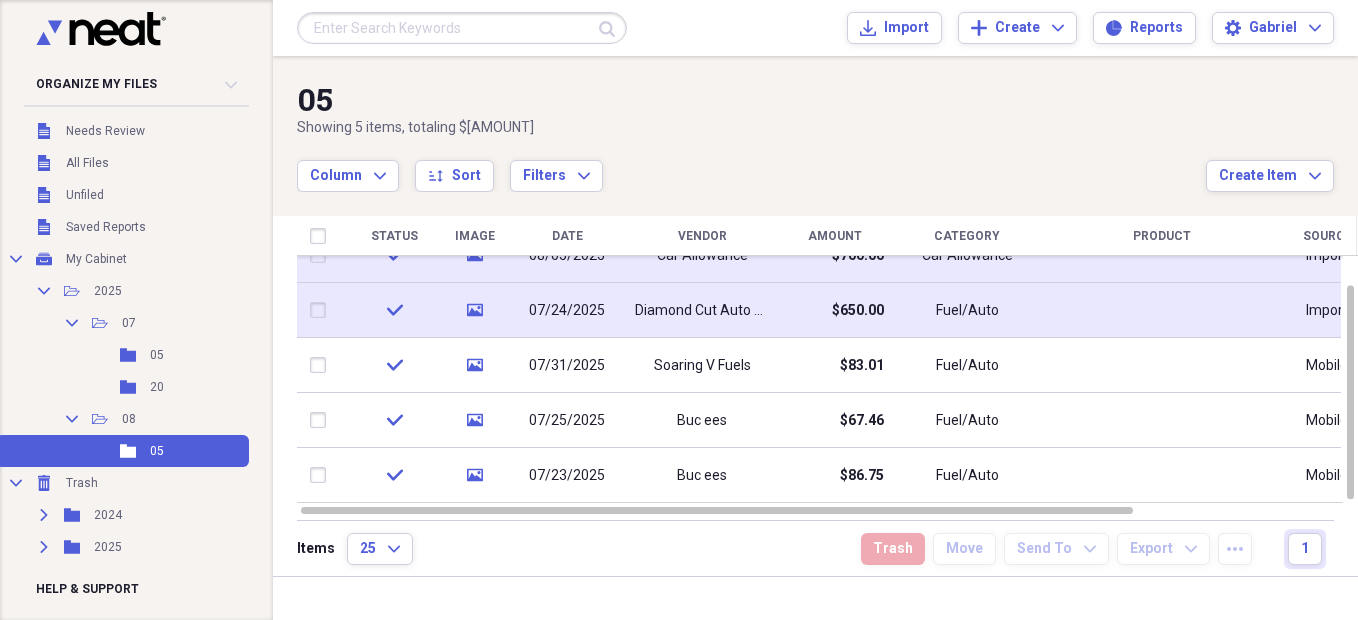click at bounding box center (322, 236) 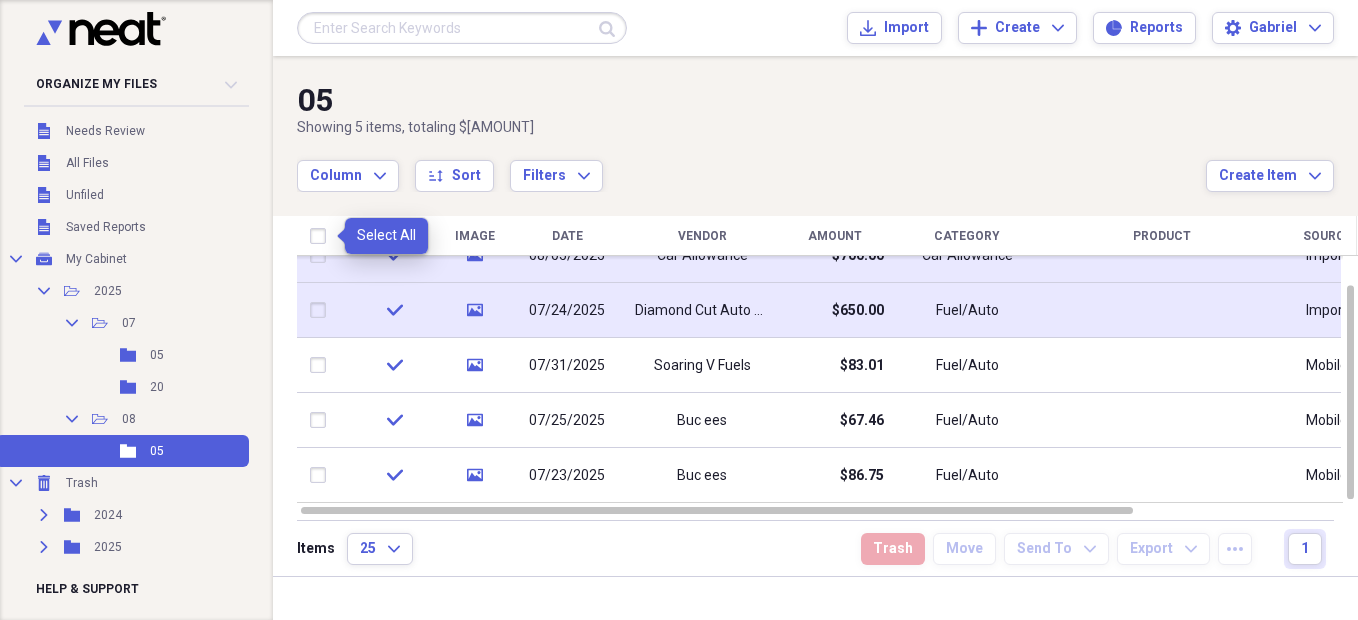click at bounding box center (322, 236) 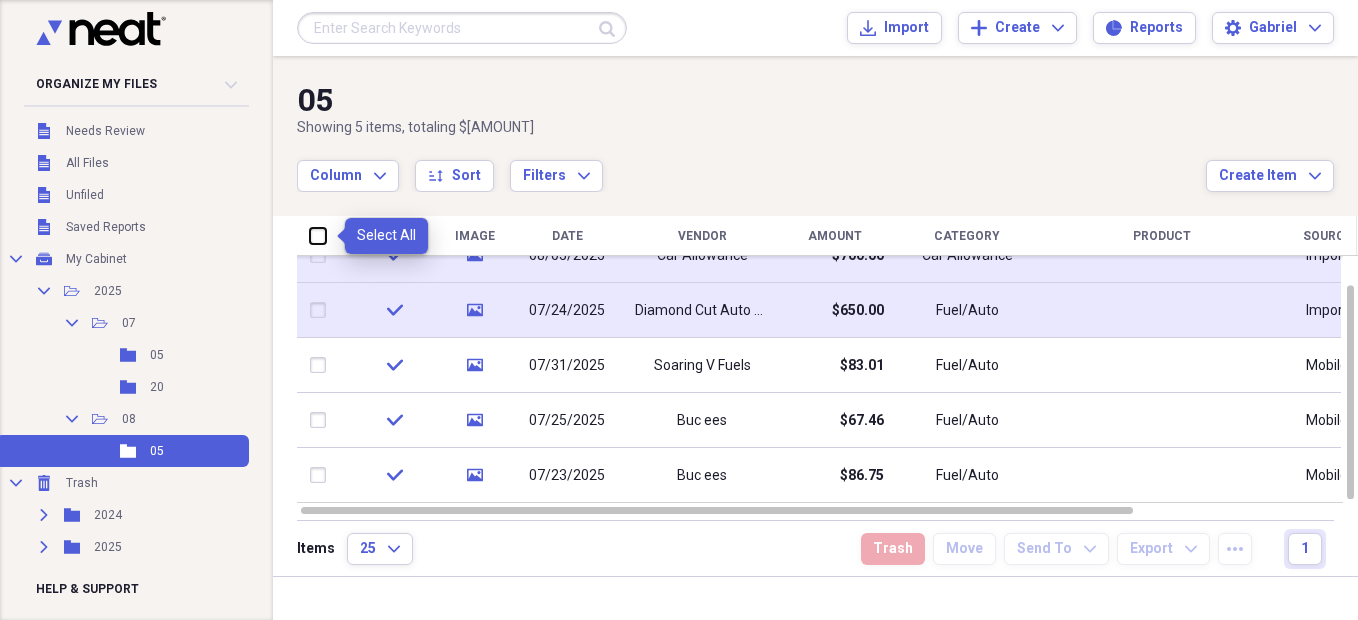 click at bounding box center [310, 235] 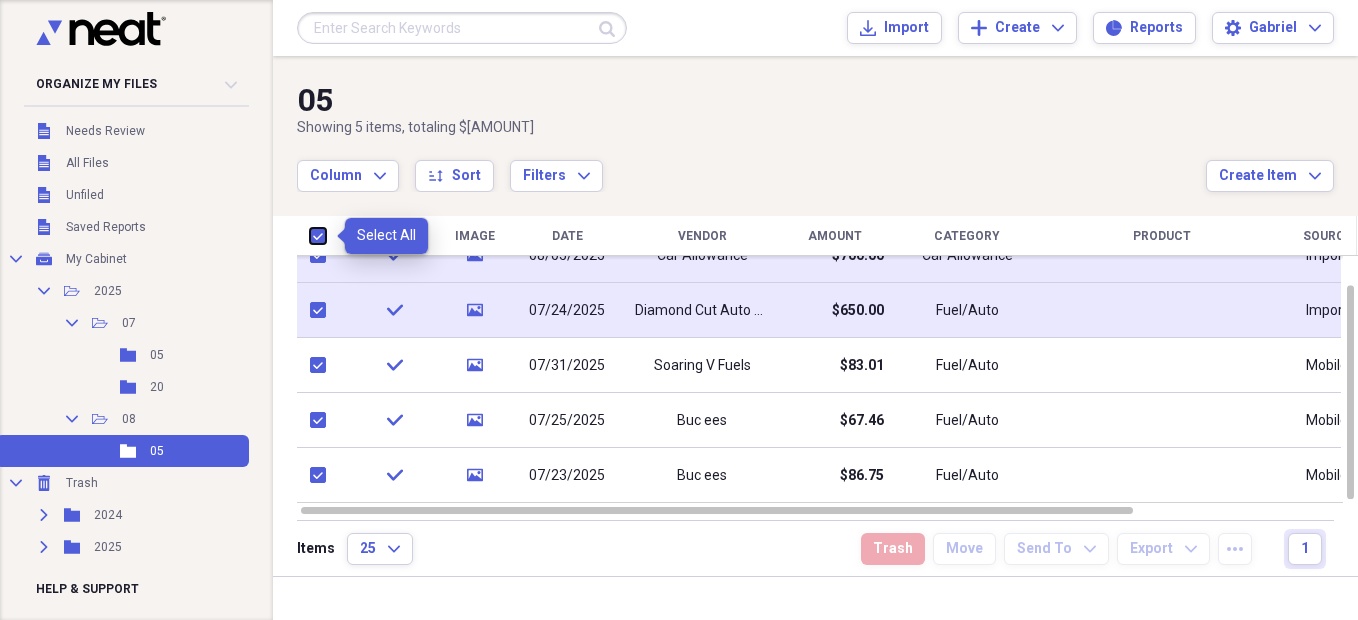 checkbox on "true" 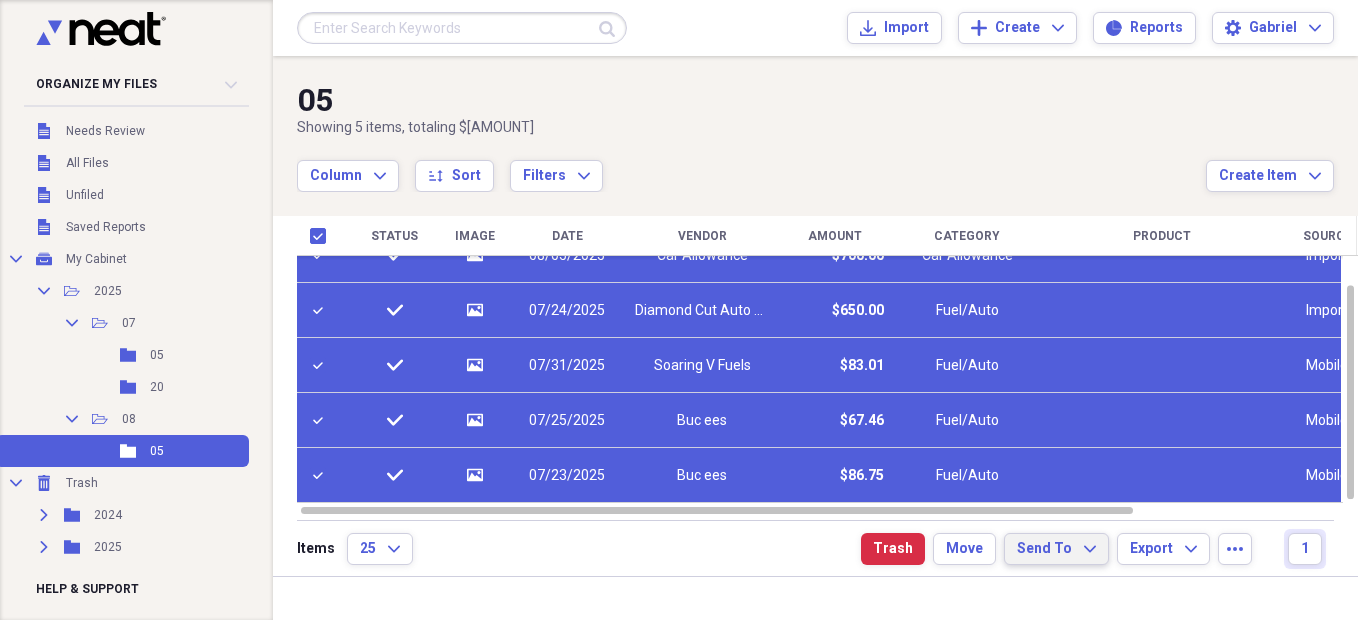click on "Send To Expand" at bounding box center (1056, 549) 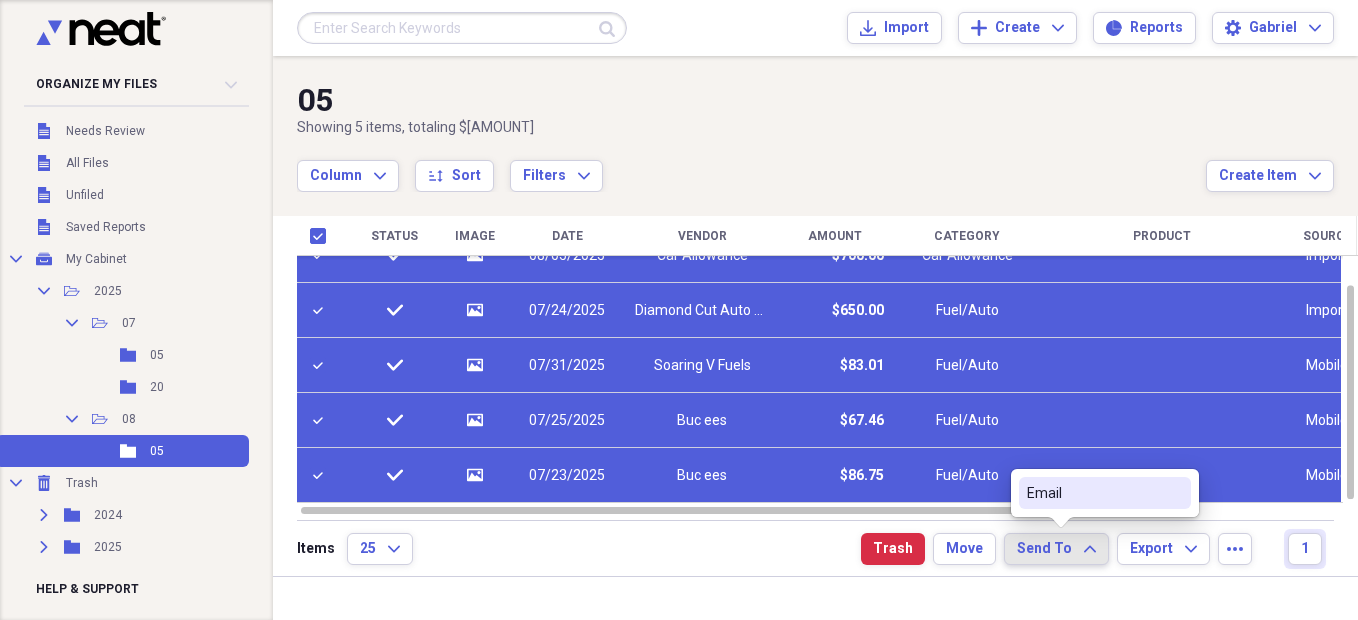 click on "Send To Expand" at bounding box center (1056, 549) 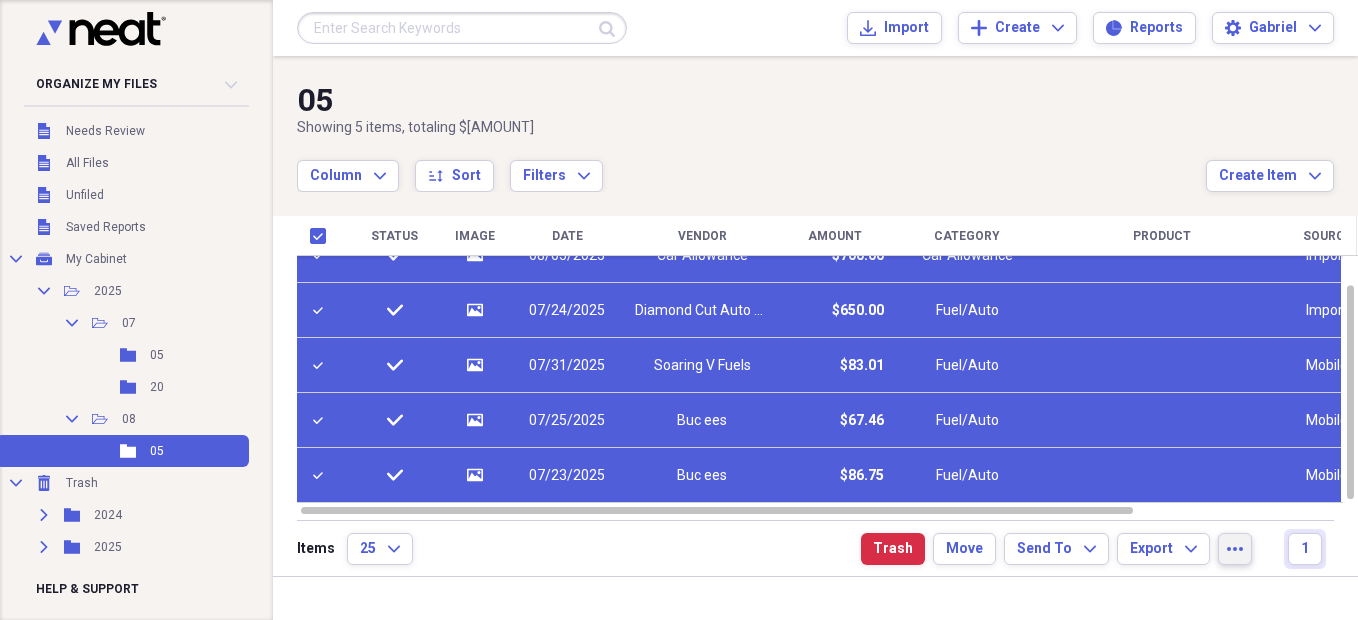 click on "more" 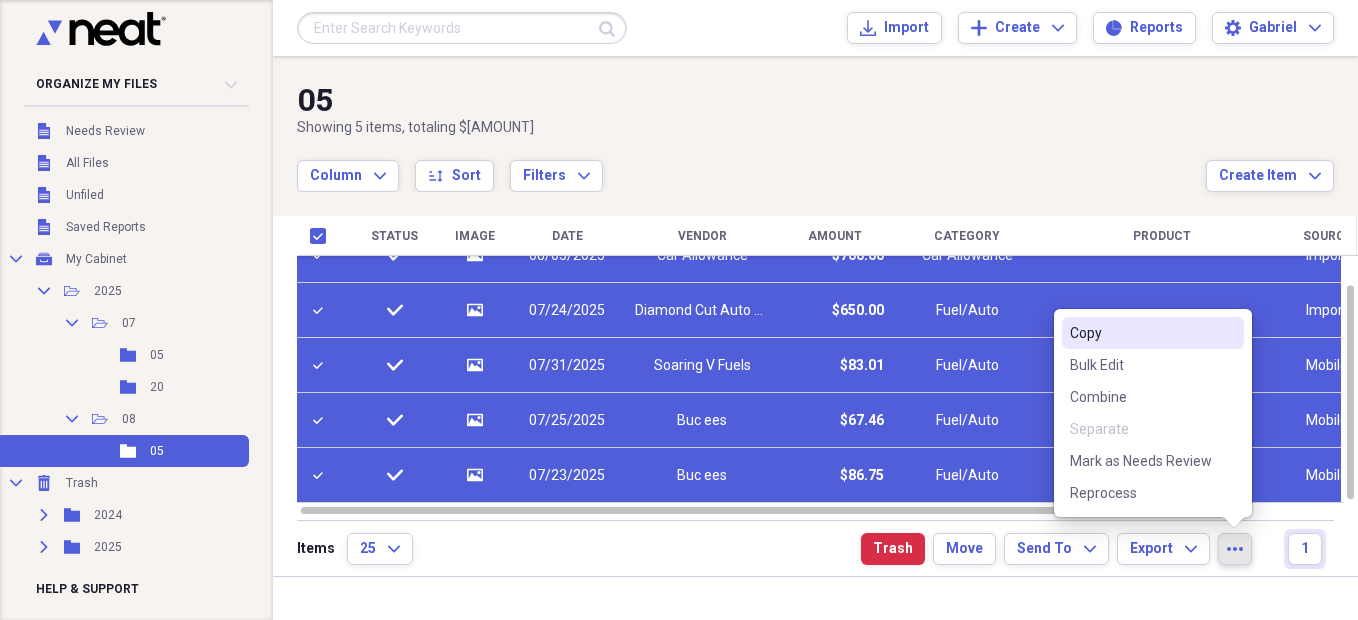 click on "Items 25 Expand Trash Move Send To Expand Export Expand more 1" at bounding box center [815, 548] 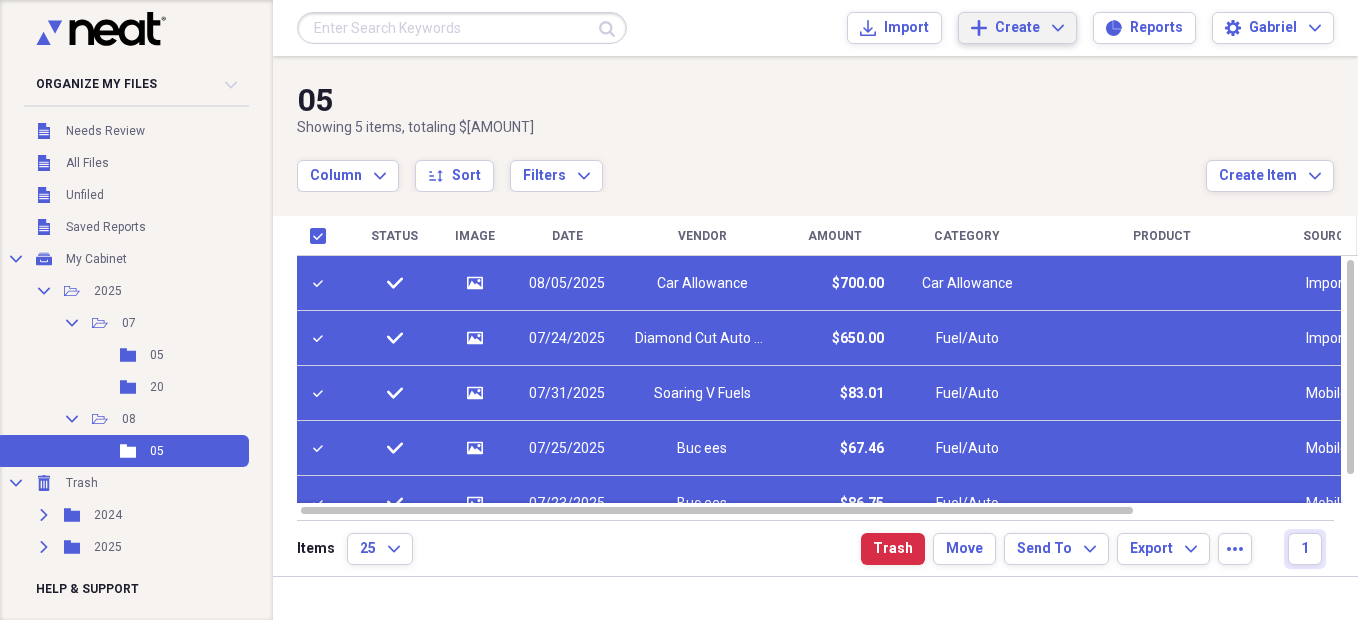 click on "Create Expand" at bounding box center [1029, 28] 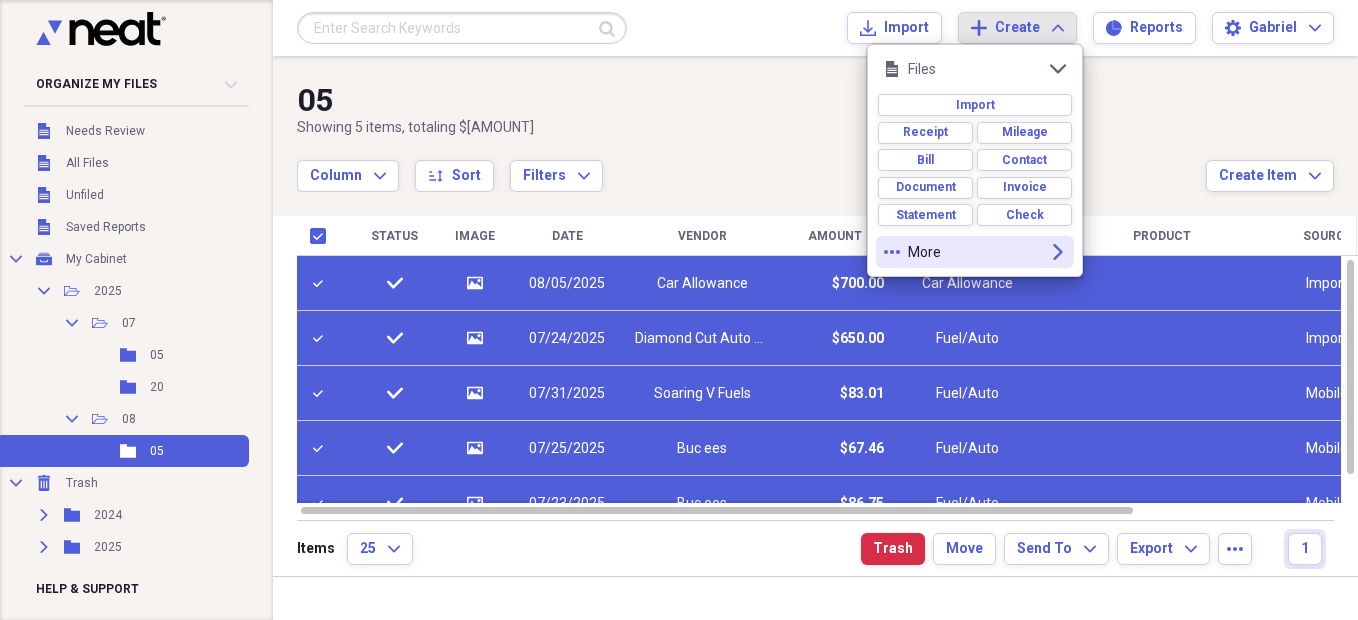 click on "more More expand" at bounding box center (975, 252) 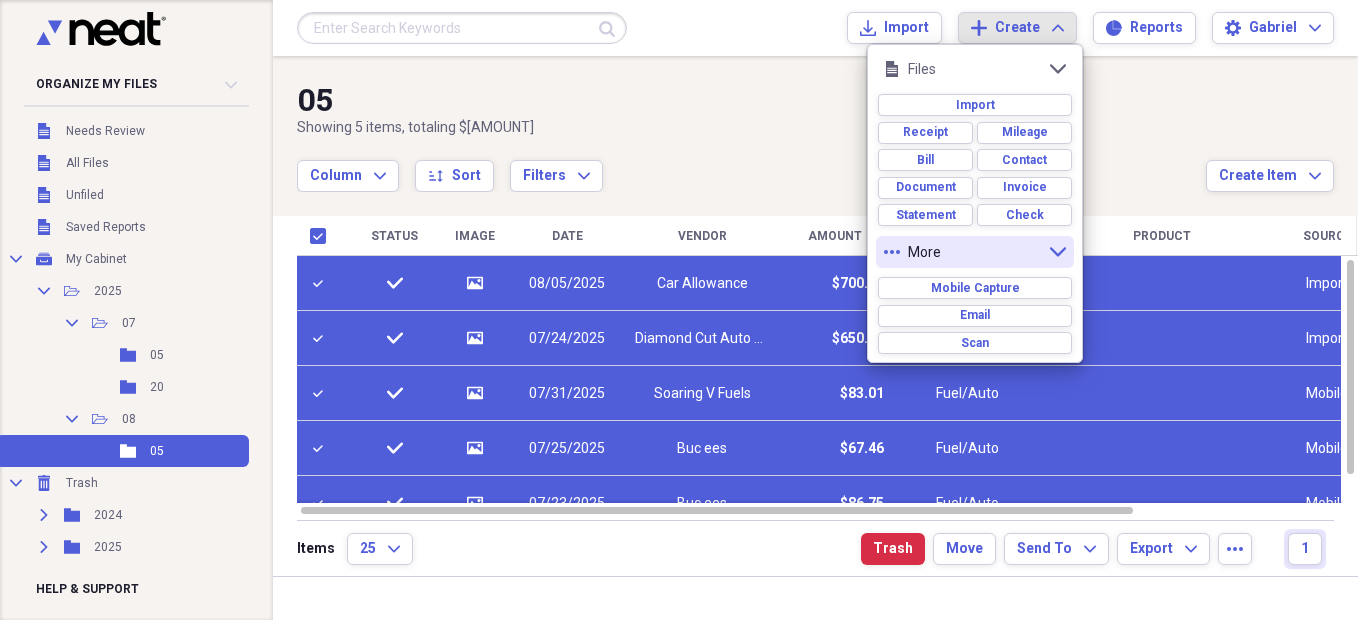 click on "more More collapse" at bounding box center [975, 252] 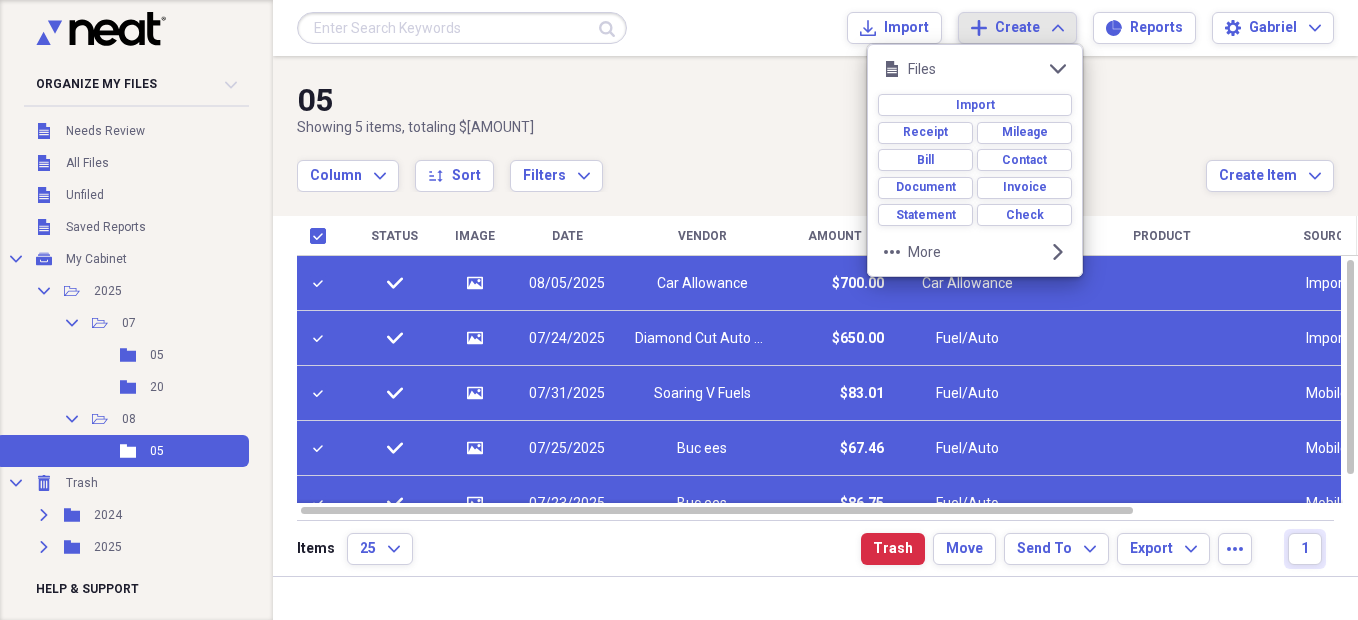 click on "Showing 5 items , totaling $[AMOUNT]" at bounding box center (751, 128) 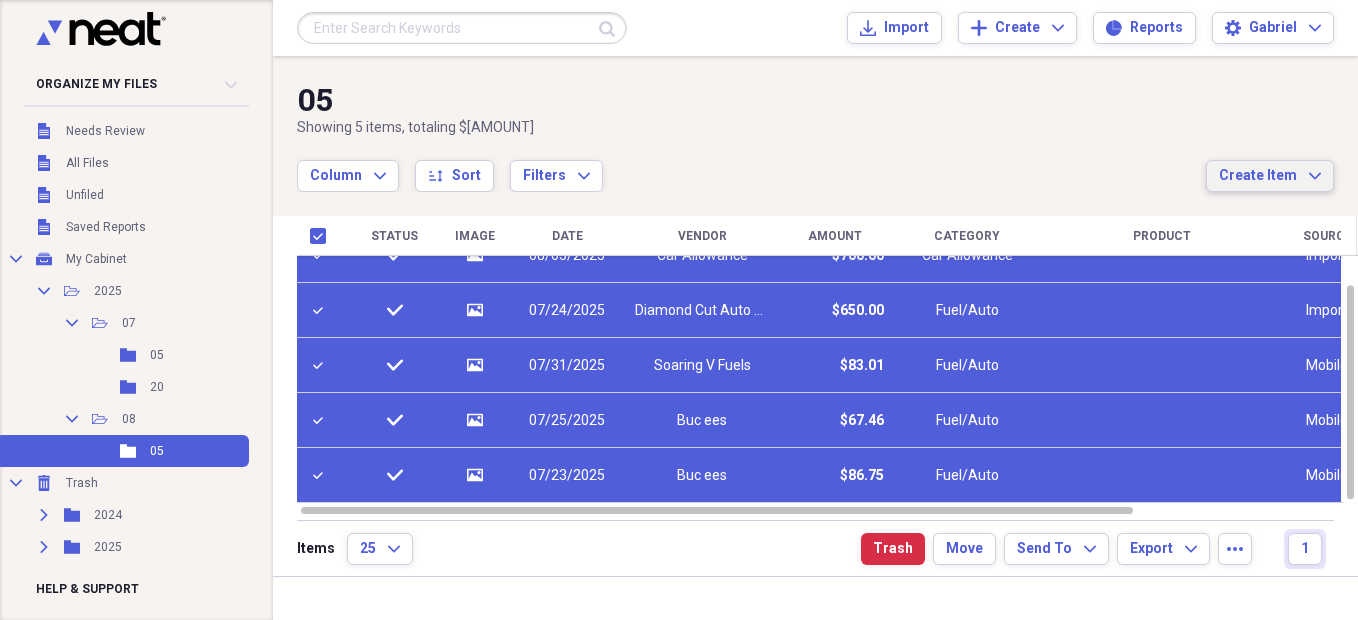 click on "Create Item" at bounding box center (1258, 176) 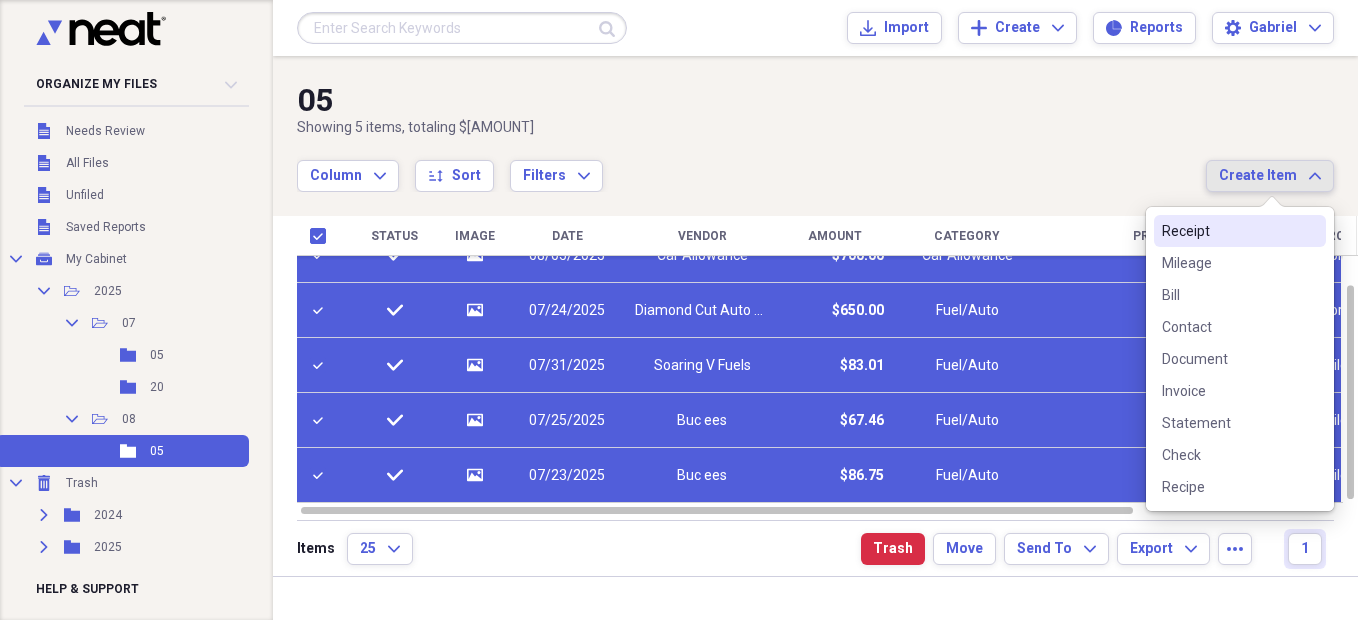 click on "Create Item Expand" at bounding box center [1270, 176] 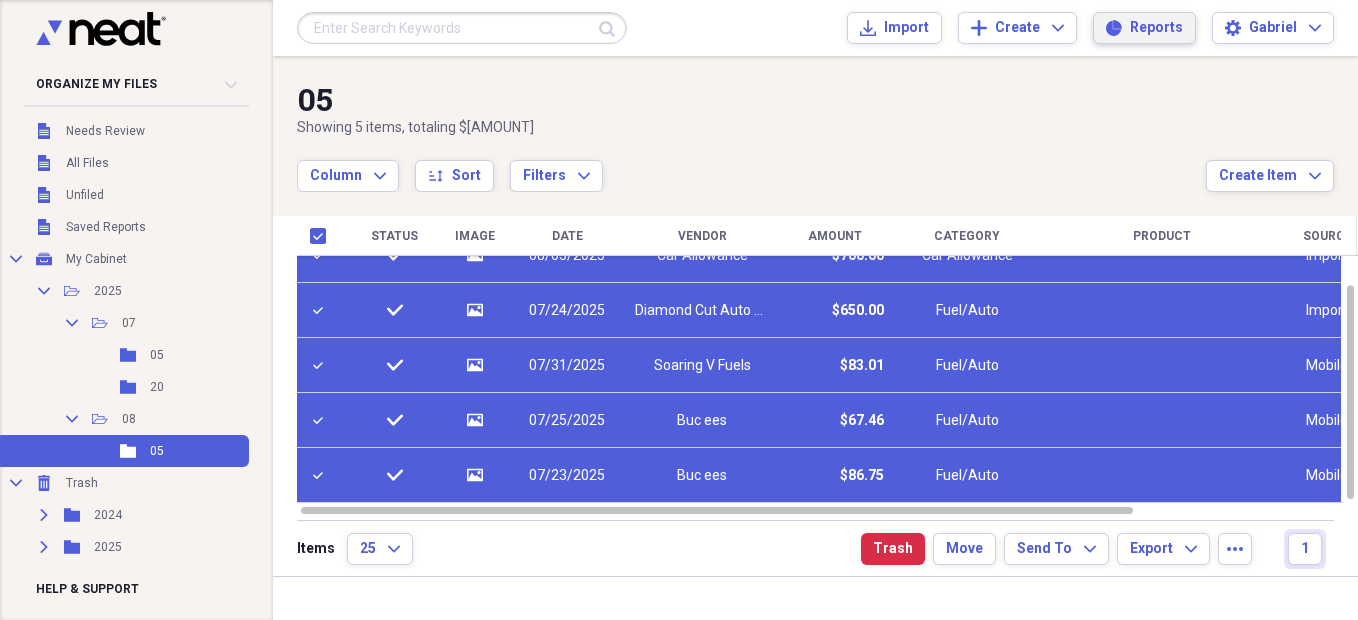 click on "Reports" at bounding box center [1156, 28] 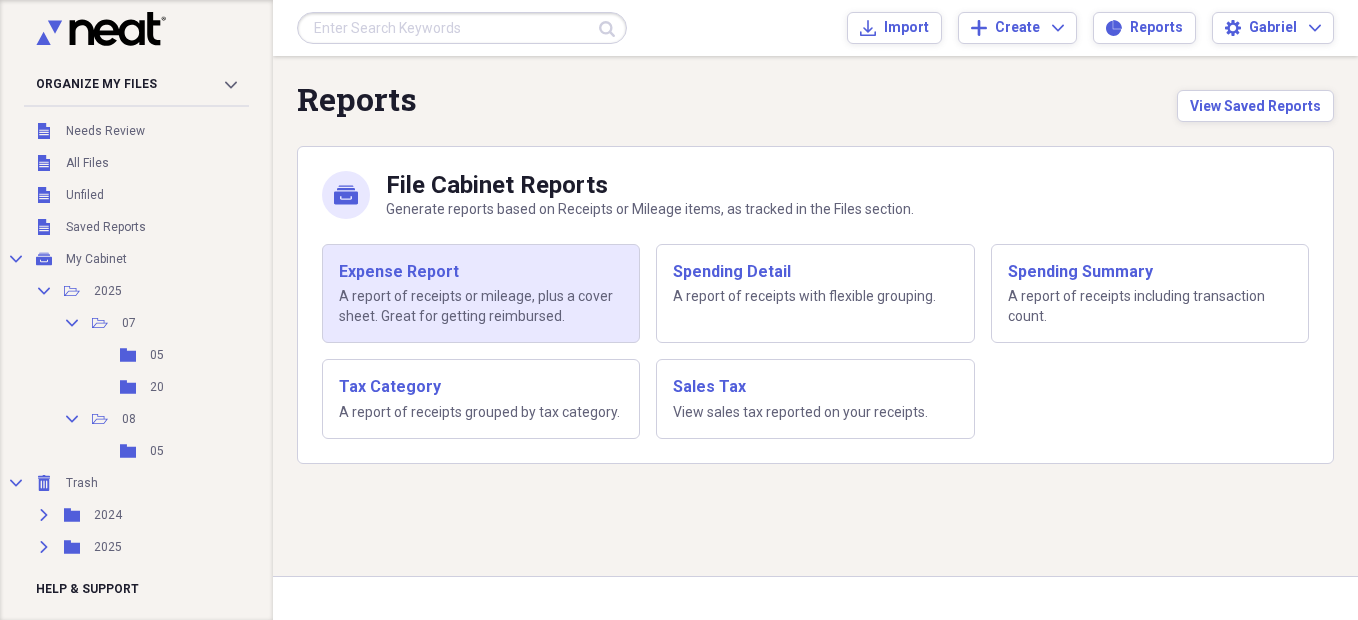 click on "Expense Report" at bounding box center (481, 272) 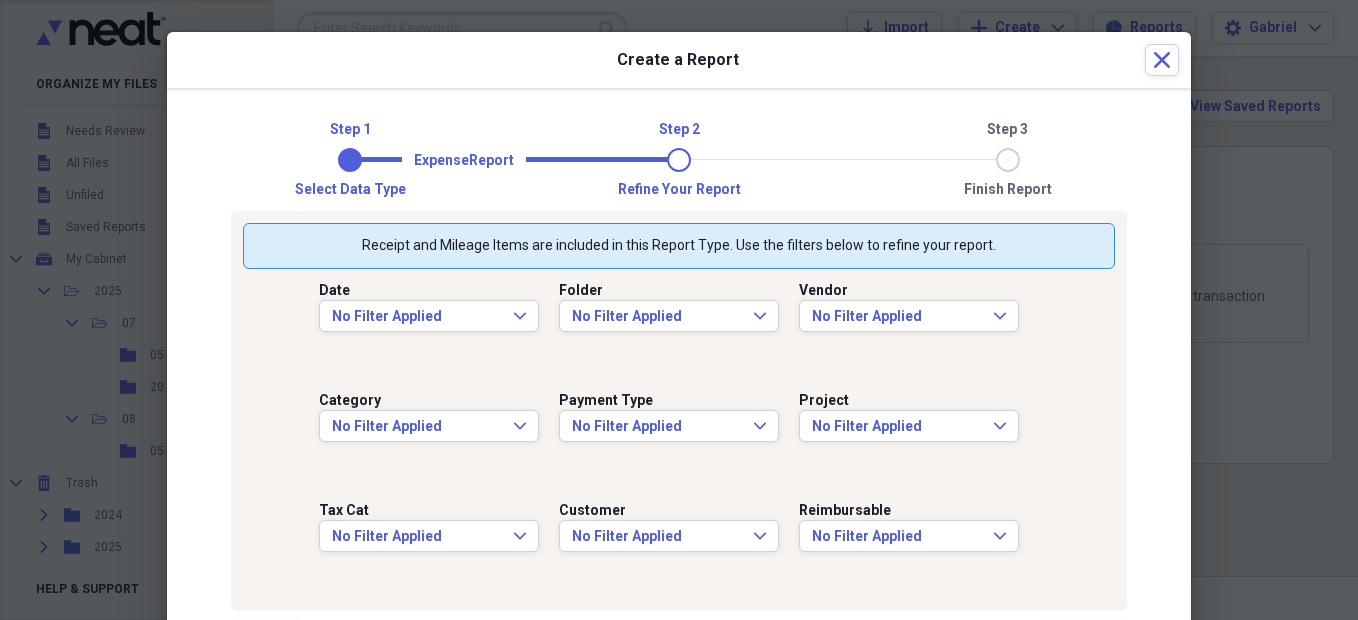scroll, scrollTop: 99, scrollLeft: 0, axis: vertical 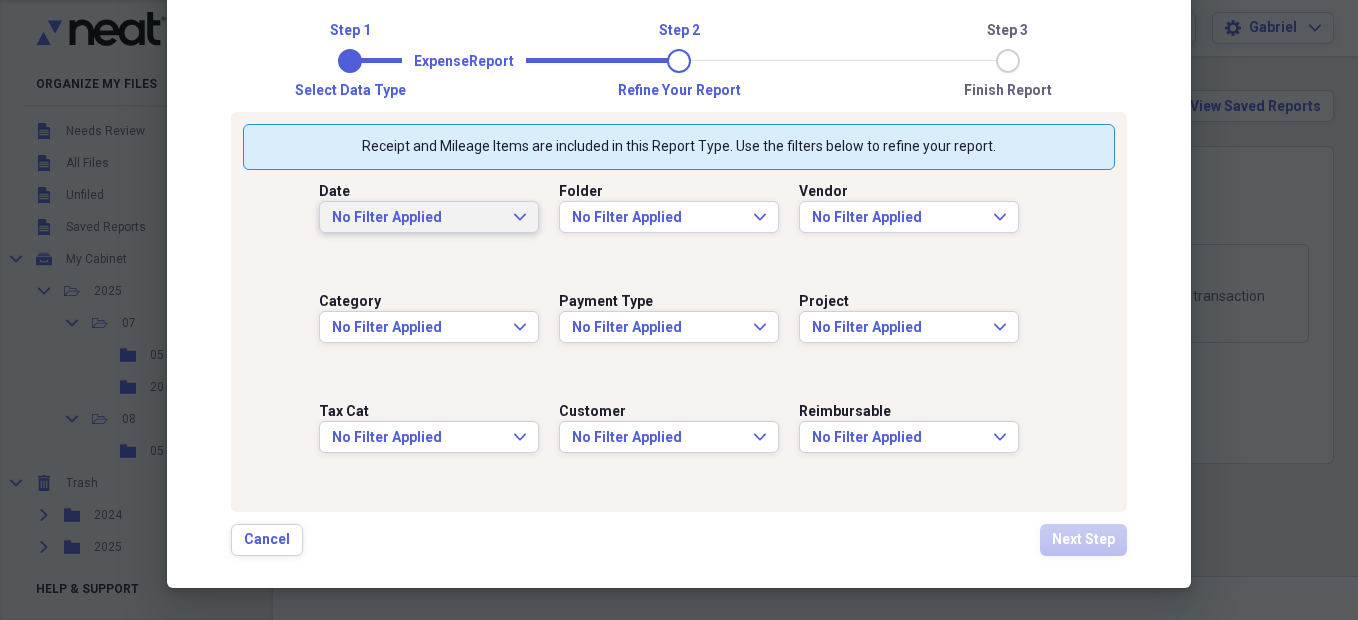 drag, startPoint x: 442, startPoint y: 220, endPoint x: 438, endPoint y: 232, distance: 12.649111 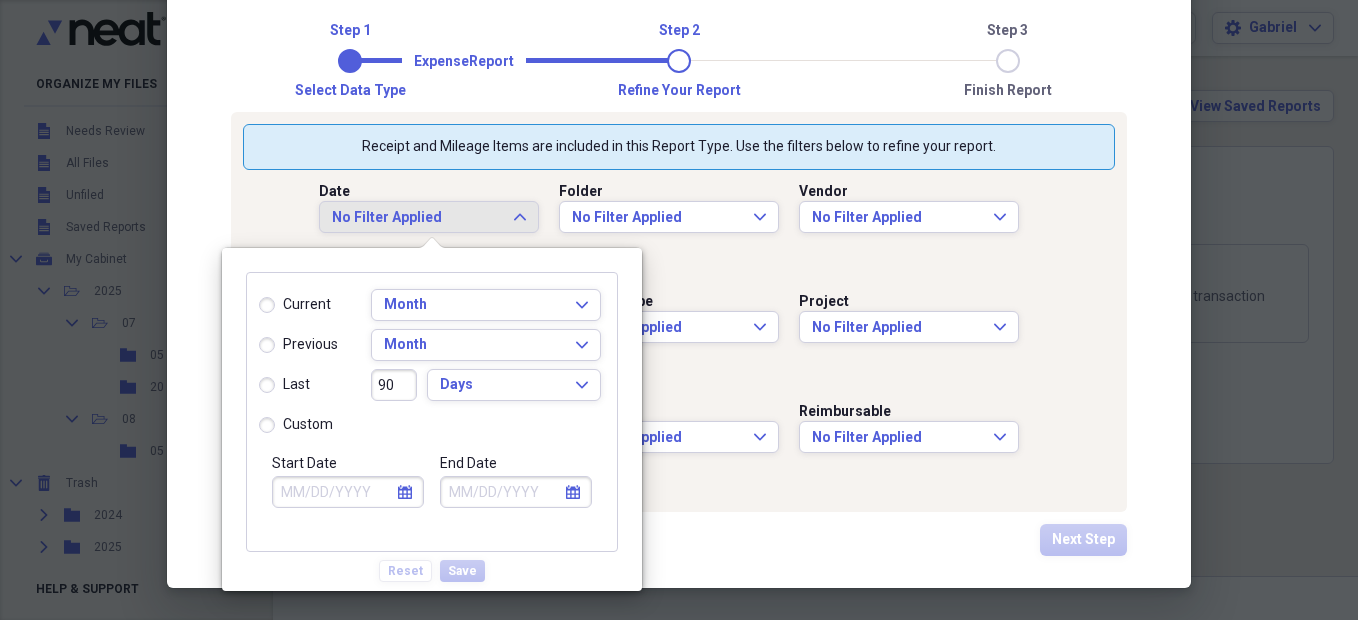 click on "Start Date" at bounding box center (348, 492) 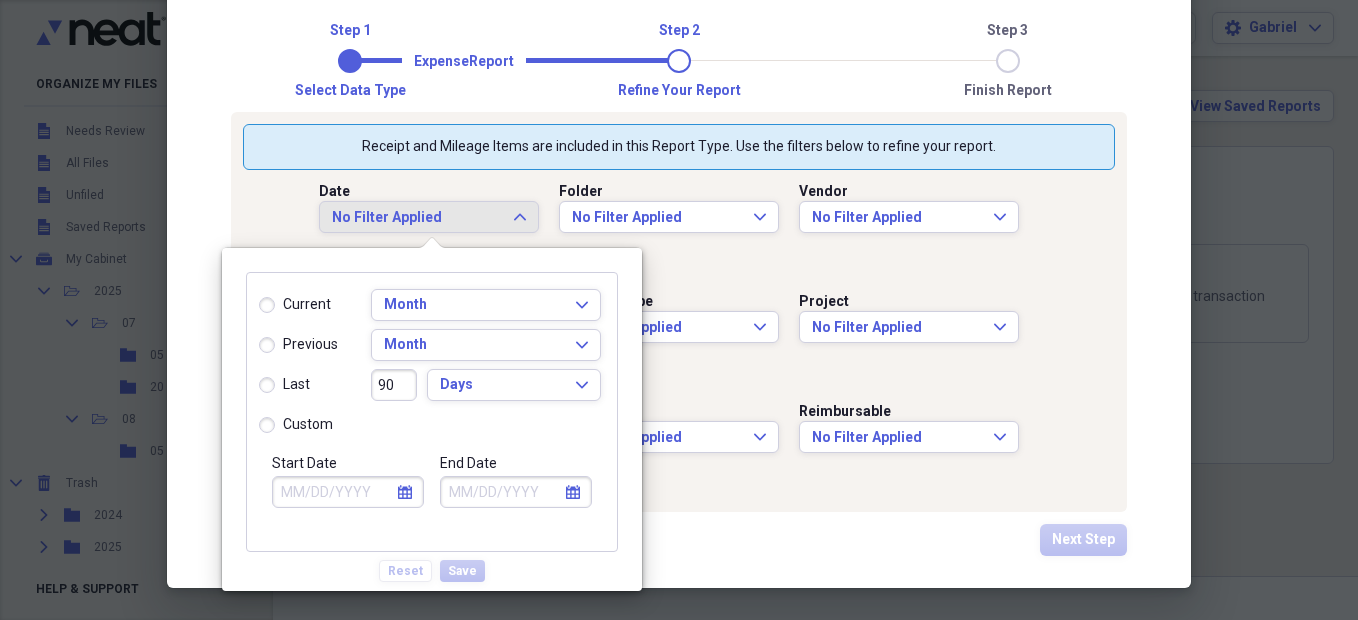 select on "7" 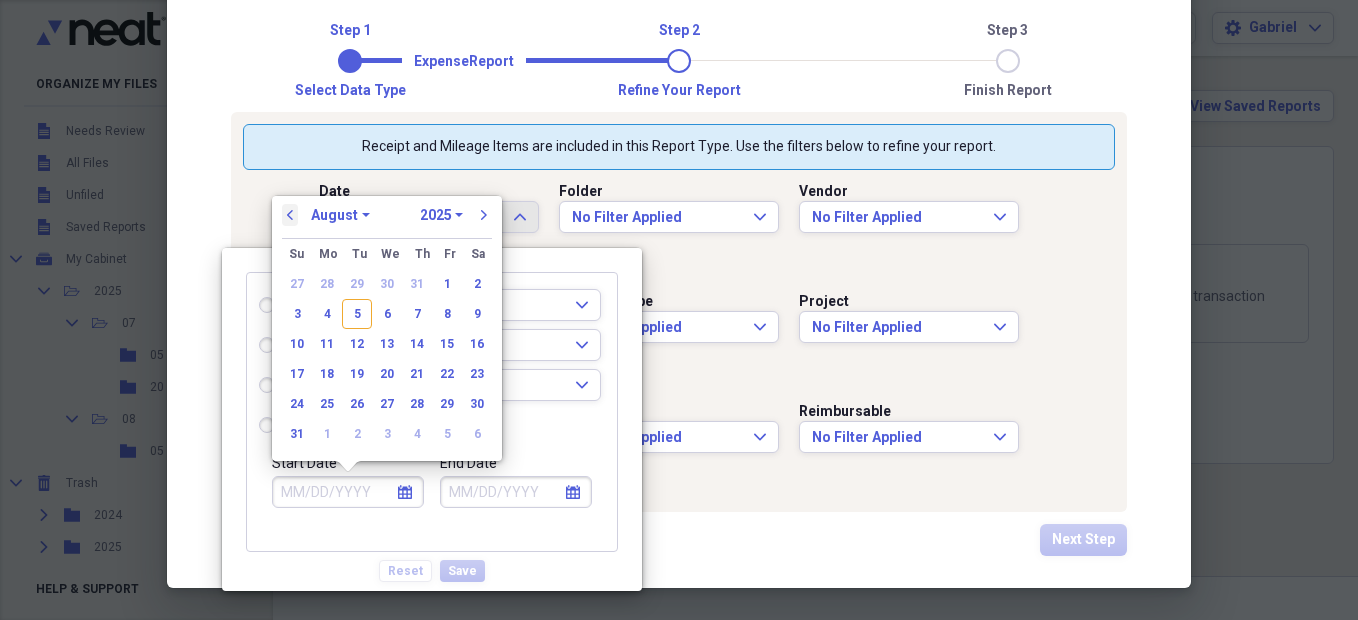 click on "previous" at bounding box center [290, 215] 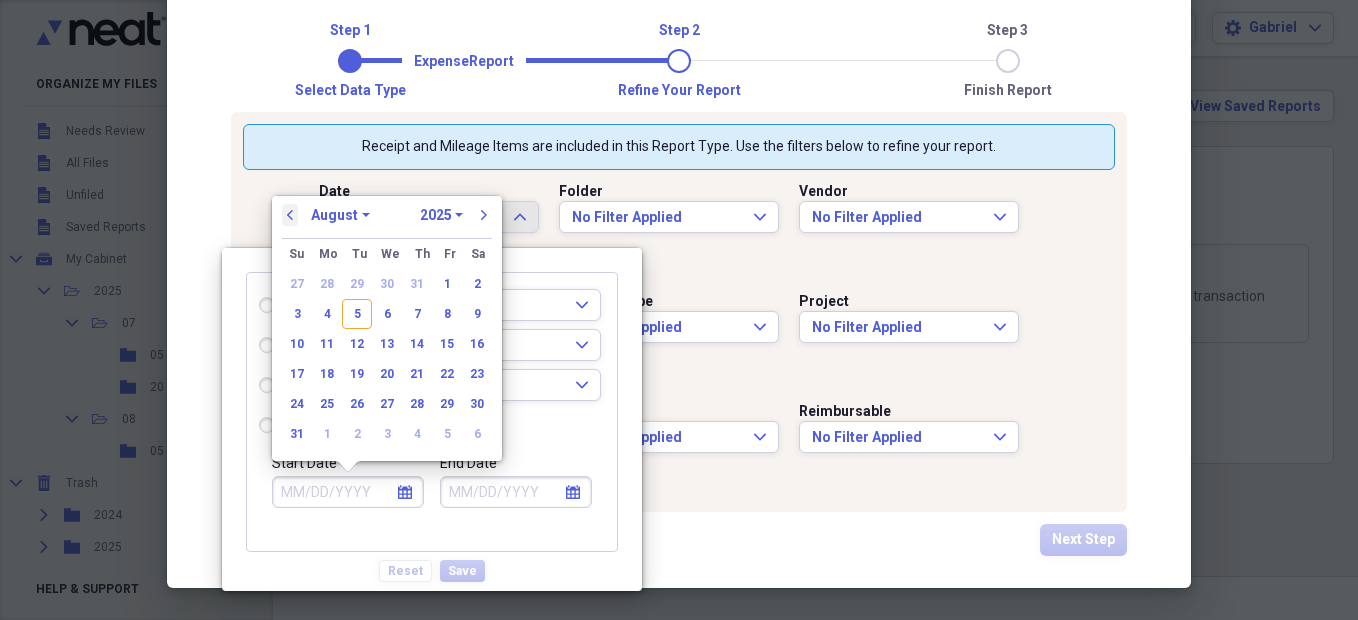 select on "6" 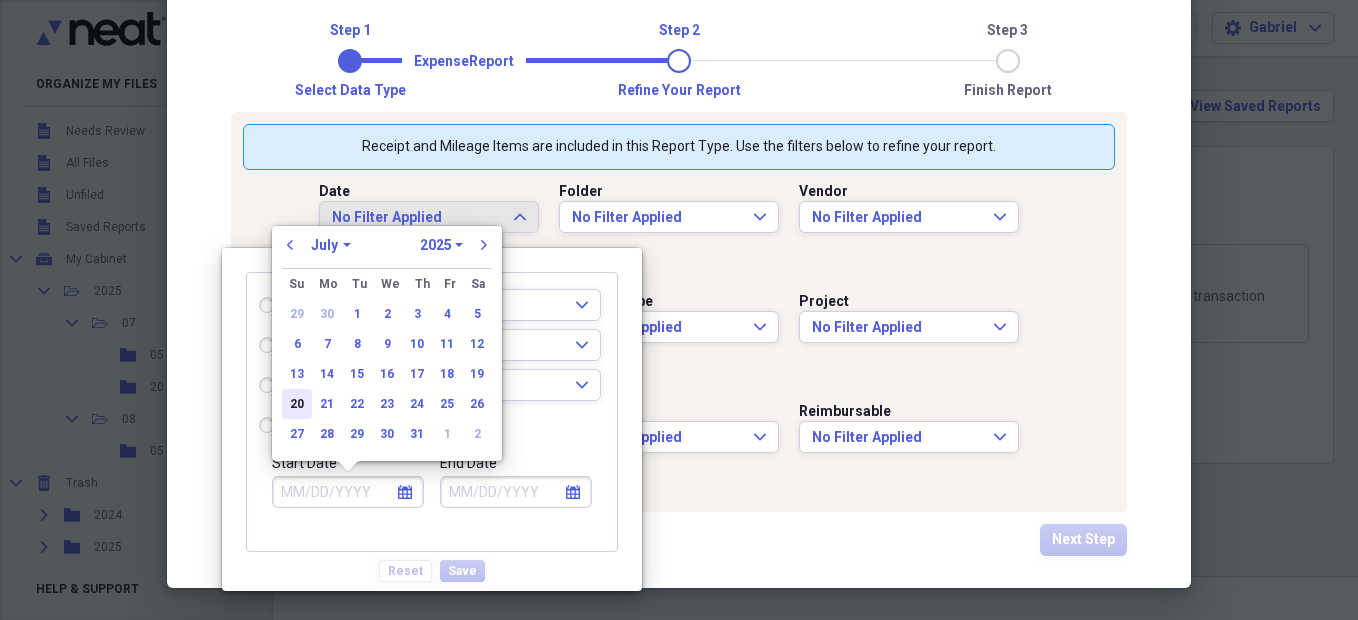 click on "20" at bounding box center (297, 404) 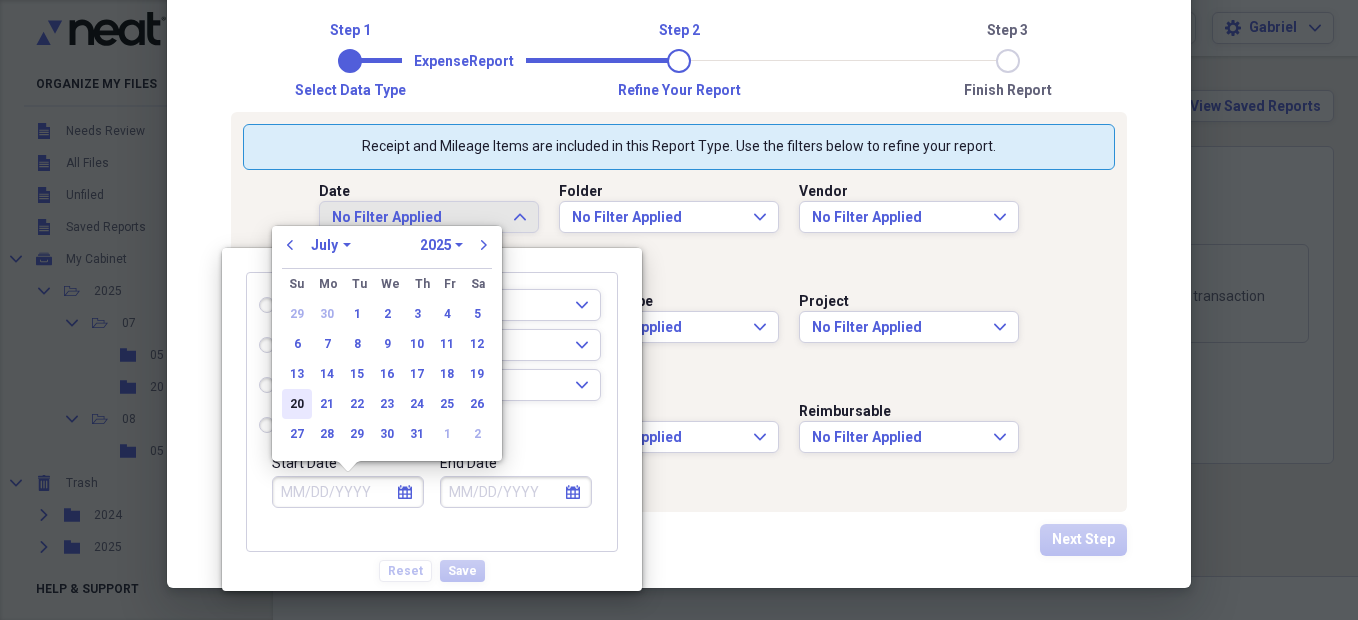 radio on "true" 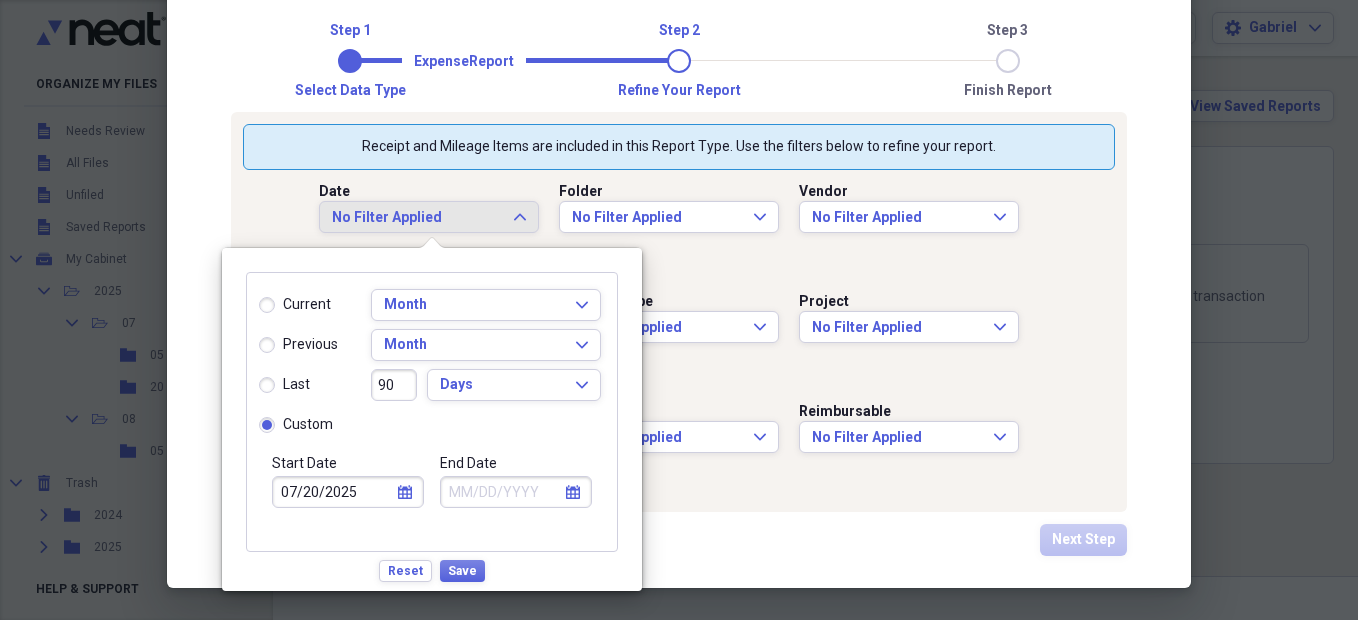 click on "calendar Calendar" at bounding box center [573, 492] 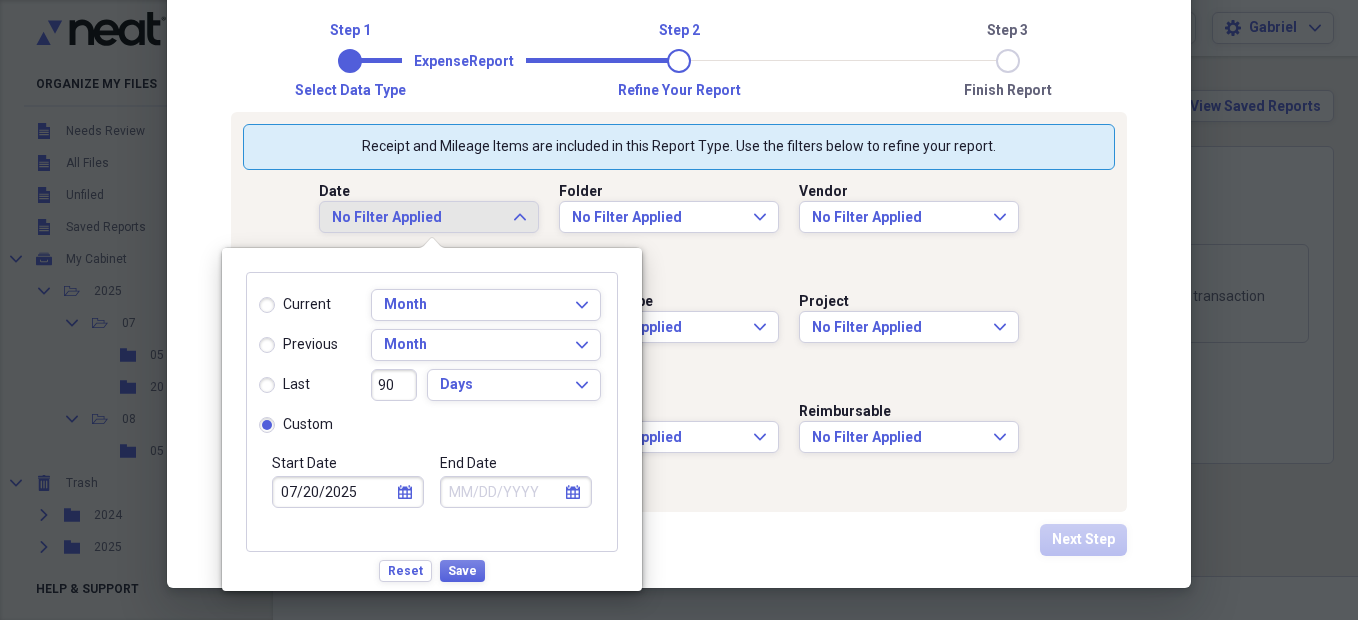 select on "7" 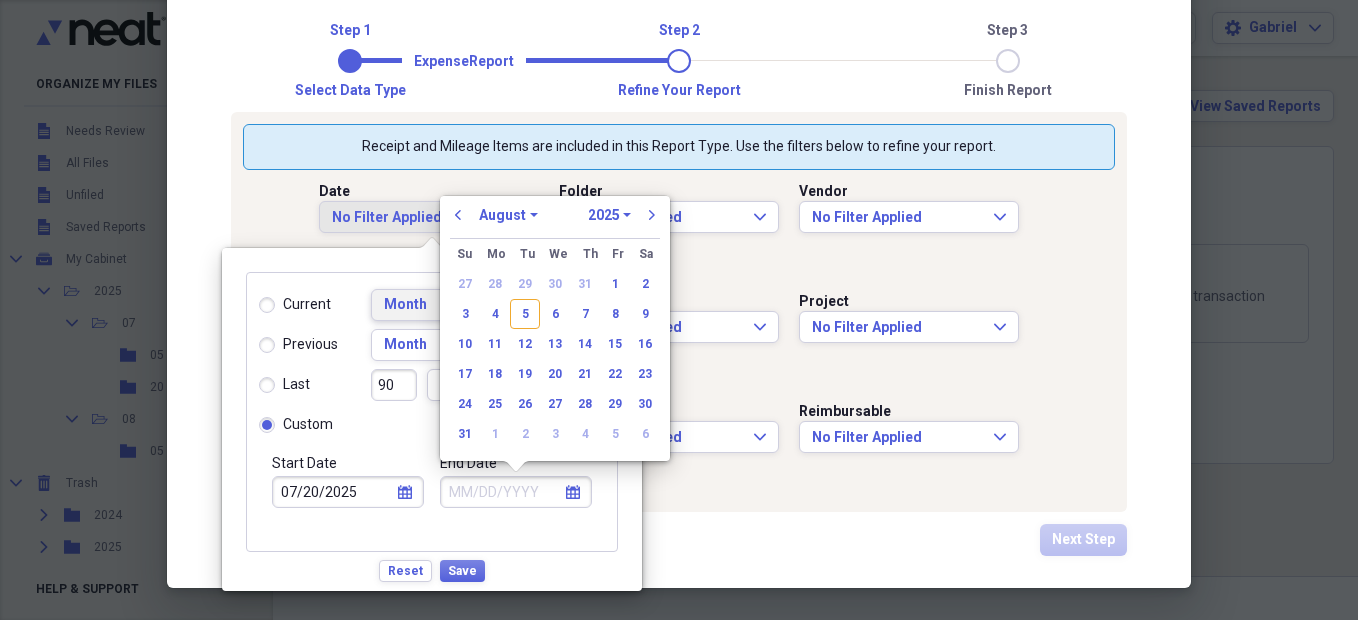 drag, startPoint x: 526, startPoint y: 310, endPoint x: 520, endPoint y: 319, distance: 10.816654 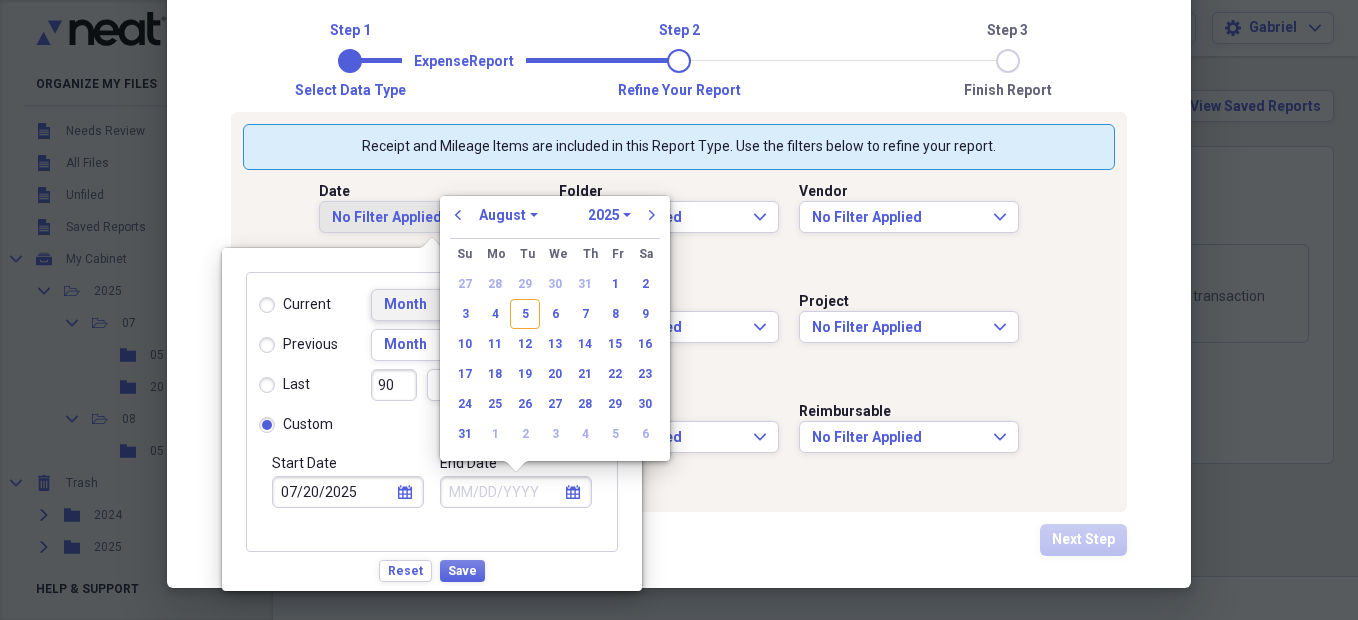 click on "5" at bounding box center [525, 314] 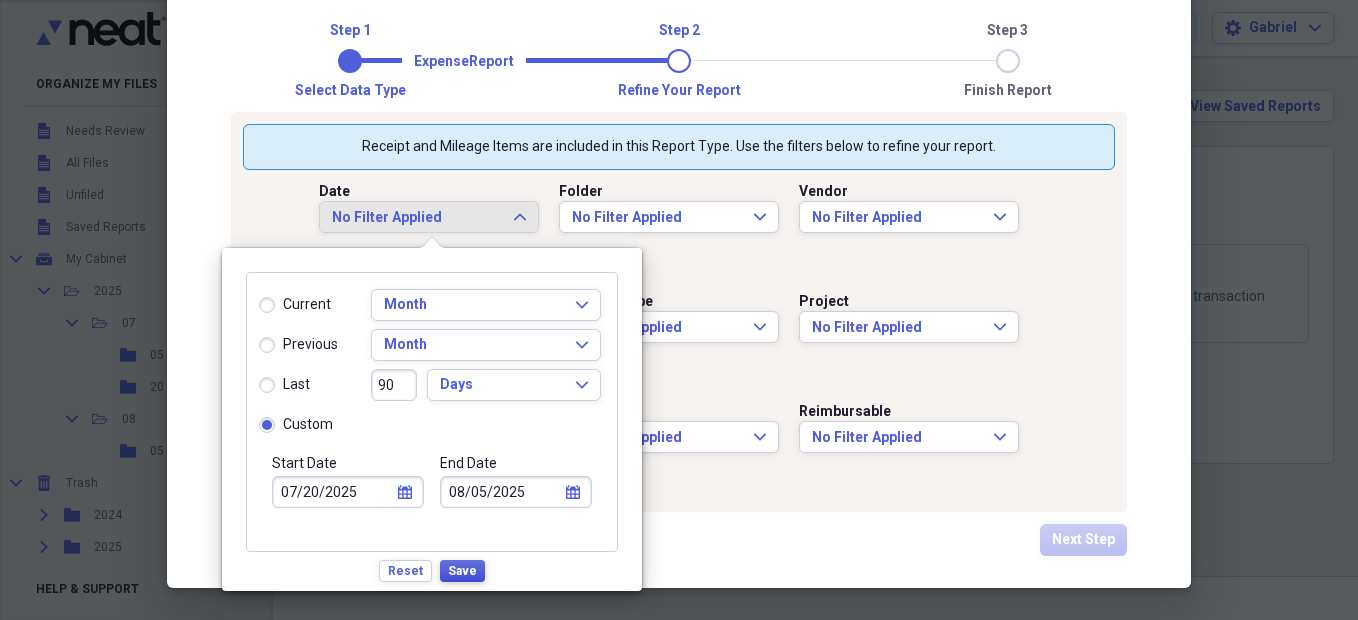 click on "Save" at bounding box center [462, 571] 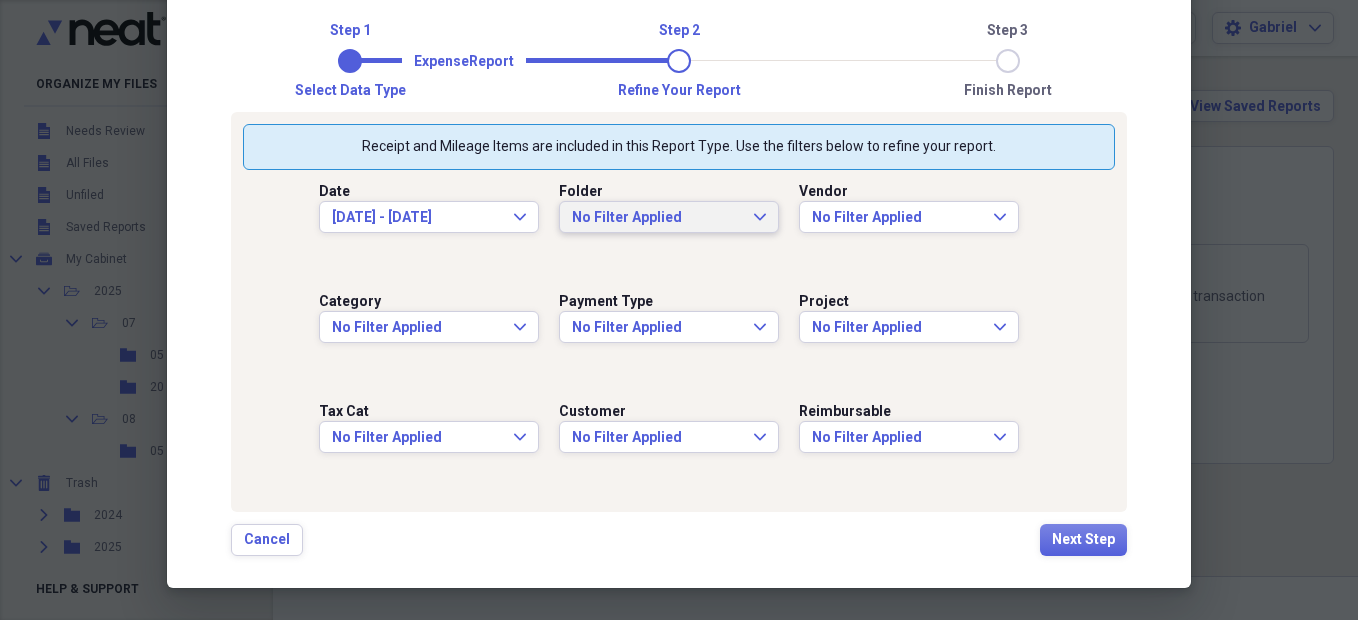 click on "No Filter Applied Expand" at bounding box center (669, 217) 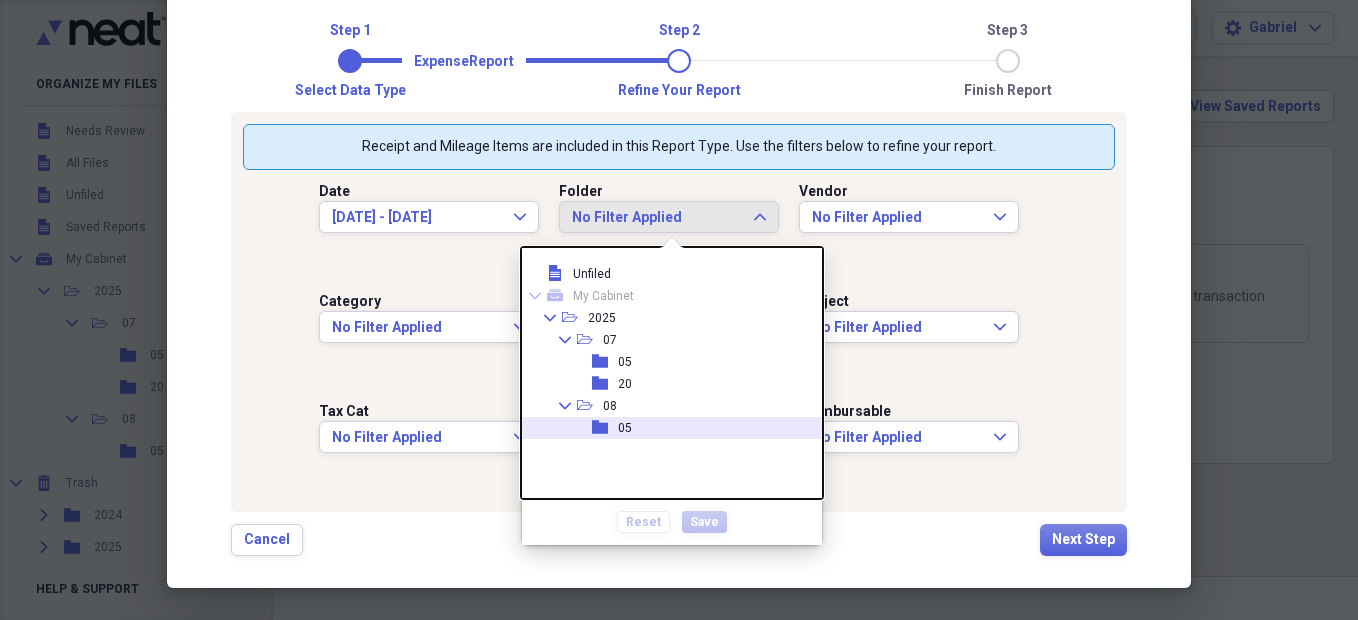 click on "folder" at bounding box center (605, 428) 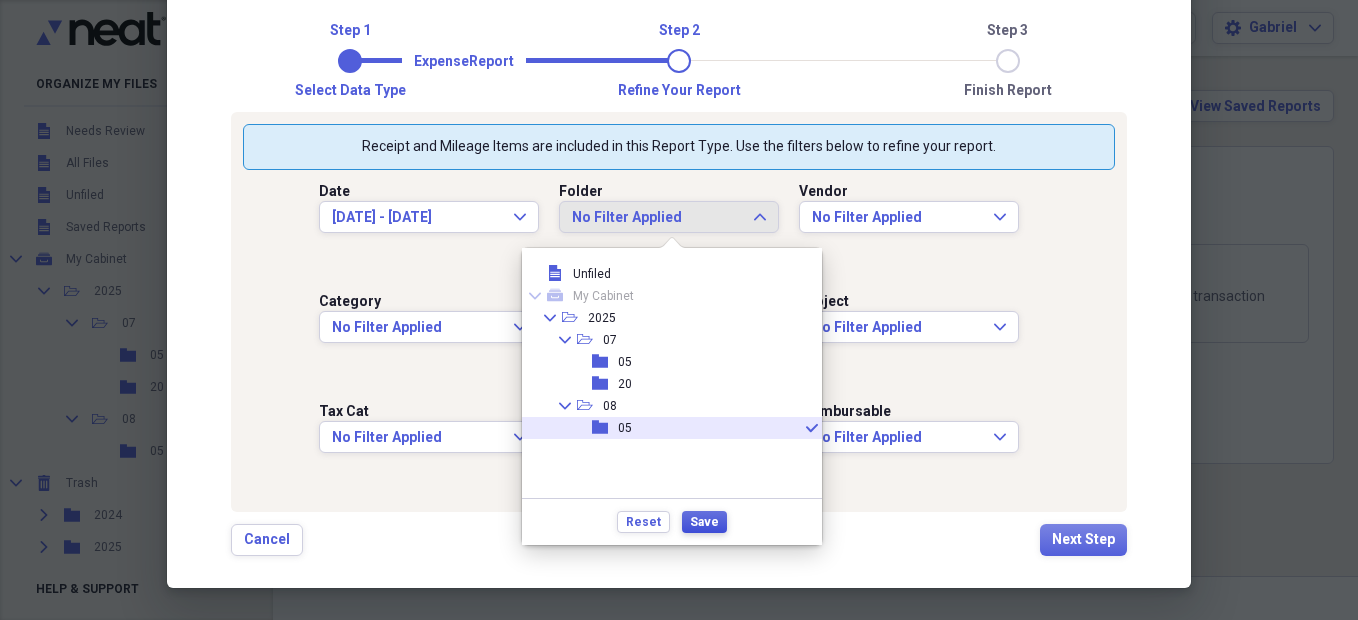 click on "Save" at bounding box center [704, 522] 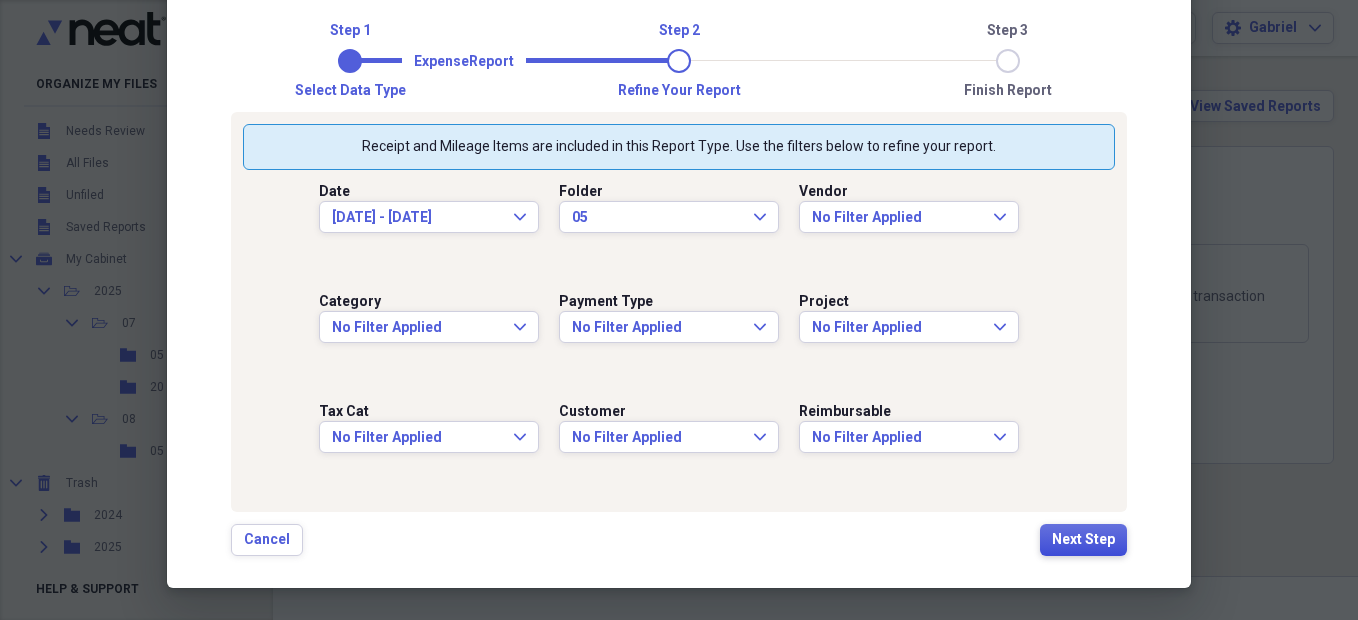 click on "Next Step" at bounding box center (1083, 540) 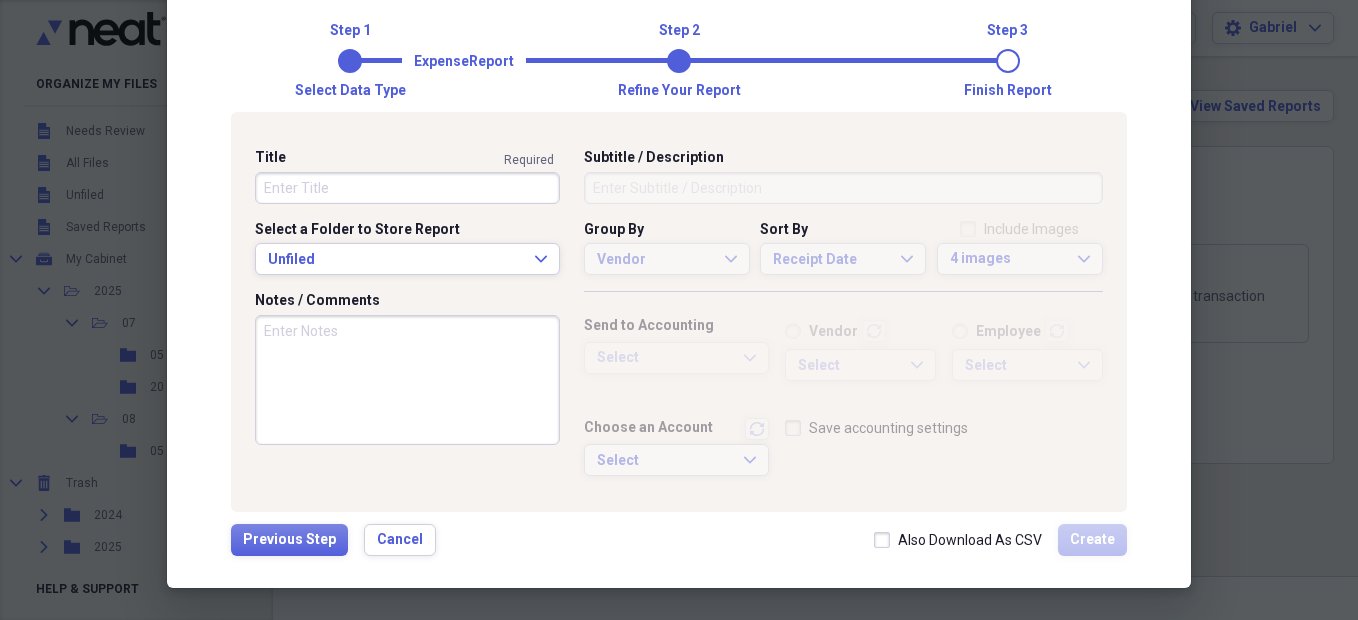 click on "Title" at bounding box center [407, 188] 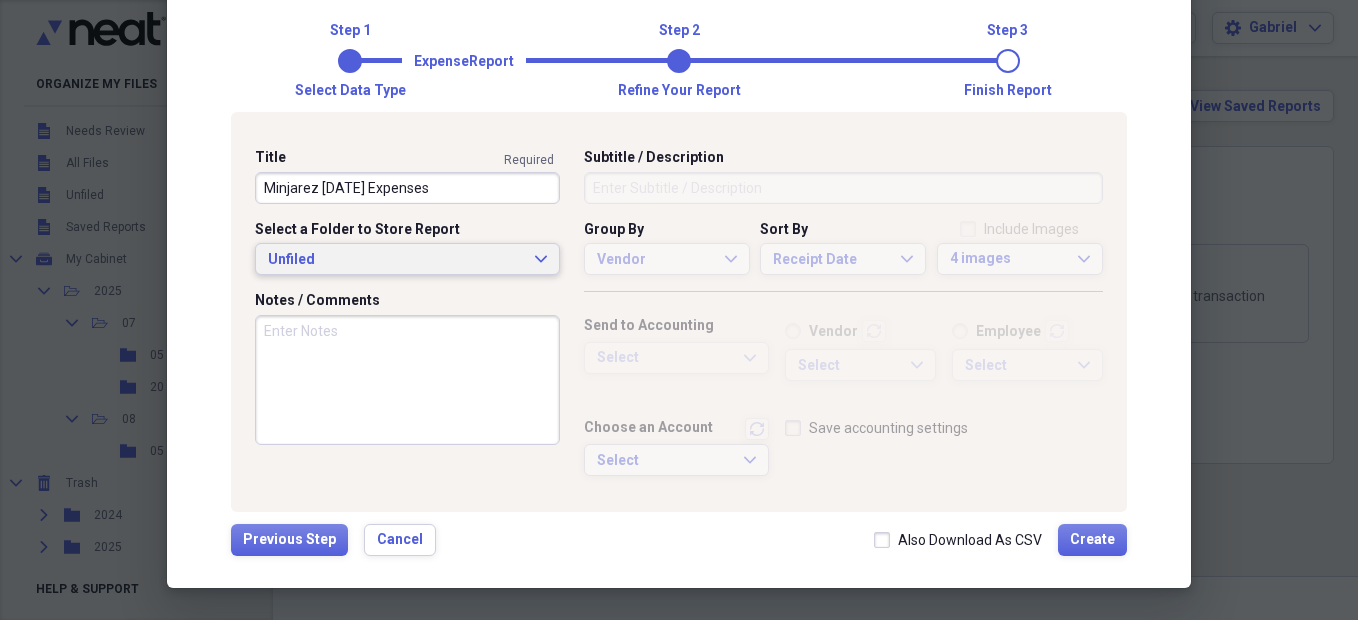 type on "Minjarez [DATE] Expenses" 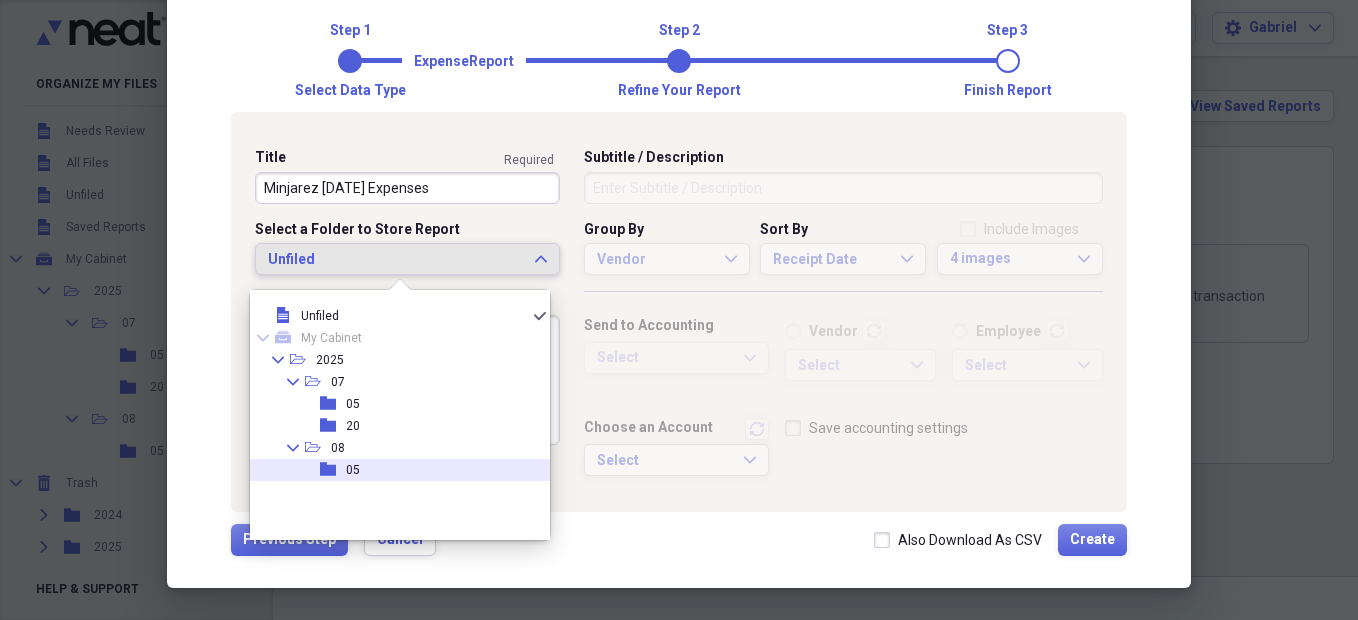 click on "folder" at bounding box center [333, 470] 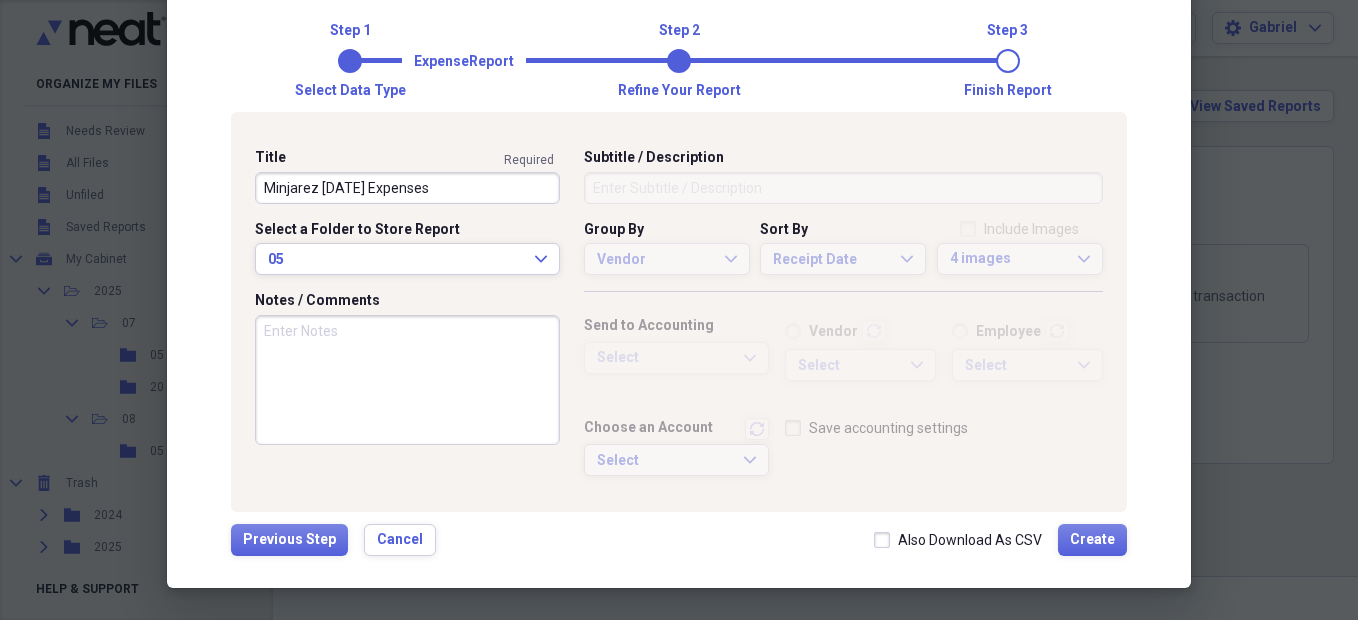 click on "Notes / Comments" at bounding box center (407, 380) 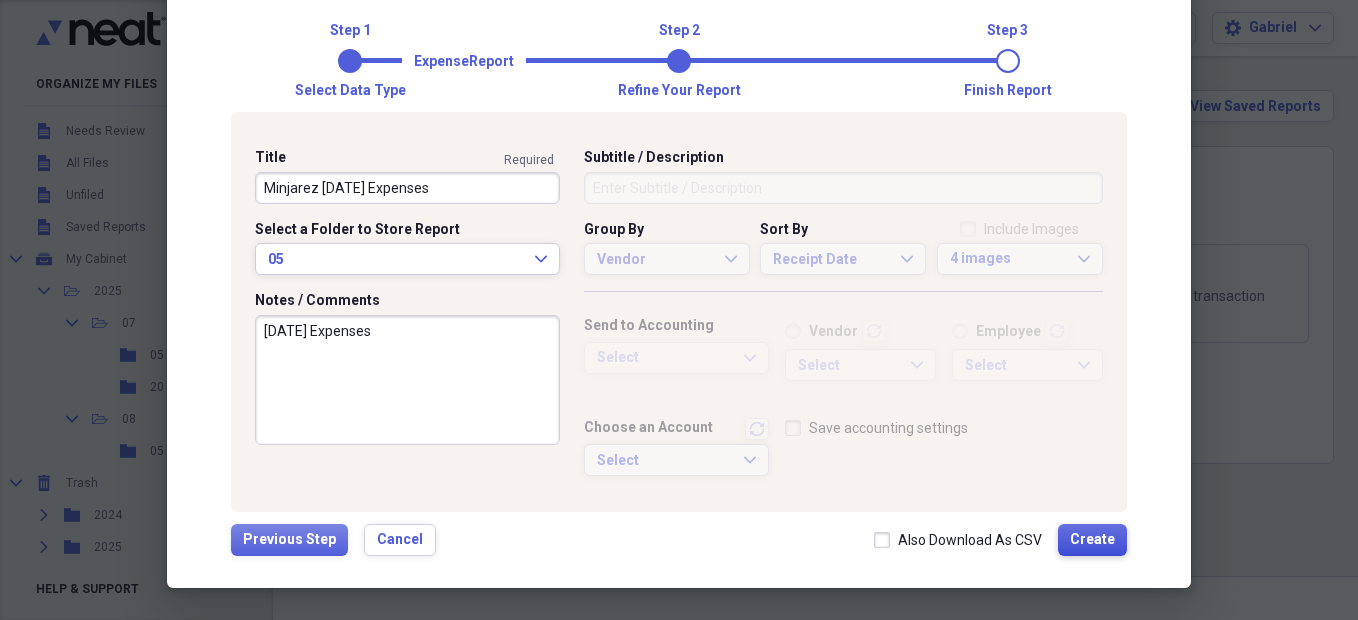 type on "[DATE] Expenses" 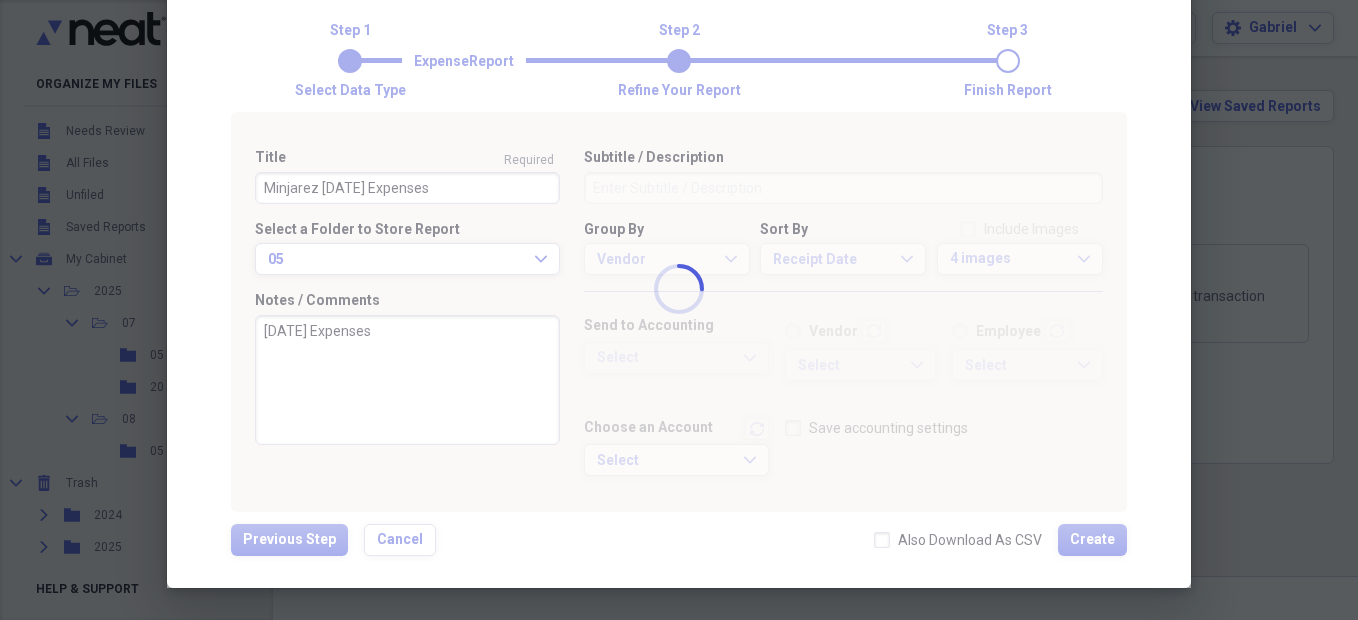 type 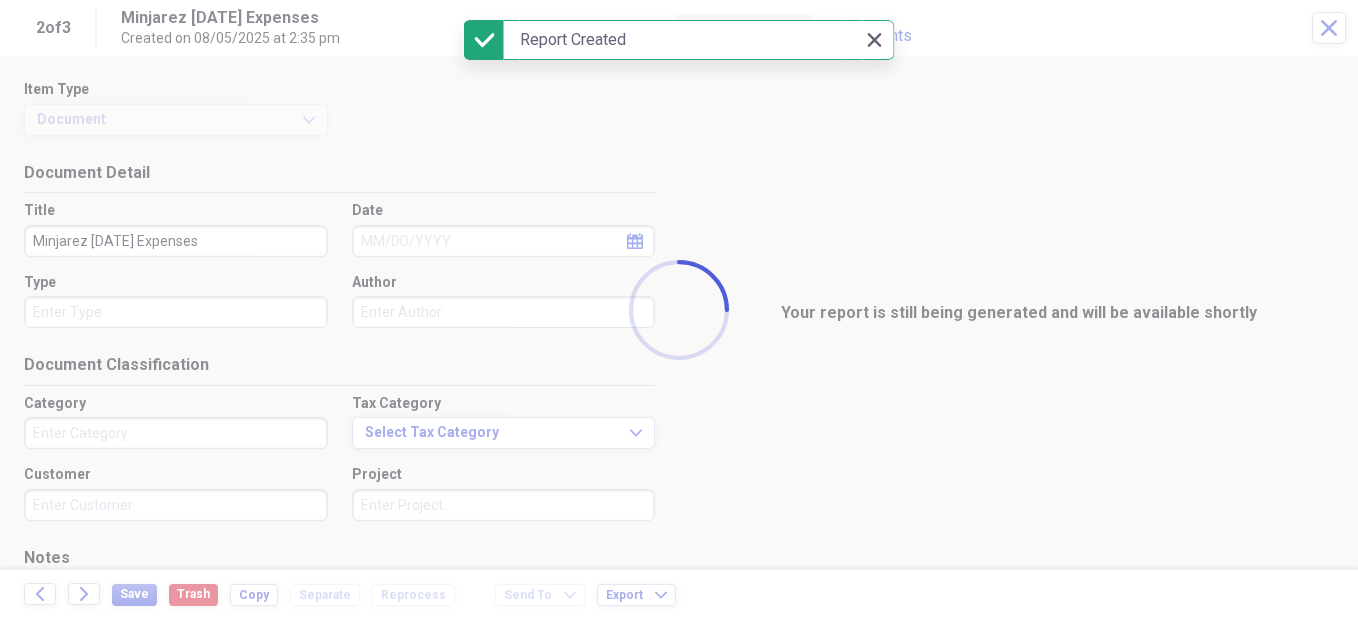 scroll, scrollTop: 0, scrollLeft: 0, axis: both 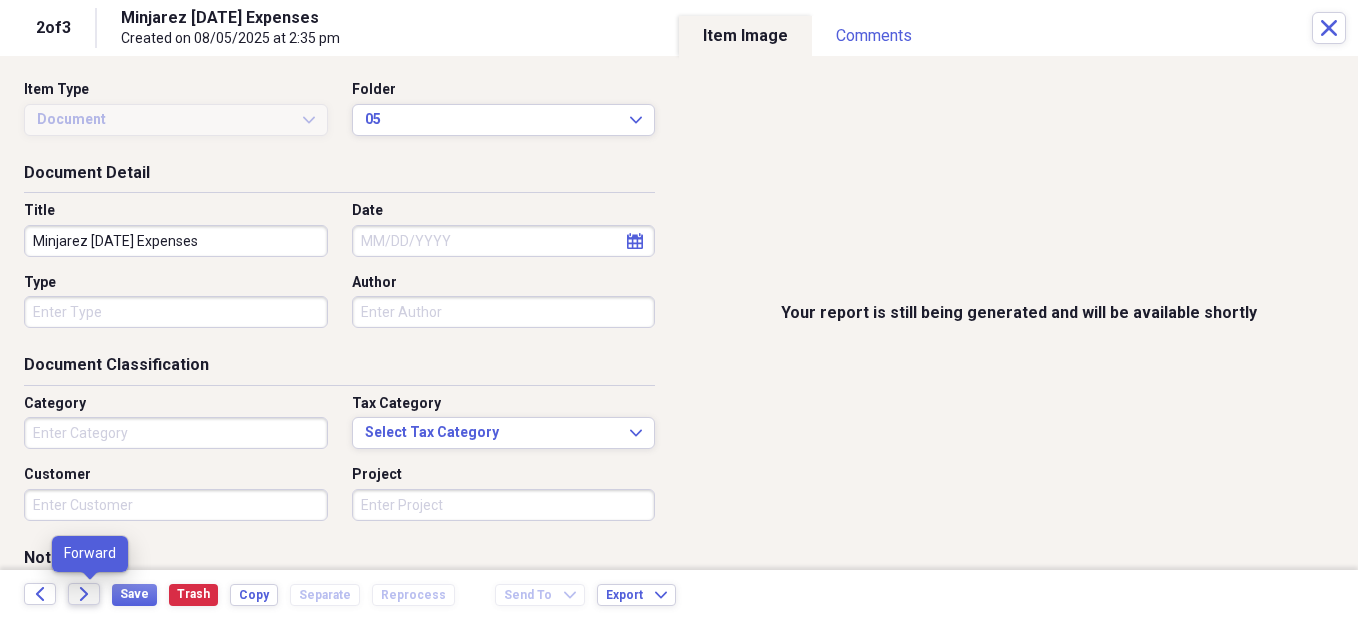 click on "Forward" 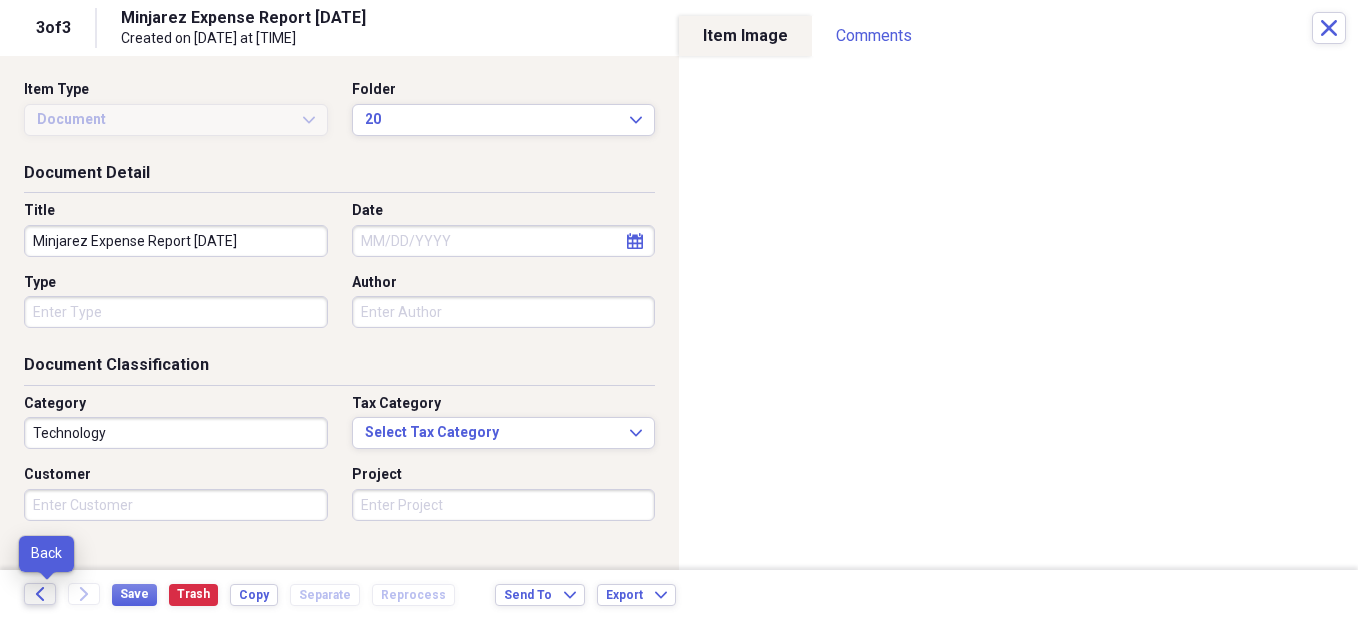 click on "Back" at bounding box center [40, 594] 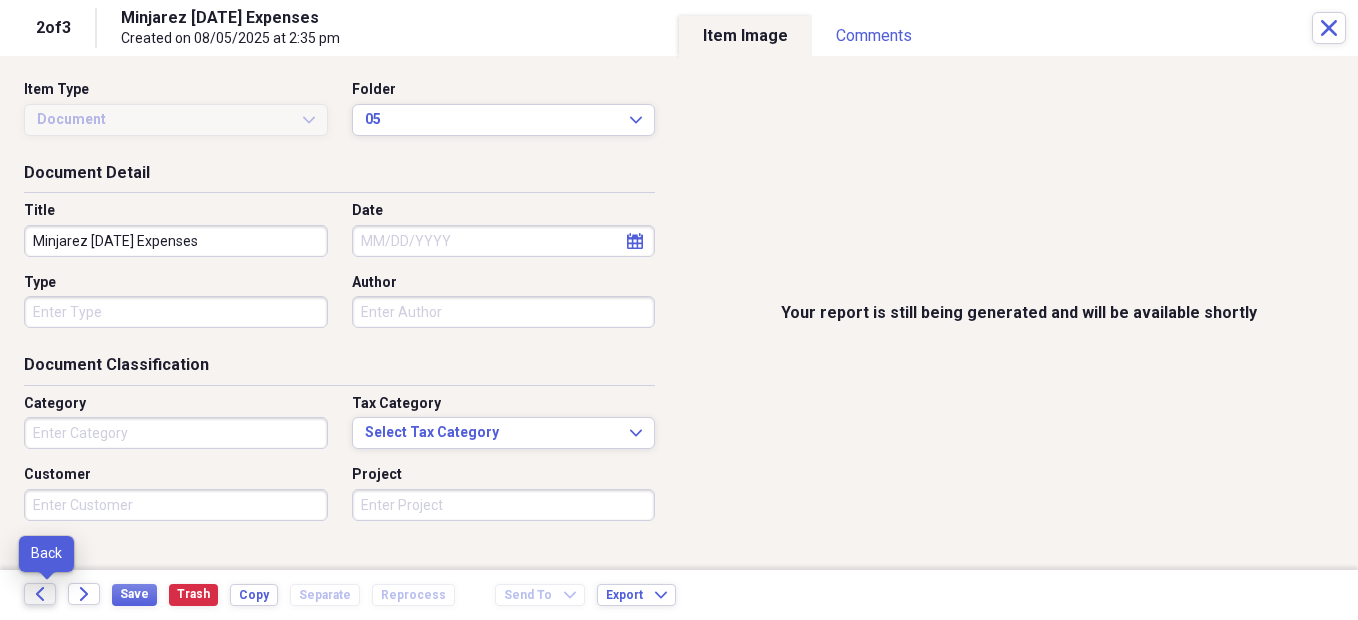 click on "Back" 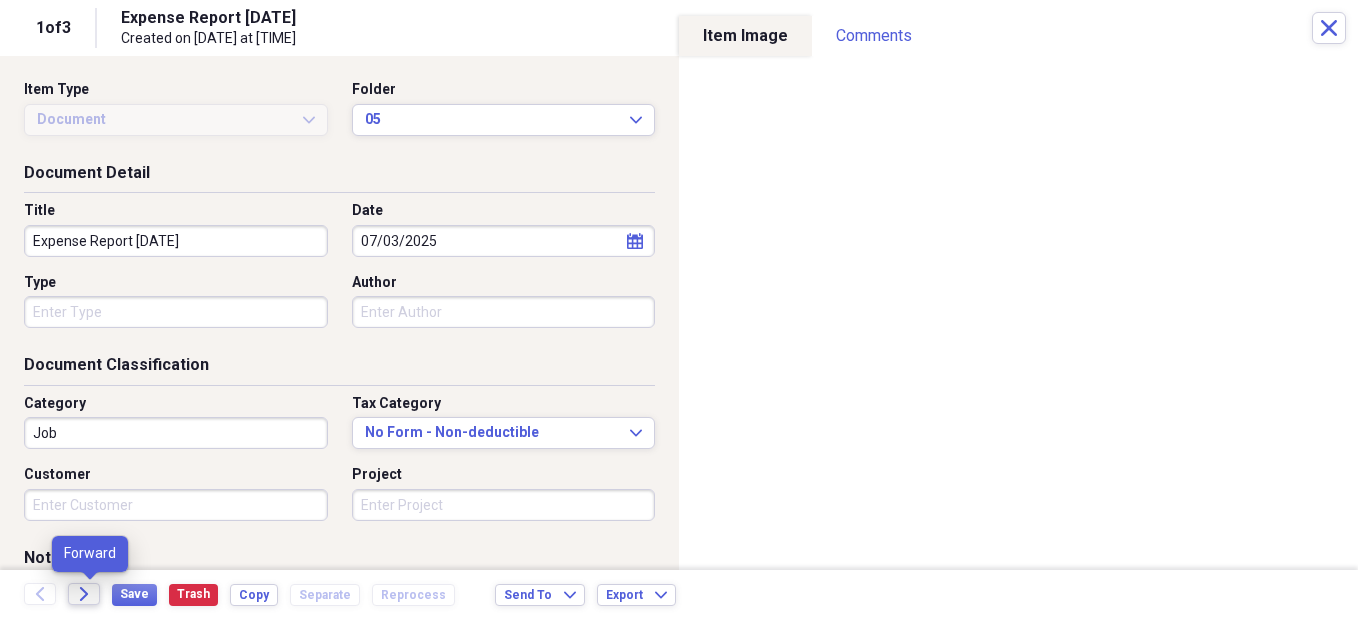 click on "Forward" 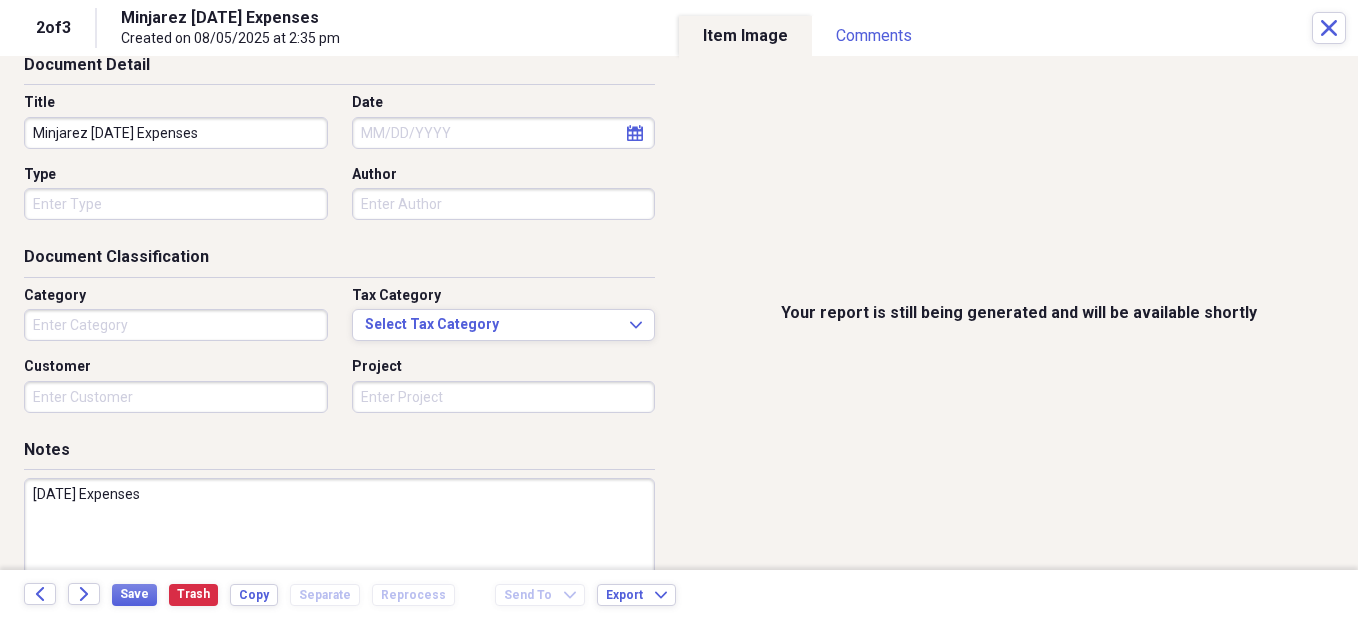 scroll, scrollTop: 222, scrollLeft: 0, axis: vertical 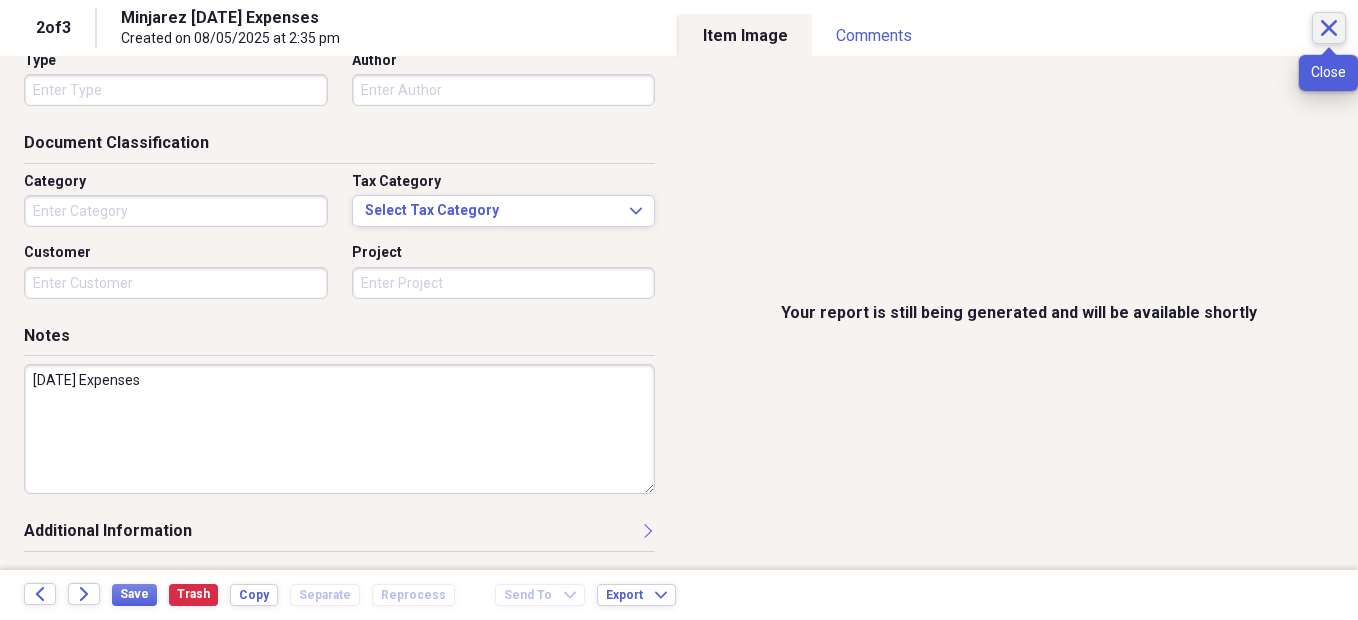 click 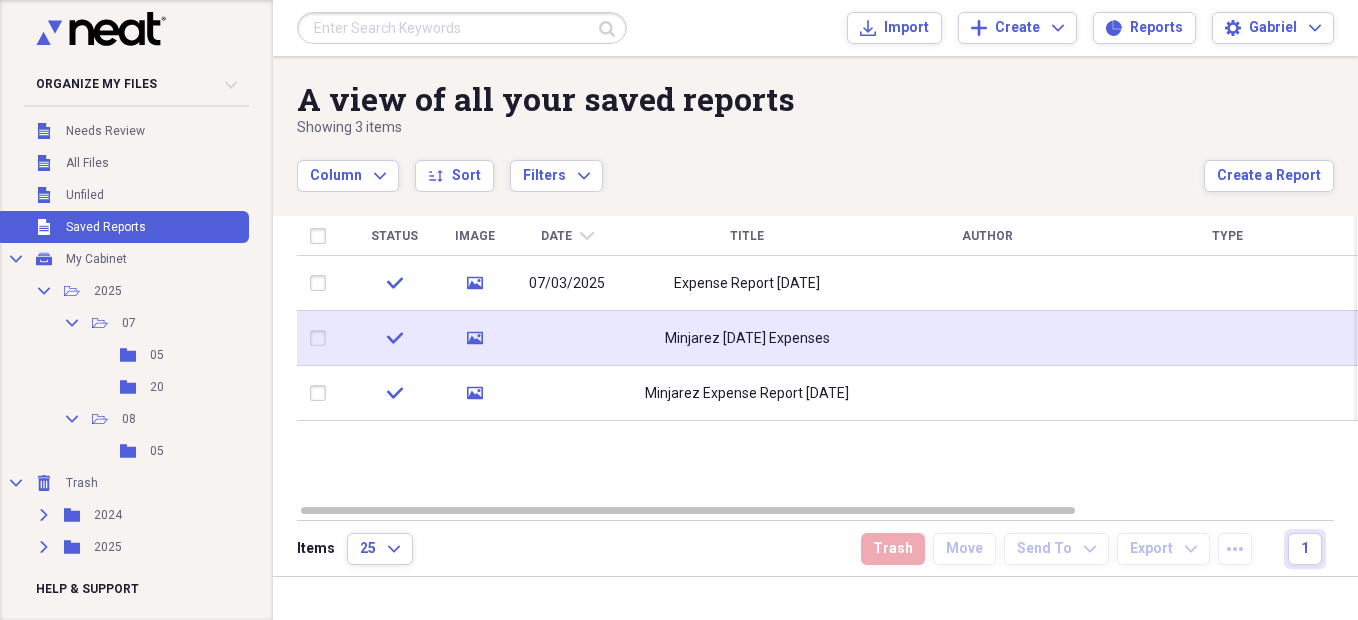 click on "Minjarez [DATE] Expenses" at bounding box center [747, 339] 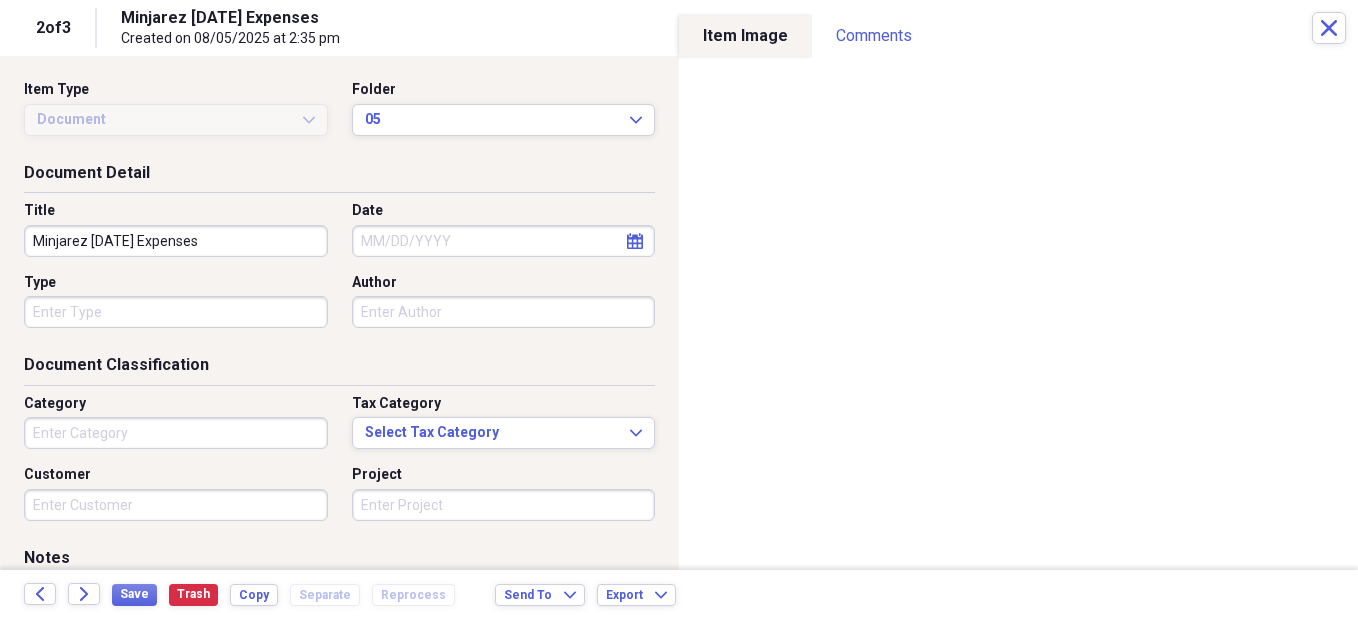 type on "Technology" 